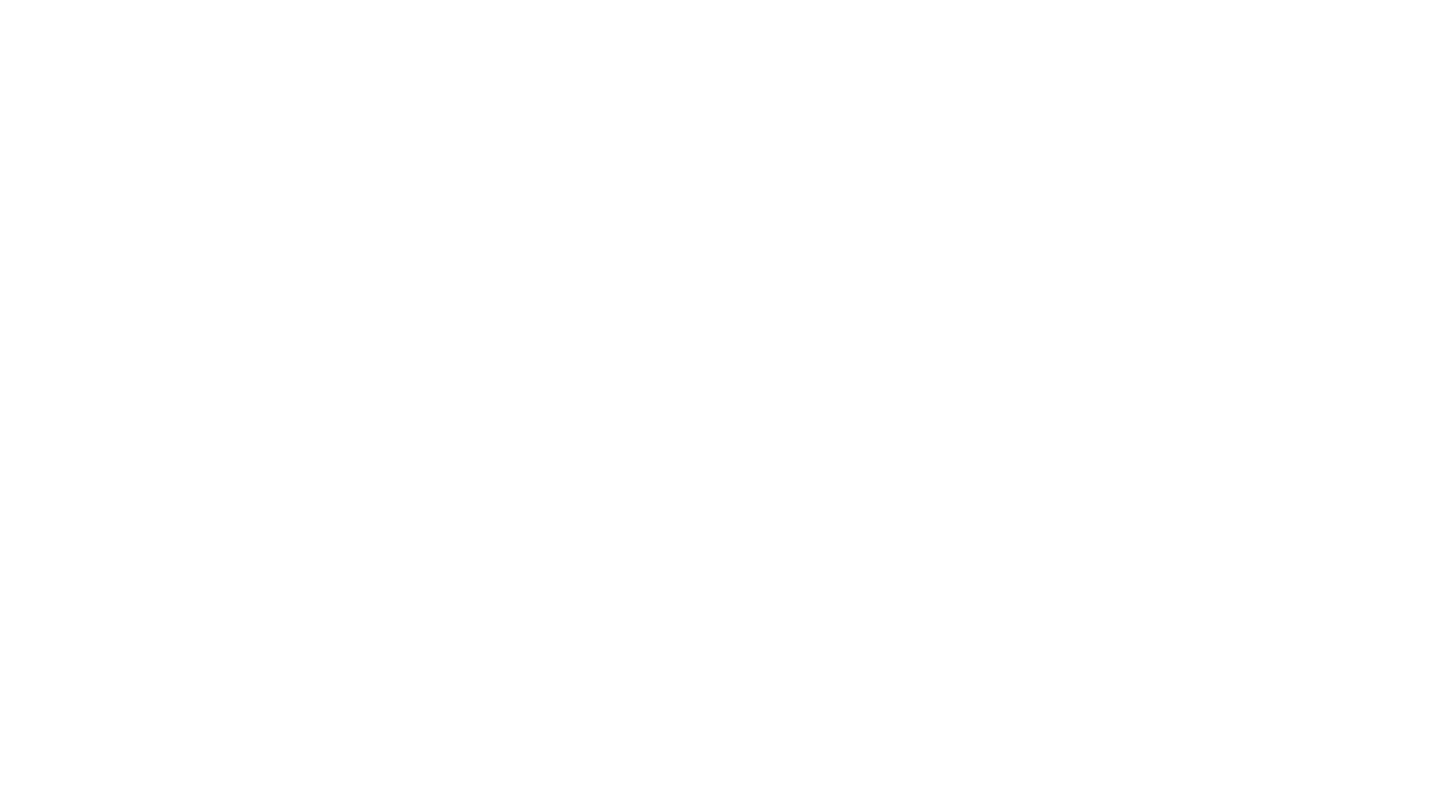 scroll, scrollTop: 0, scrollLeft: 0, axis: both 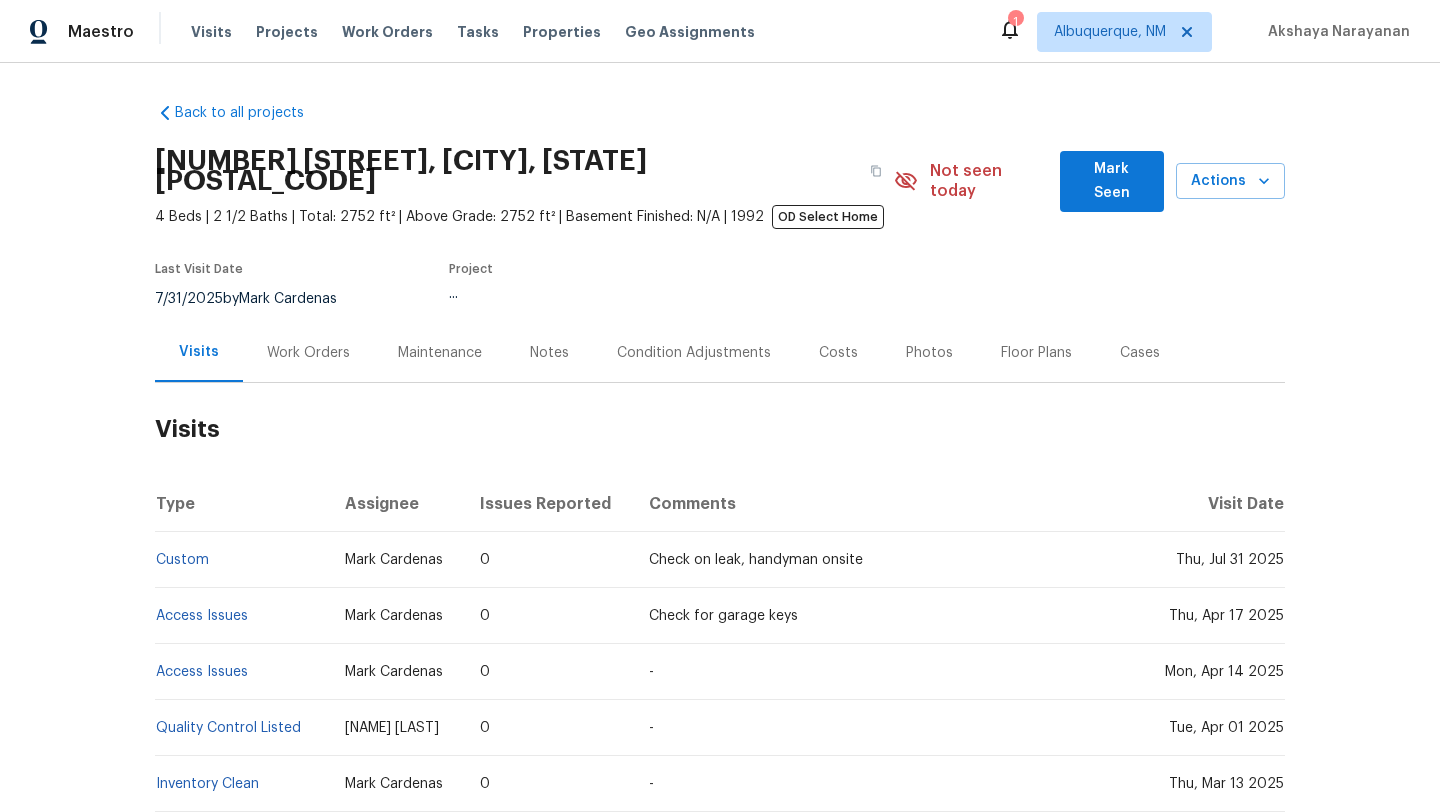 click on "Work Orders" at bounding box center (308, 353) 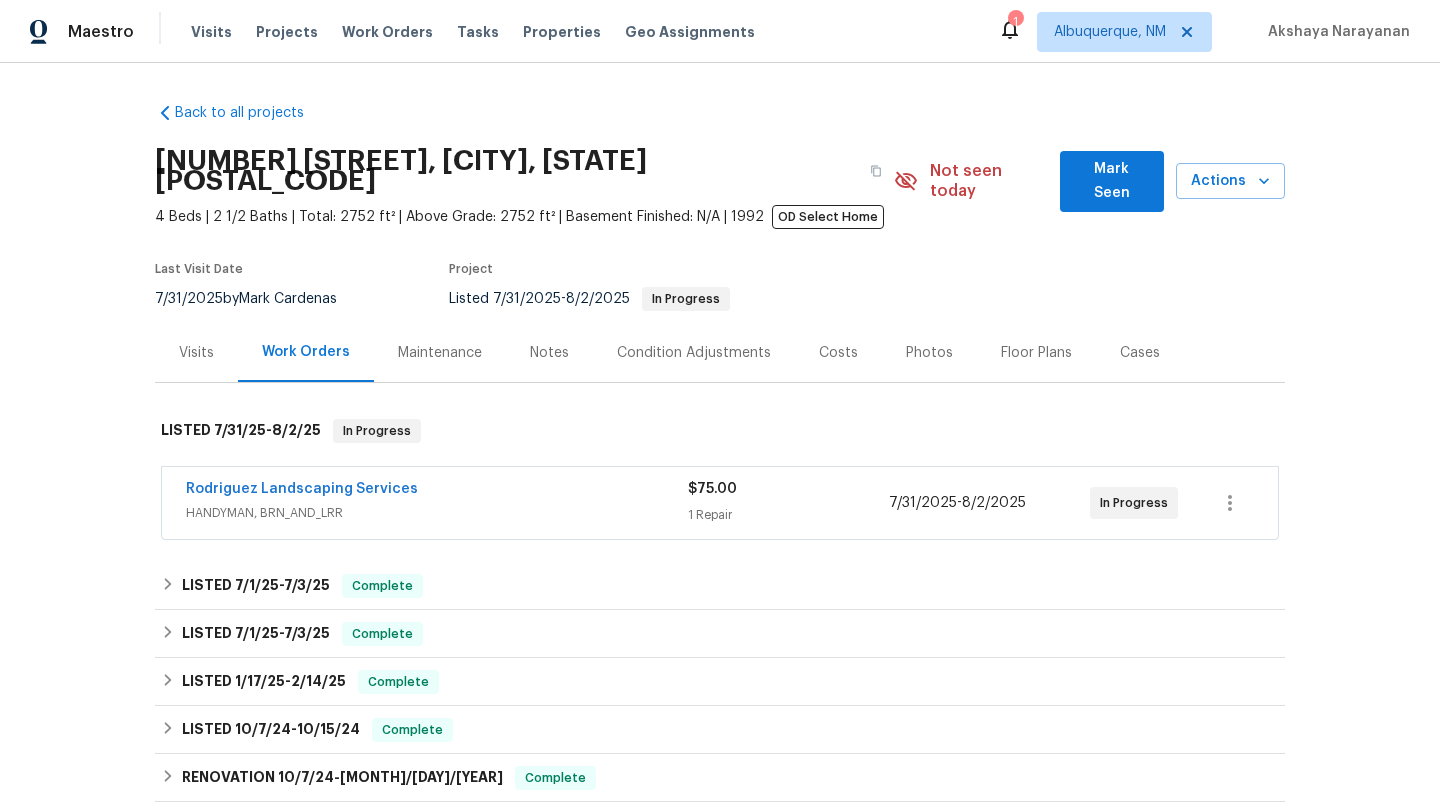 click on "Rodriguez Landscaping Services HANDYMAN, BRN_AND_LRR" at bounding box center [437, 503] 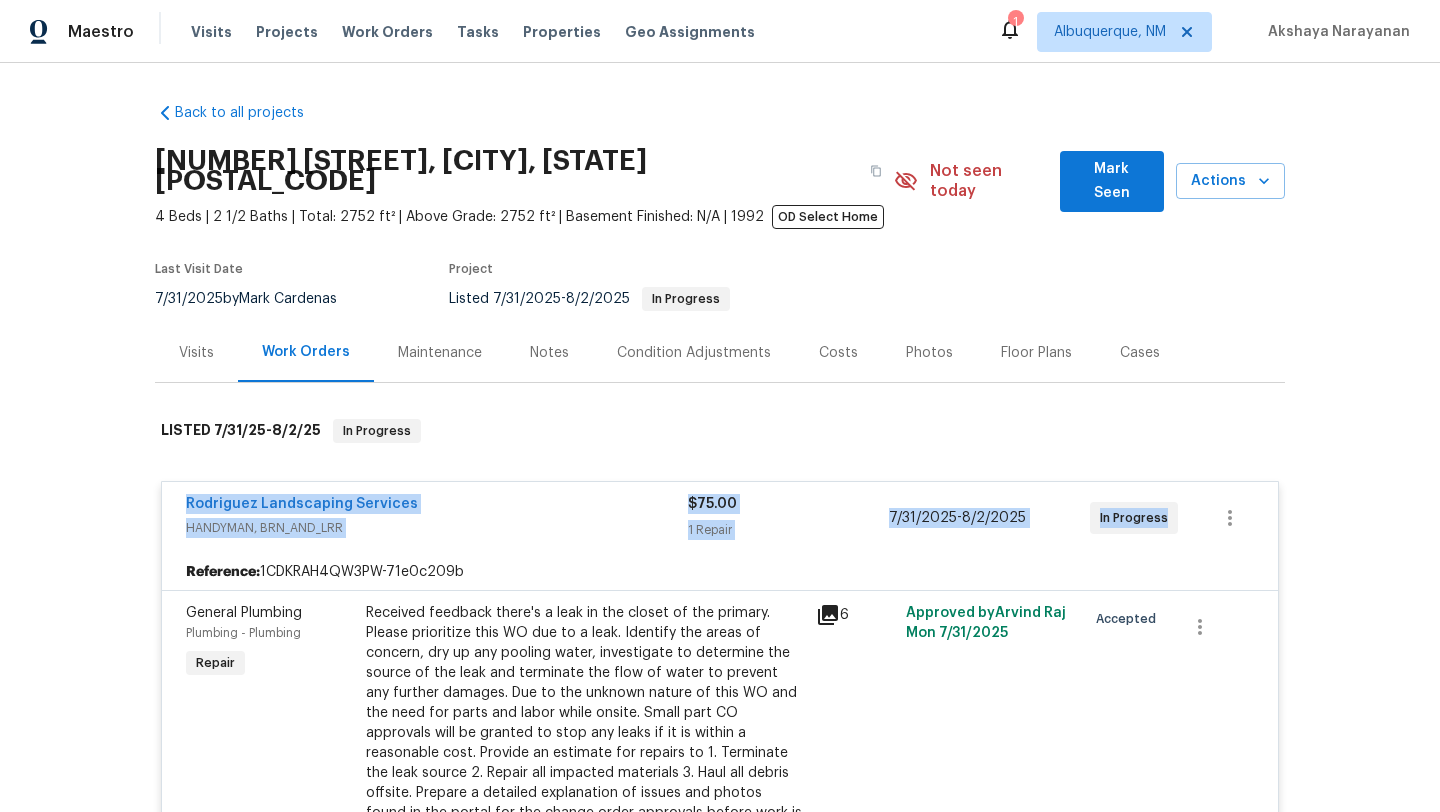 drag, startPoint x: 1162, startPoint y: 503, endPoint x: 132, endPoint y: 473, distance: 1030.4368 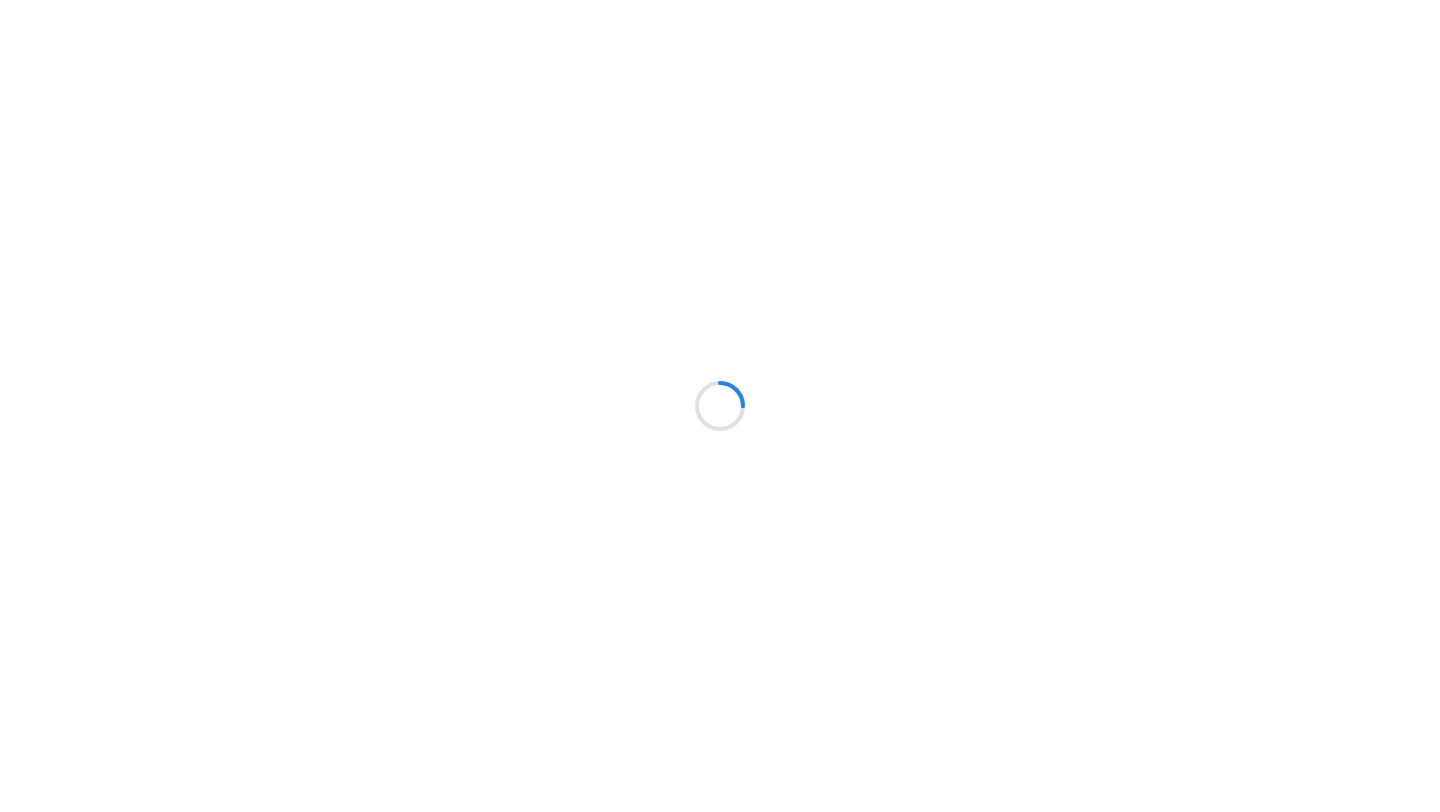 scroll, scrollTop: 0, scrollLeft: 0, axis: both 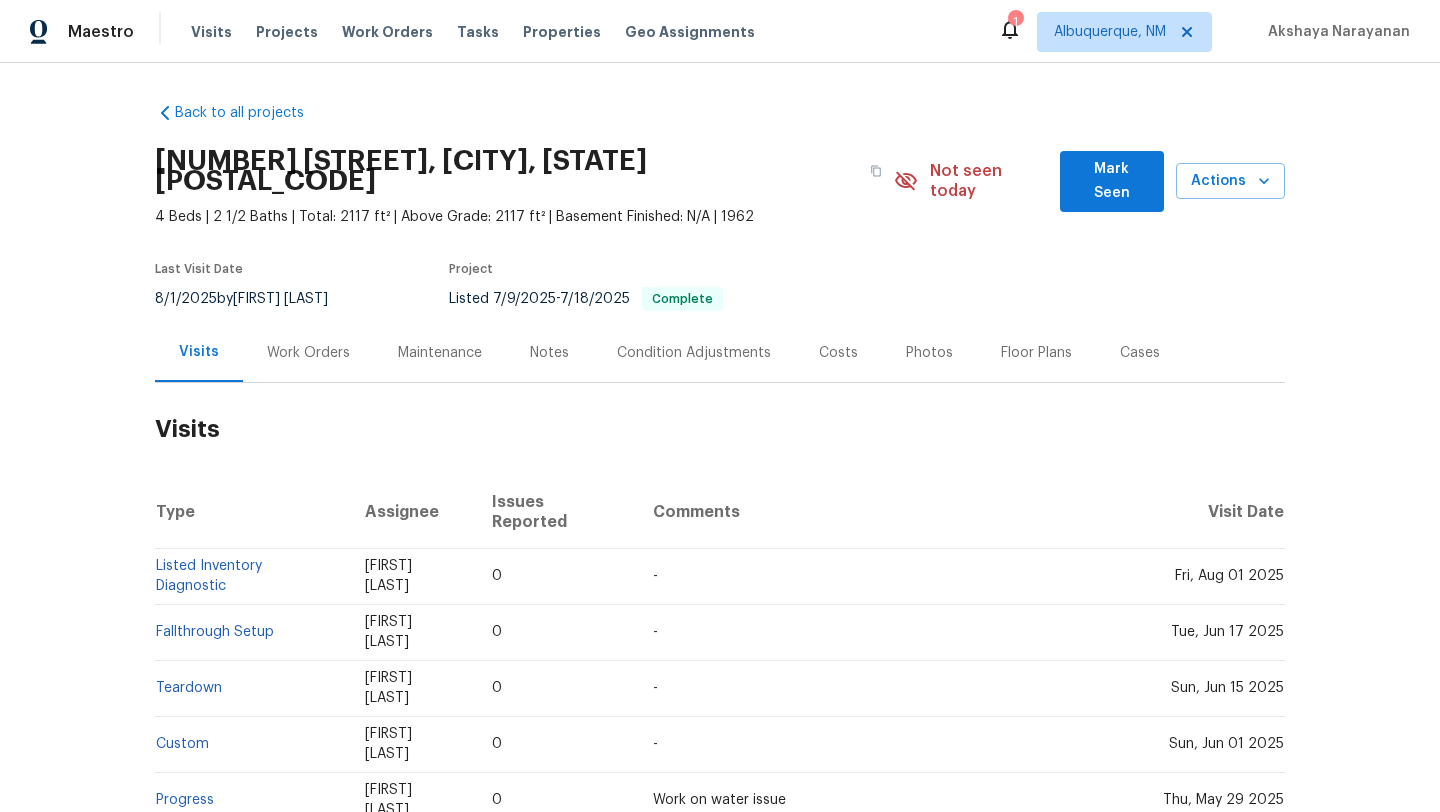 click on "Work Orders" at bounding box center (308, 353) 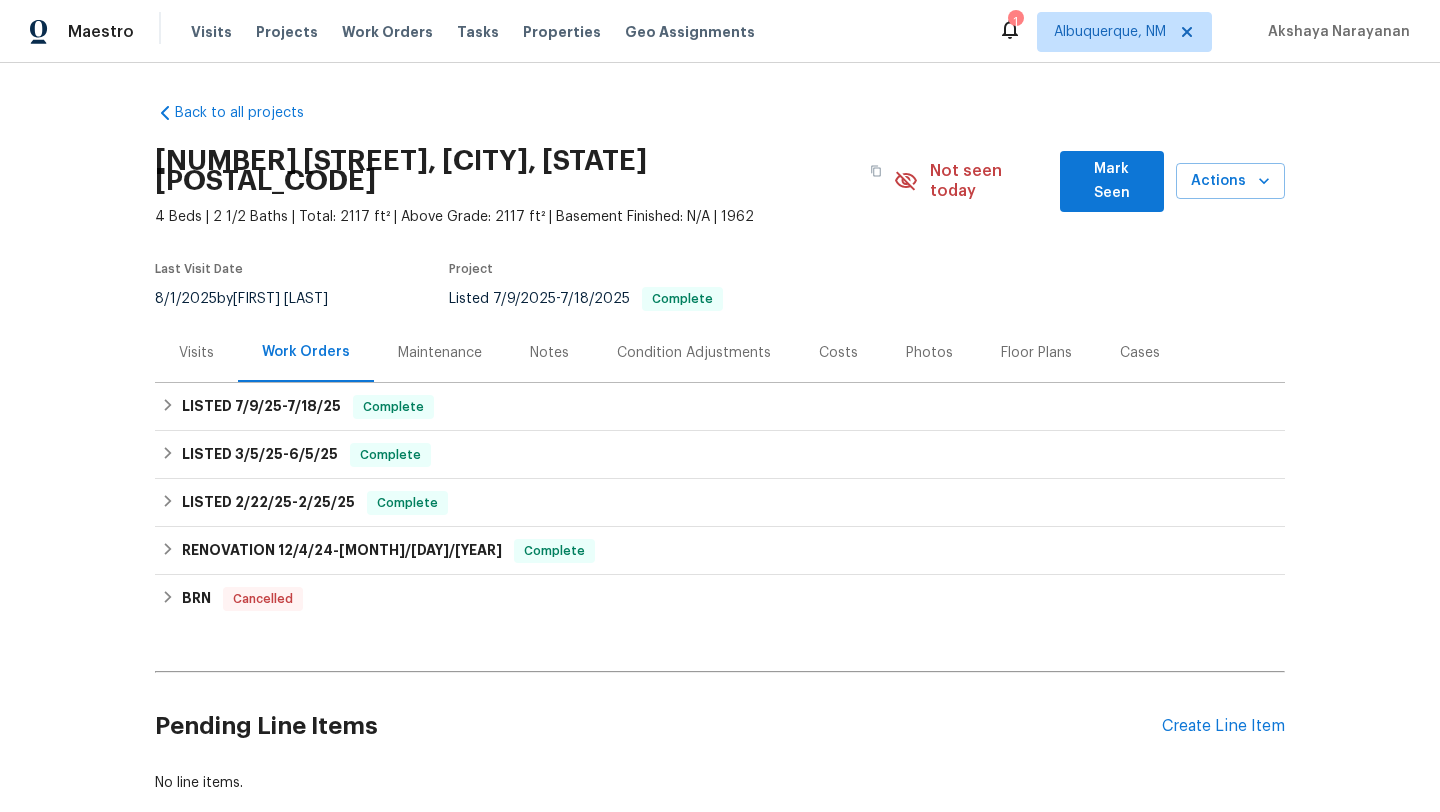 click on "Visits" at bounding box center (196, 353) 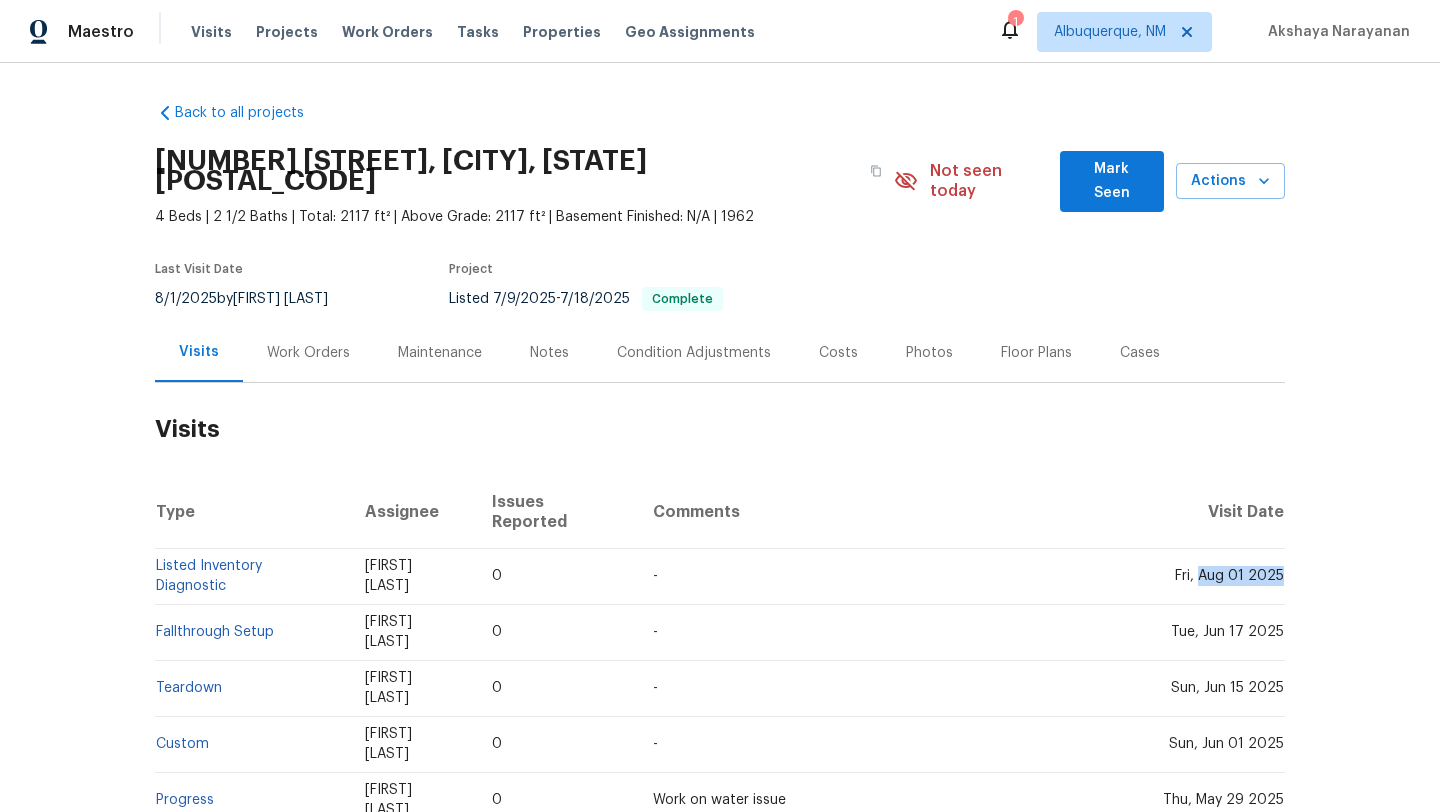 drag, startPoint x: 1203, startPoint y: 537, endPoint x: 1281, endPoint y: 545, distance: 78.40918 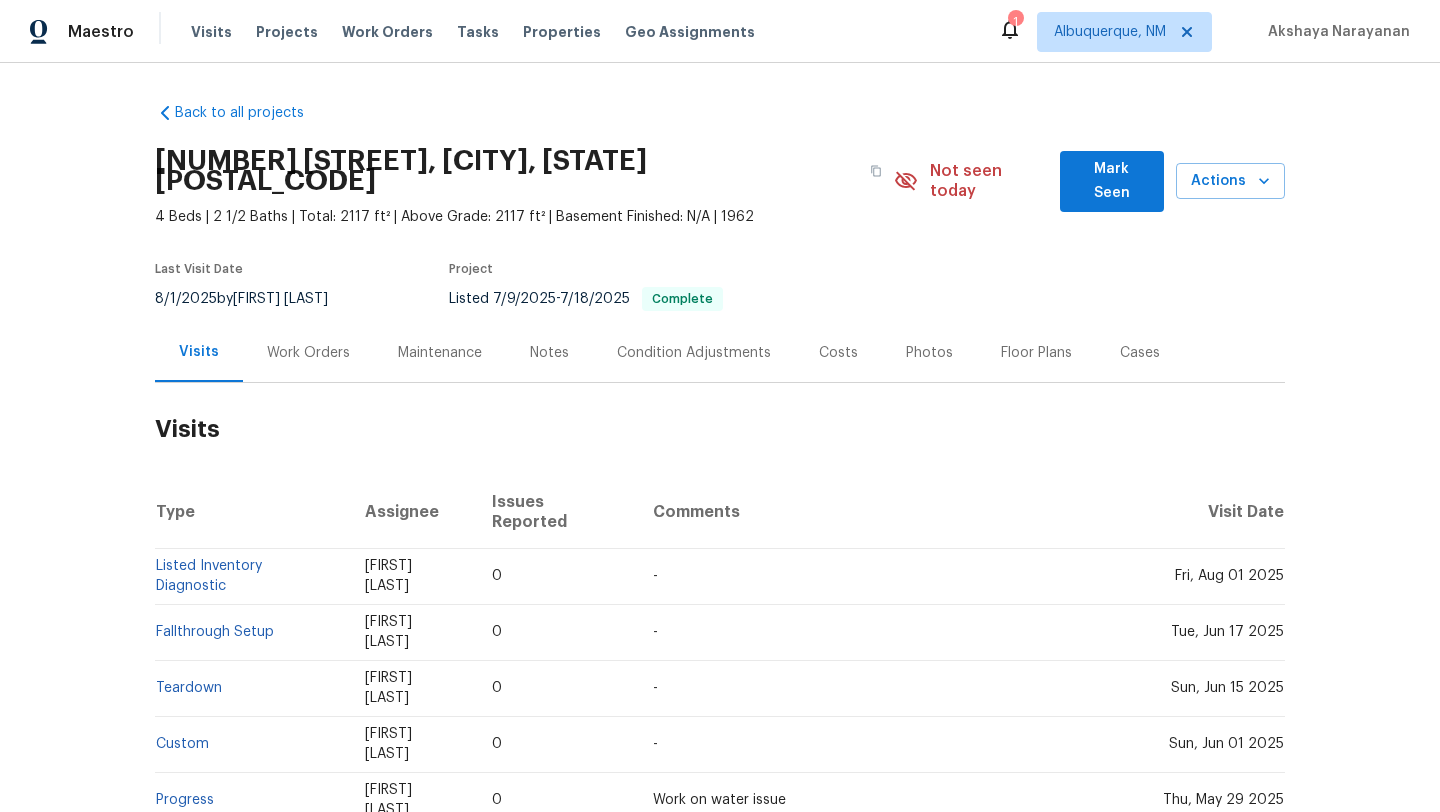 click on "Work Orders" at bounding box center [308, 353] 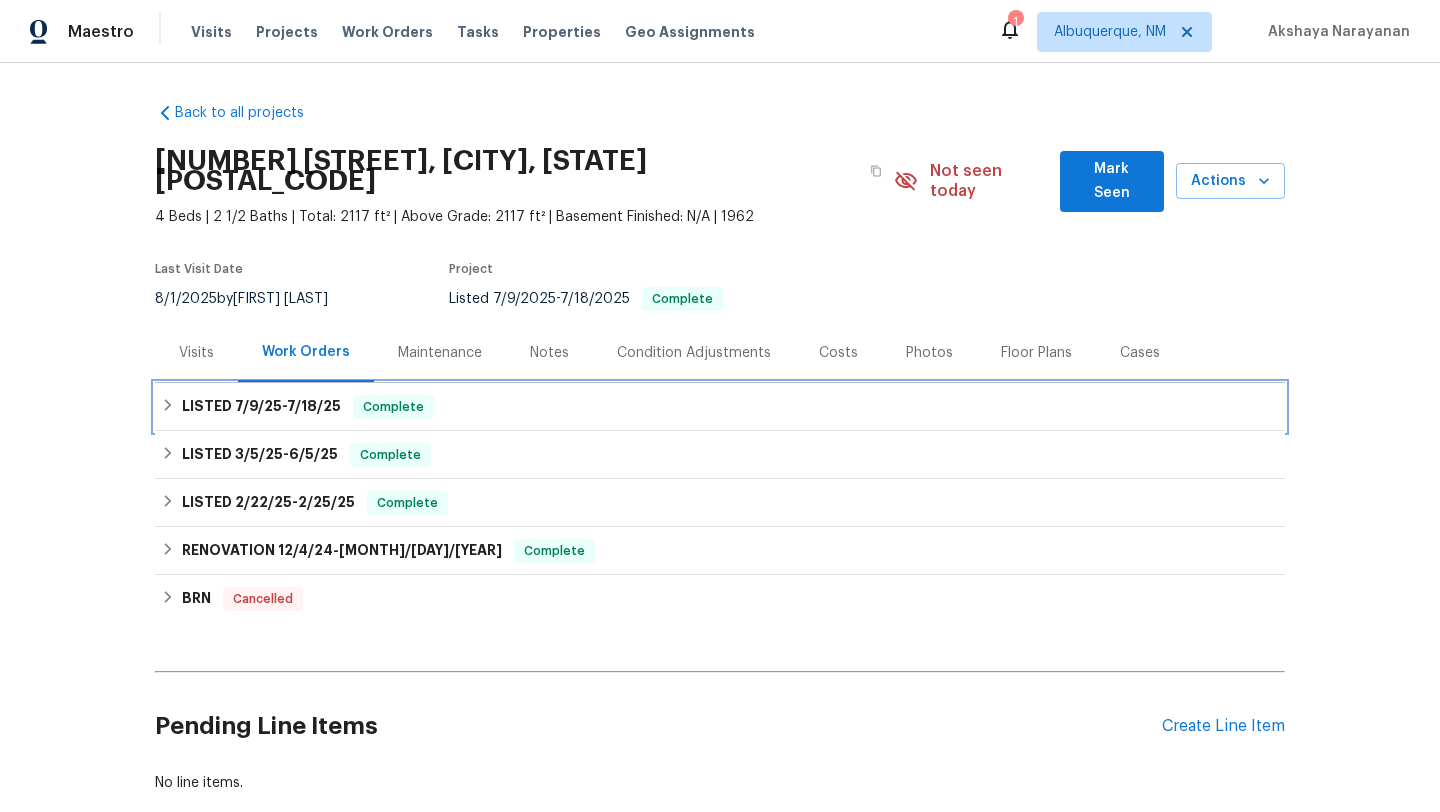 click on "Complete" at bounding box center [393, 407] 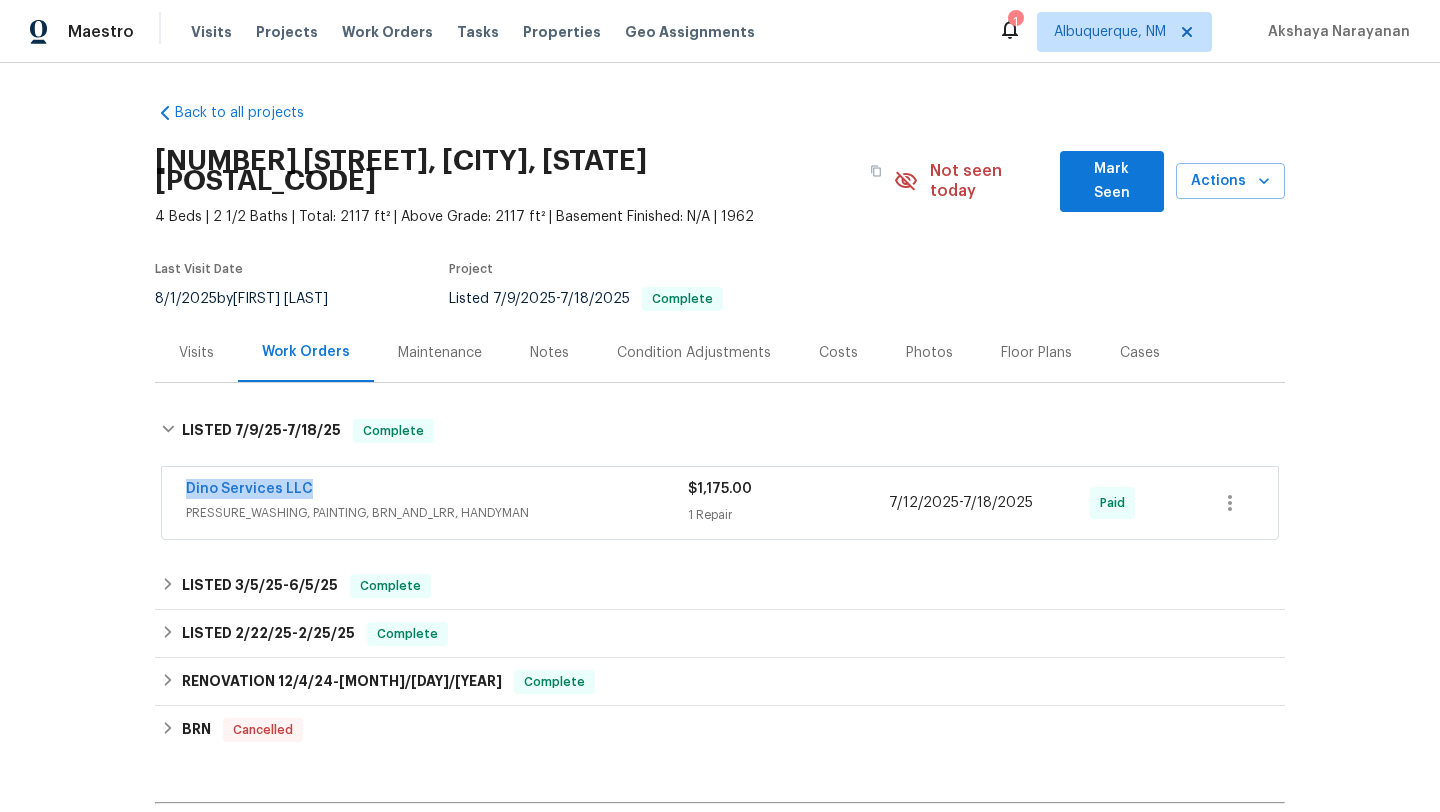 drag, startPoint x: 326, startPoint y: 470, endPoint x: 168, endPoint y: 472, distance: 158.01266 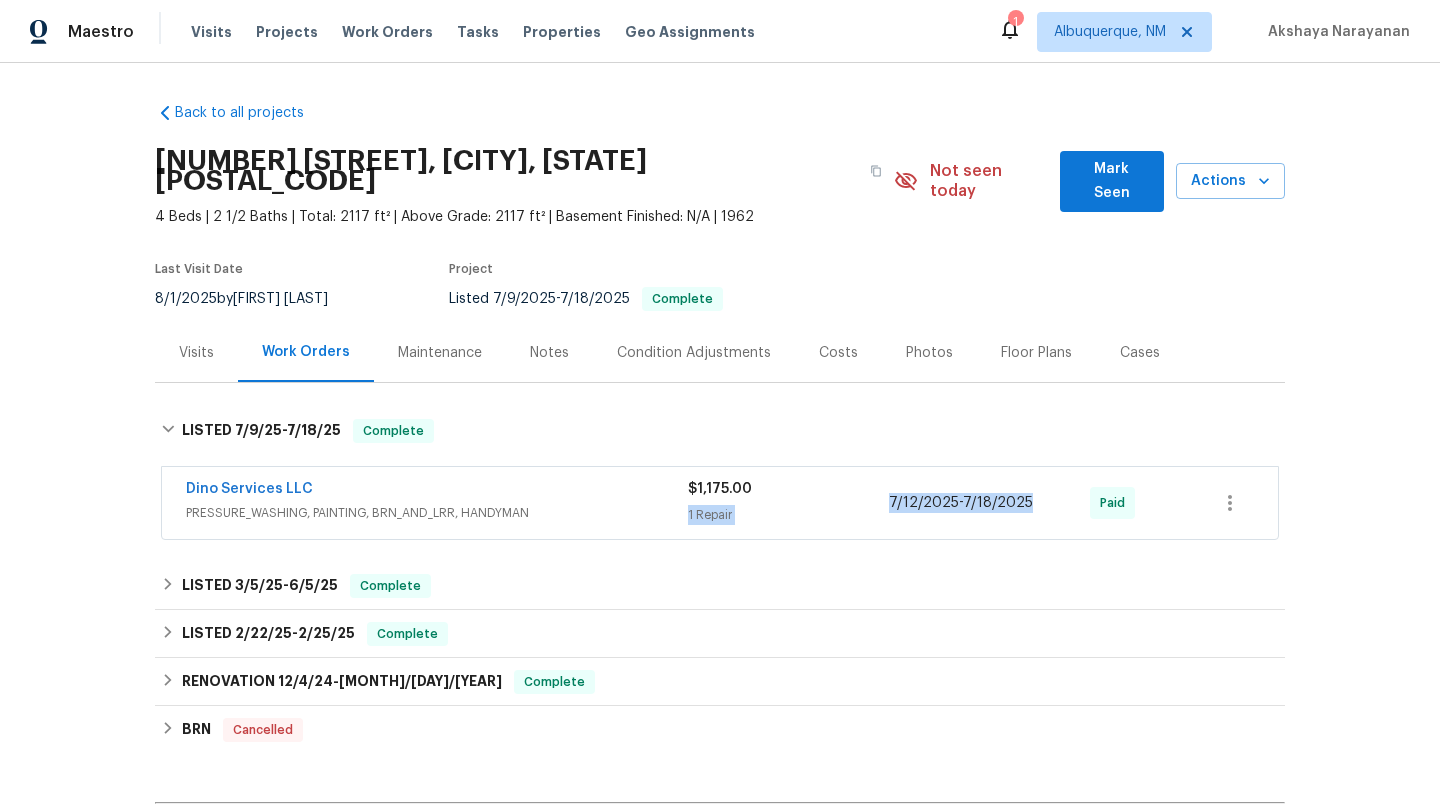drag, startPoint x: 1040, startPoint y: 483, endPoint x: 869, endPoint y: 483, distance: 171 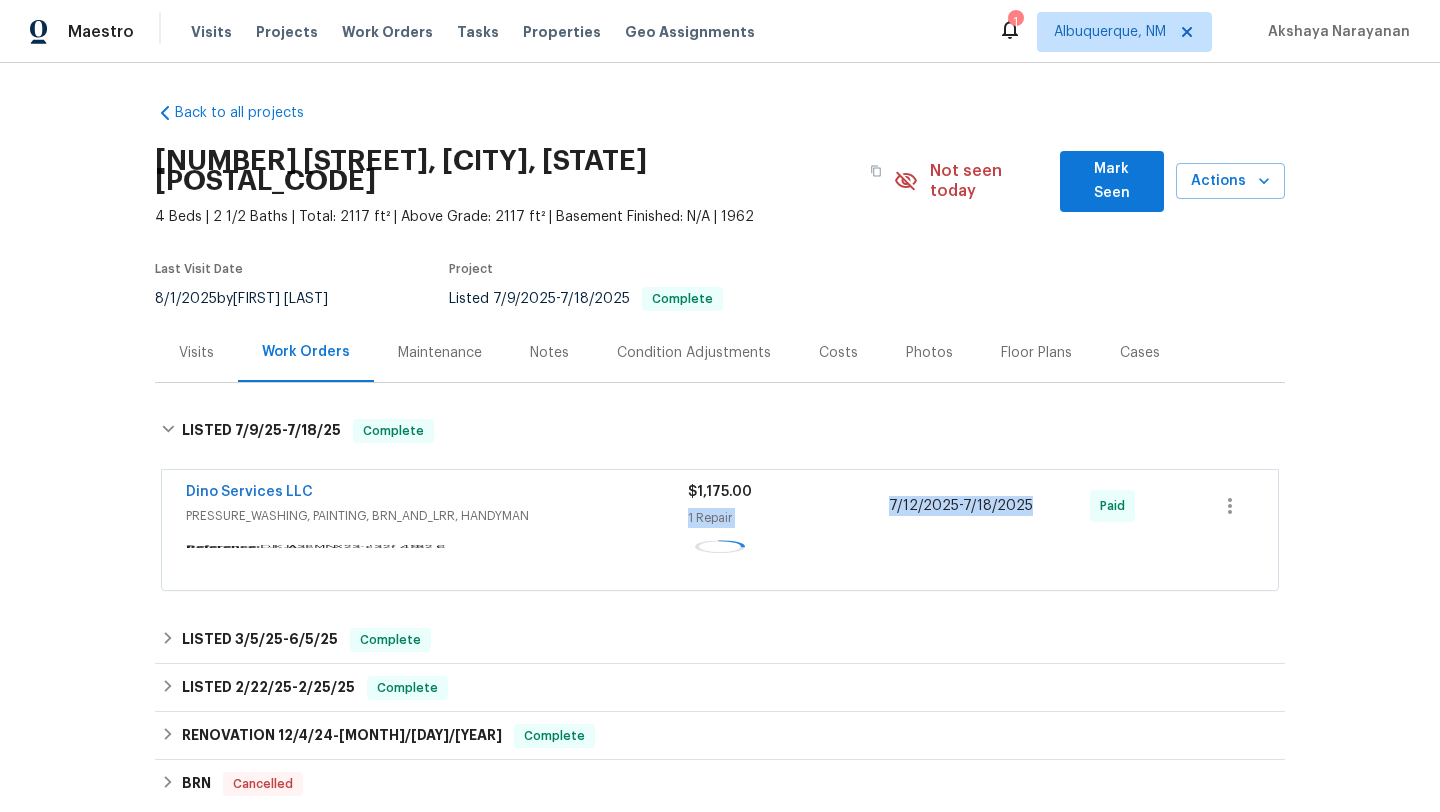 copy on "1 Repair 7/12/2025  -  7/18/2025" 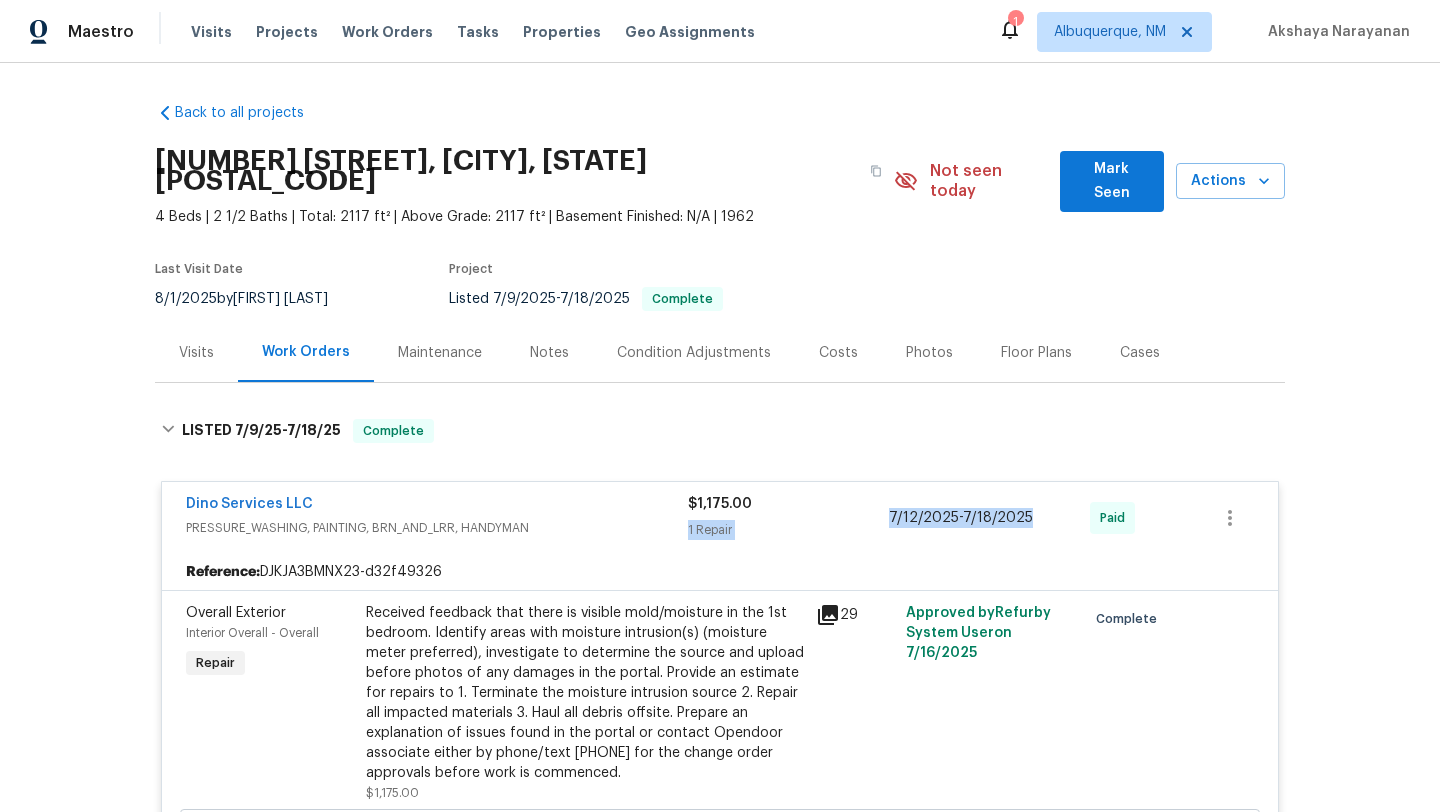 scroll, scrollTop: 89, scrollLeft: 0, axis: vertical 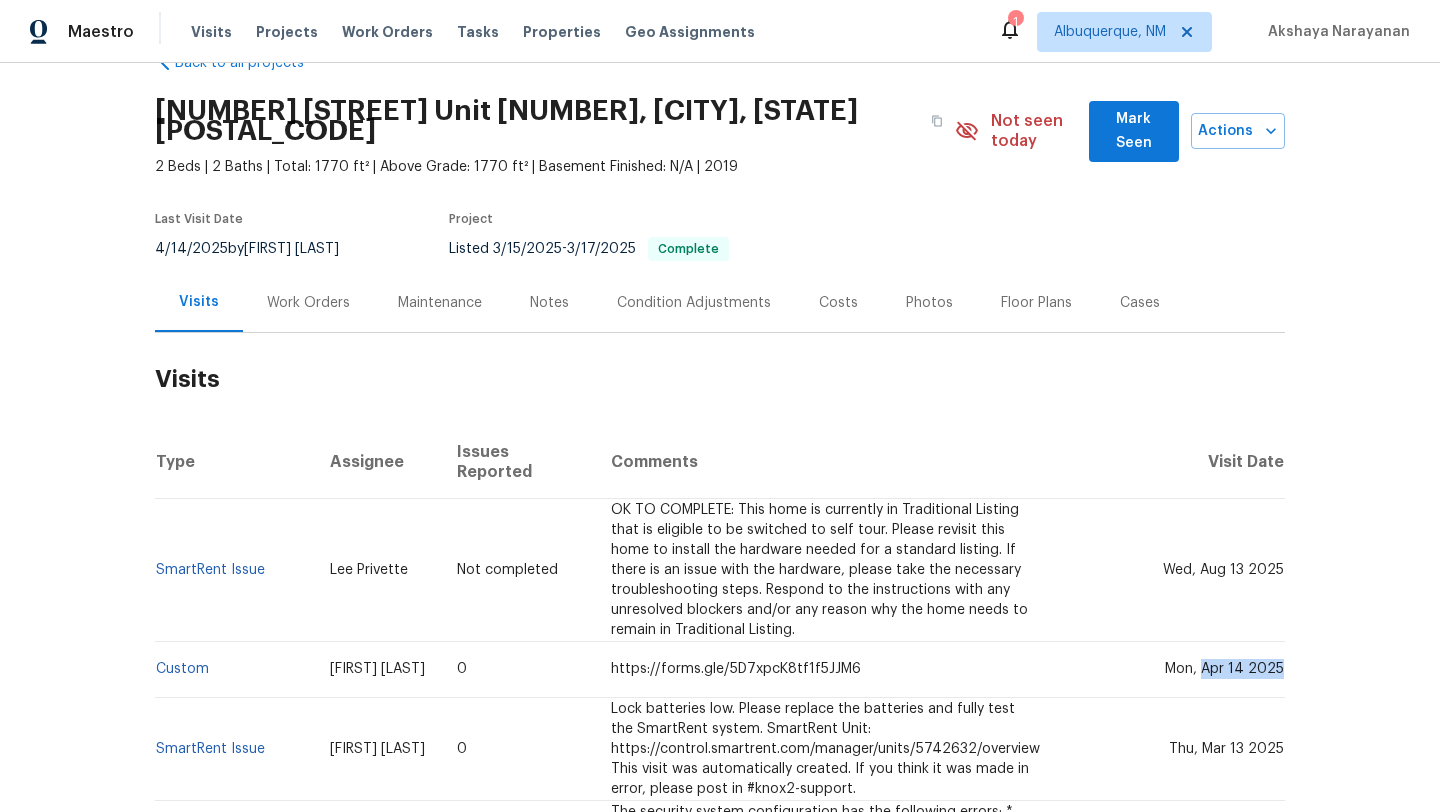 drag, startPoint x: 1206, startPoint y: 636, endPoint x: 1282, endPoint y: 636, distance: 76 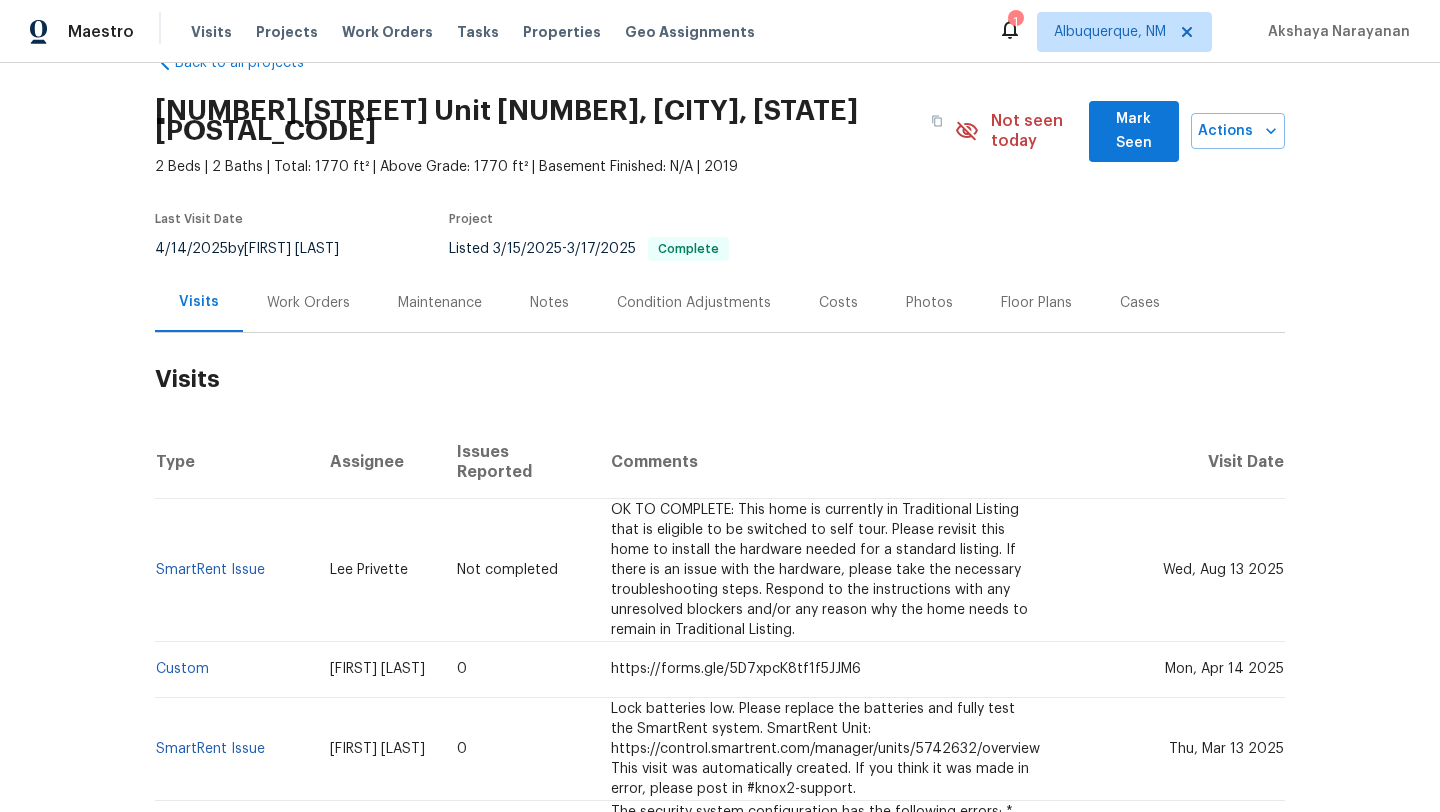 click on "Work Orders" at bounding box center (308, 302) 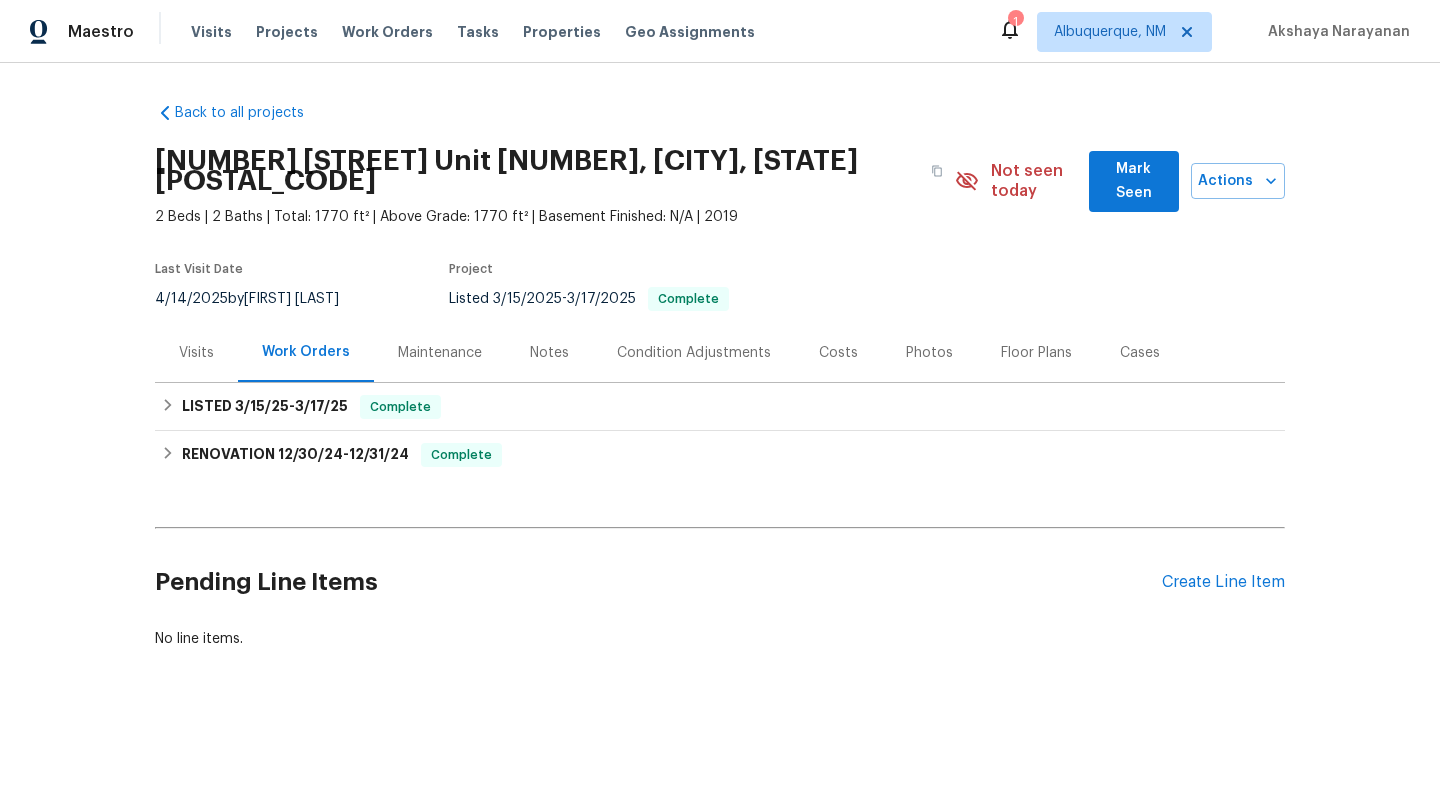 scroll, scrollTop: 0, scrollLeft: 0, axis: both 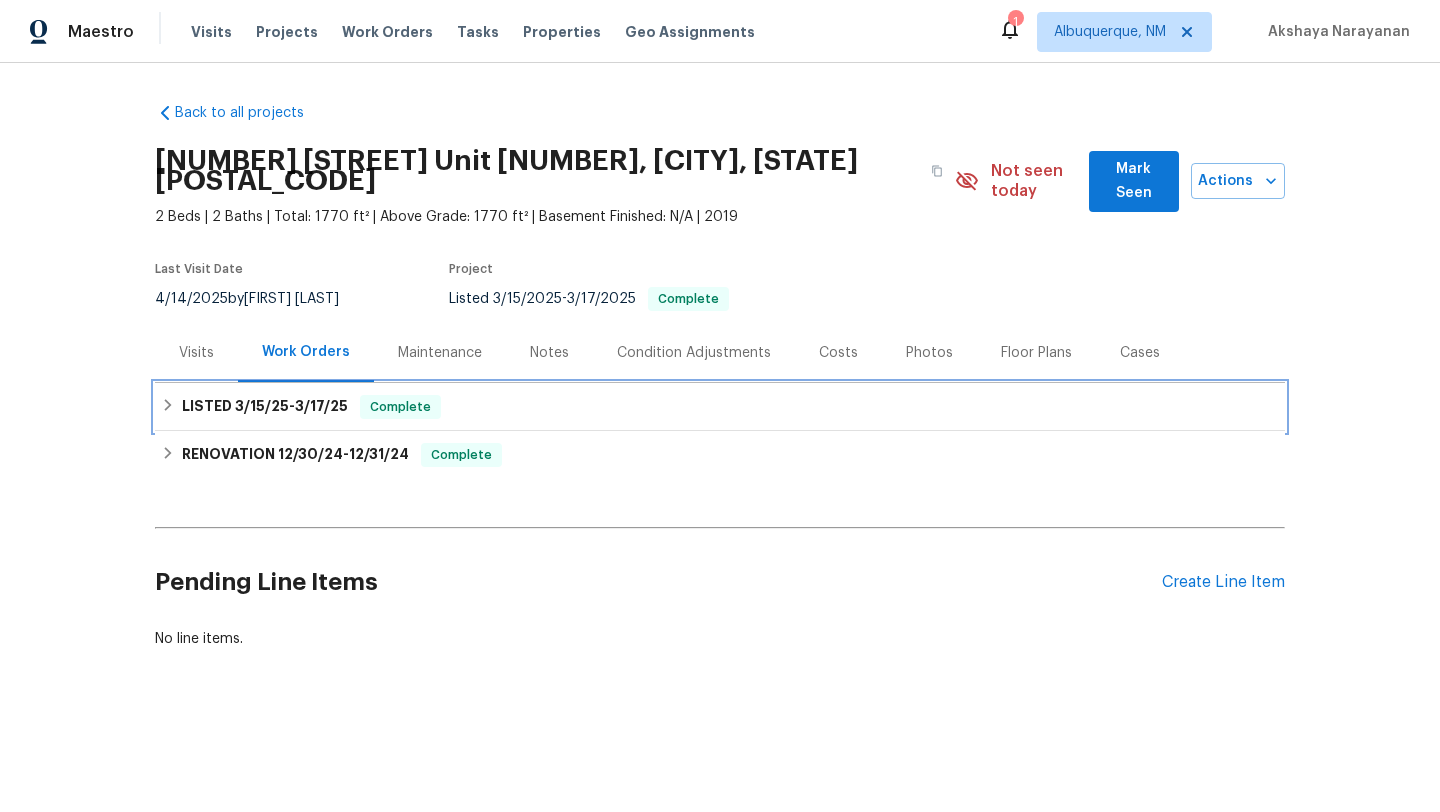 click on "3/17/25" at bounding box center [321, 406] 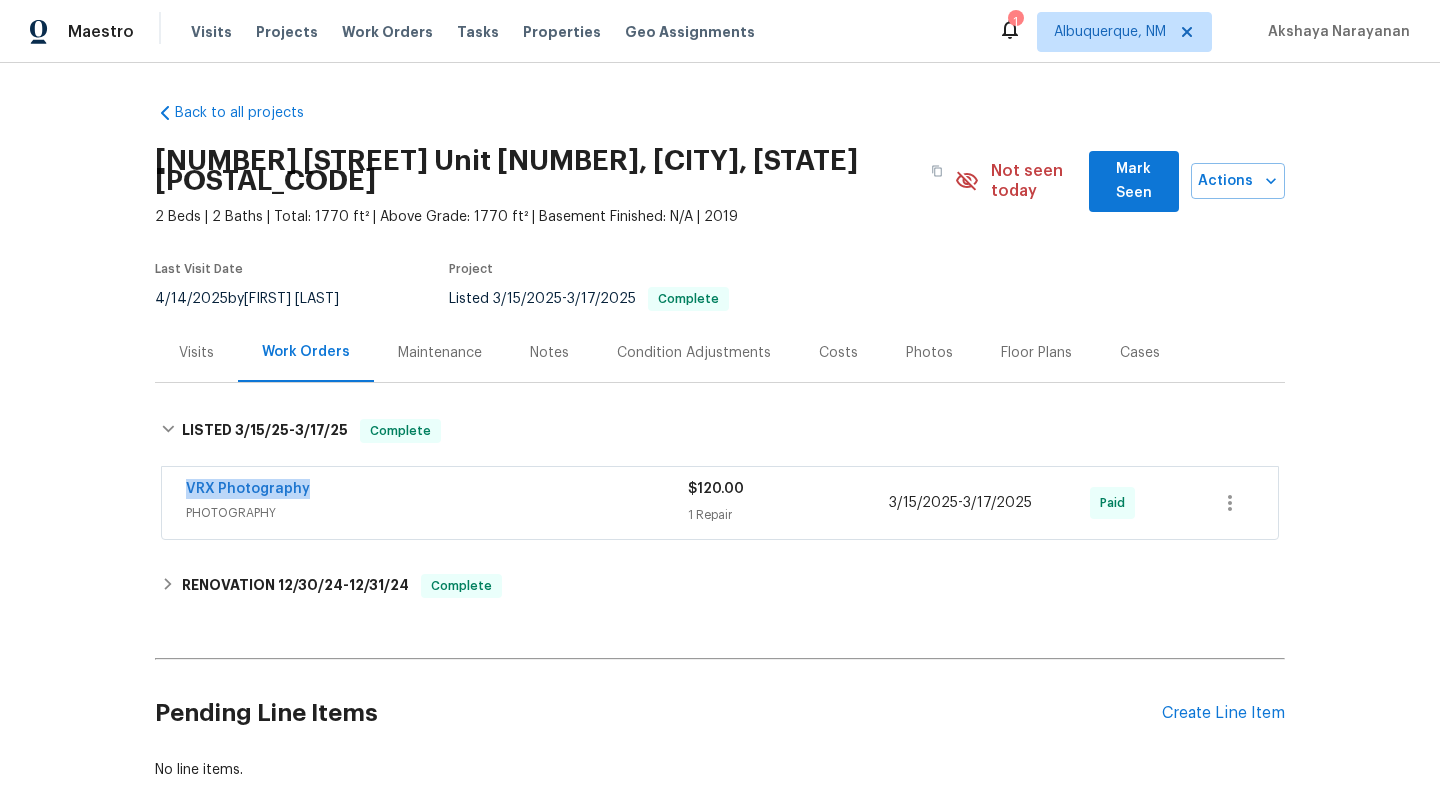 drag, startPoint x: 327, startPoint y: 468, endPoint x: 156, endPoint y: 473, distance: 171.07309 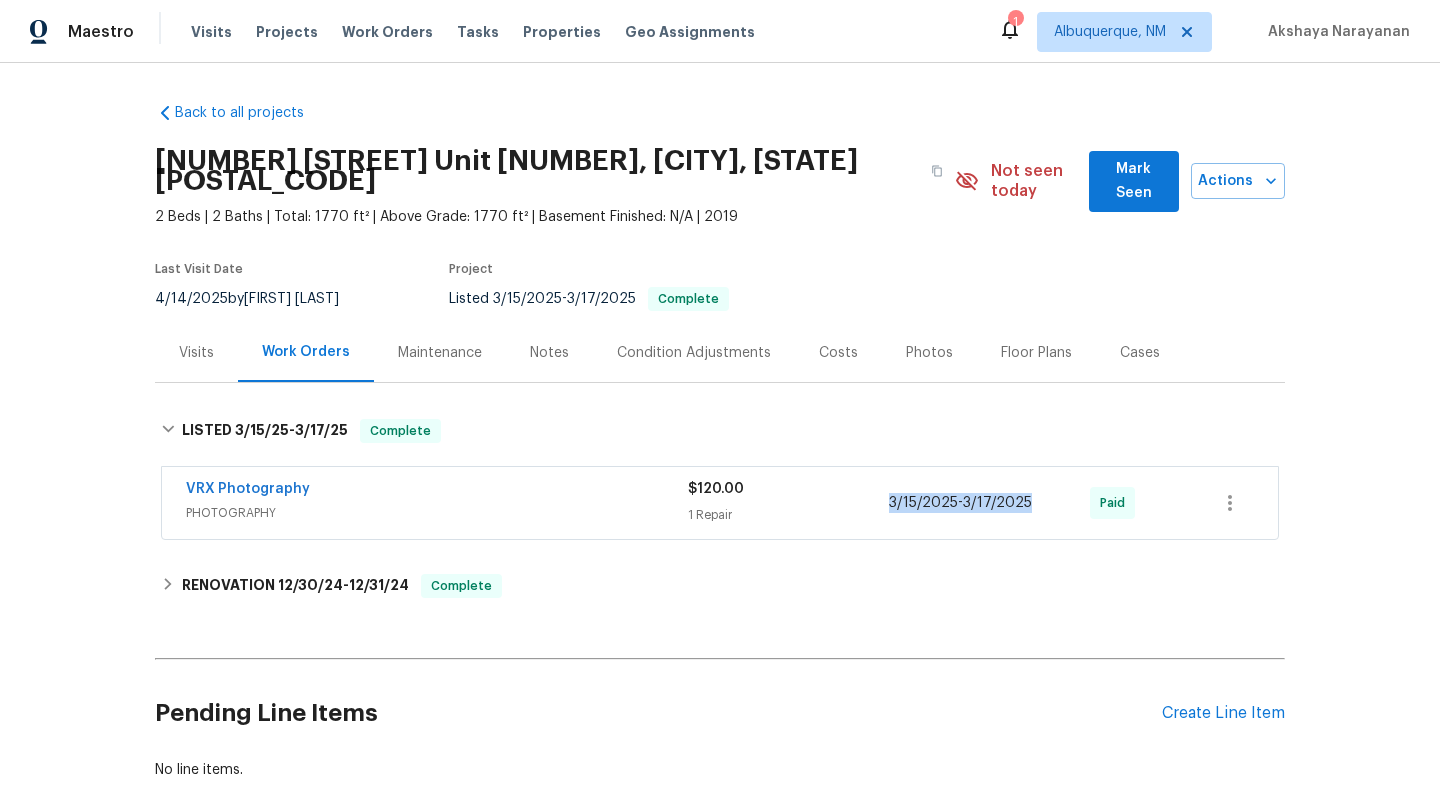 drag, startPoint x: 1043, startPoint y: 492, endPoint x: 890, endPoint y: 491, distance: 153.00327 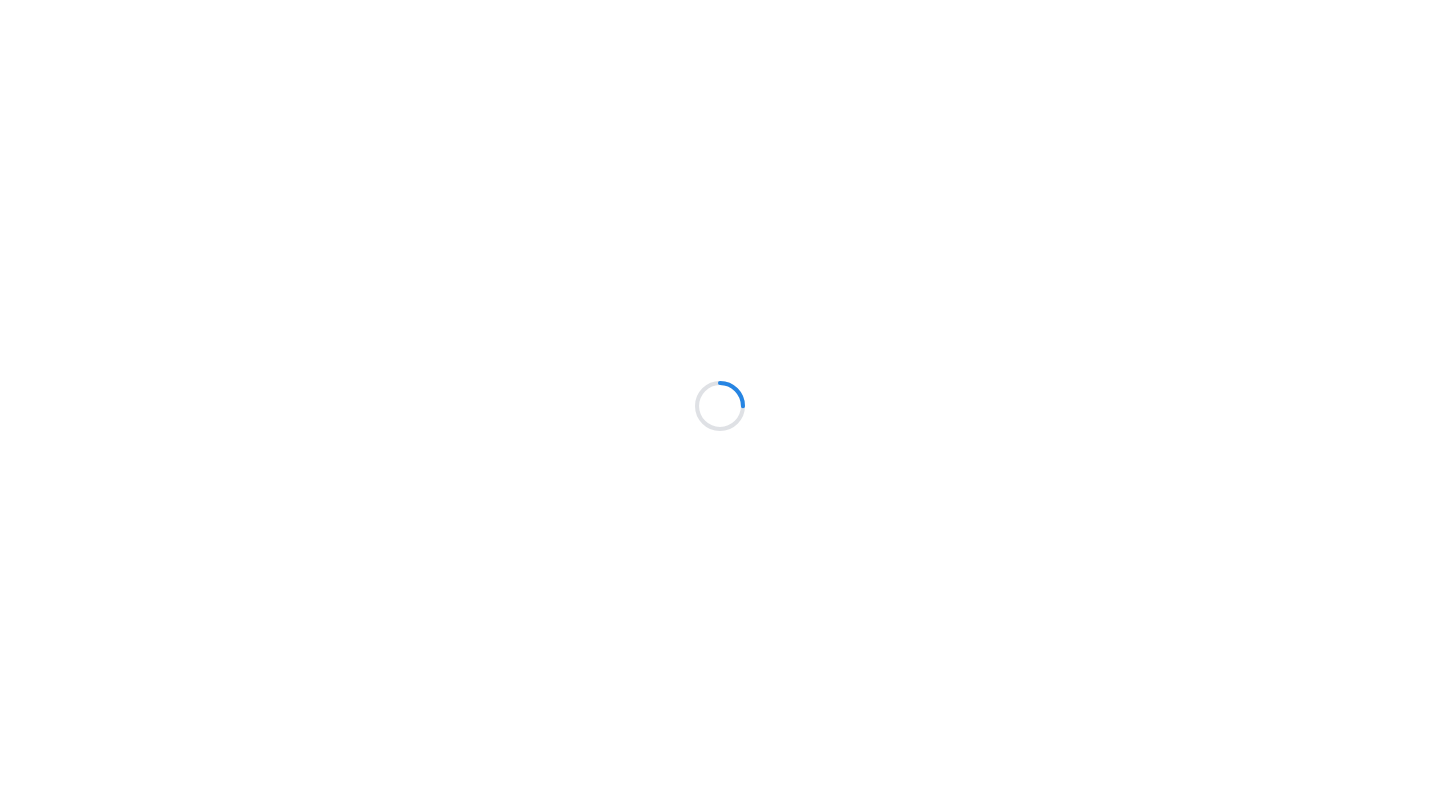 scroll, scrollTop: 0, scrollLeft: 0, axis: both 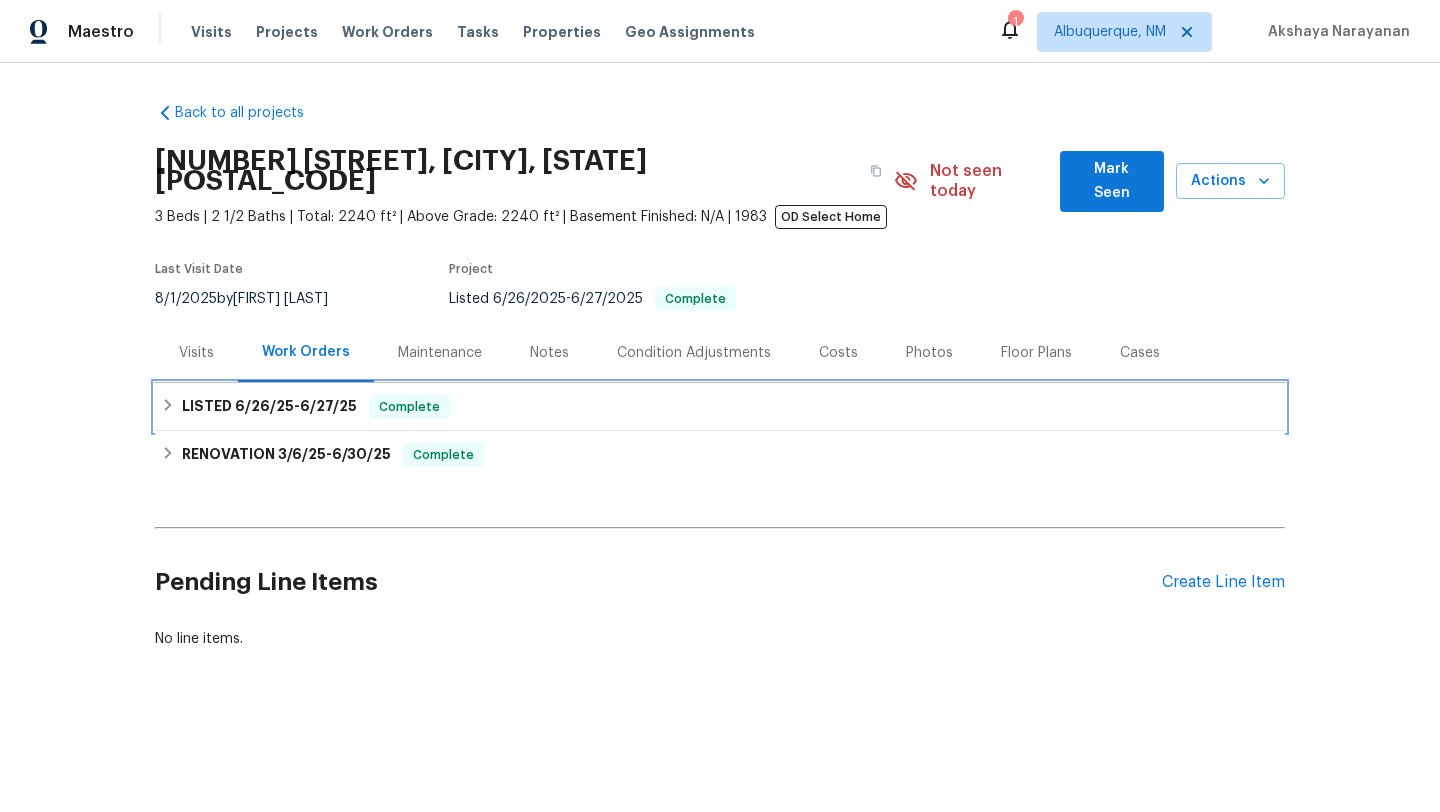 click on "LISTED   6/26/25  -  6/27/25 Complete" at bounding box center (720, 407) 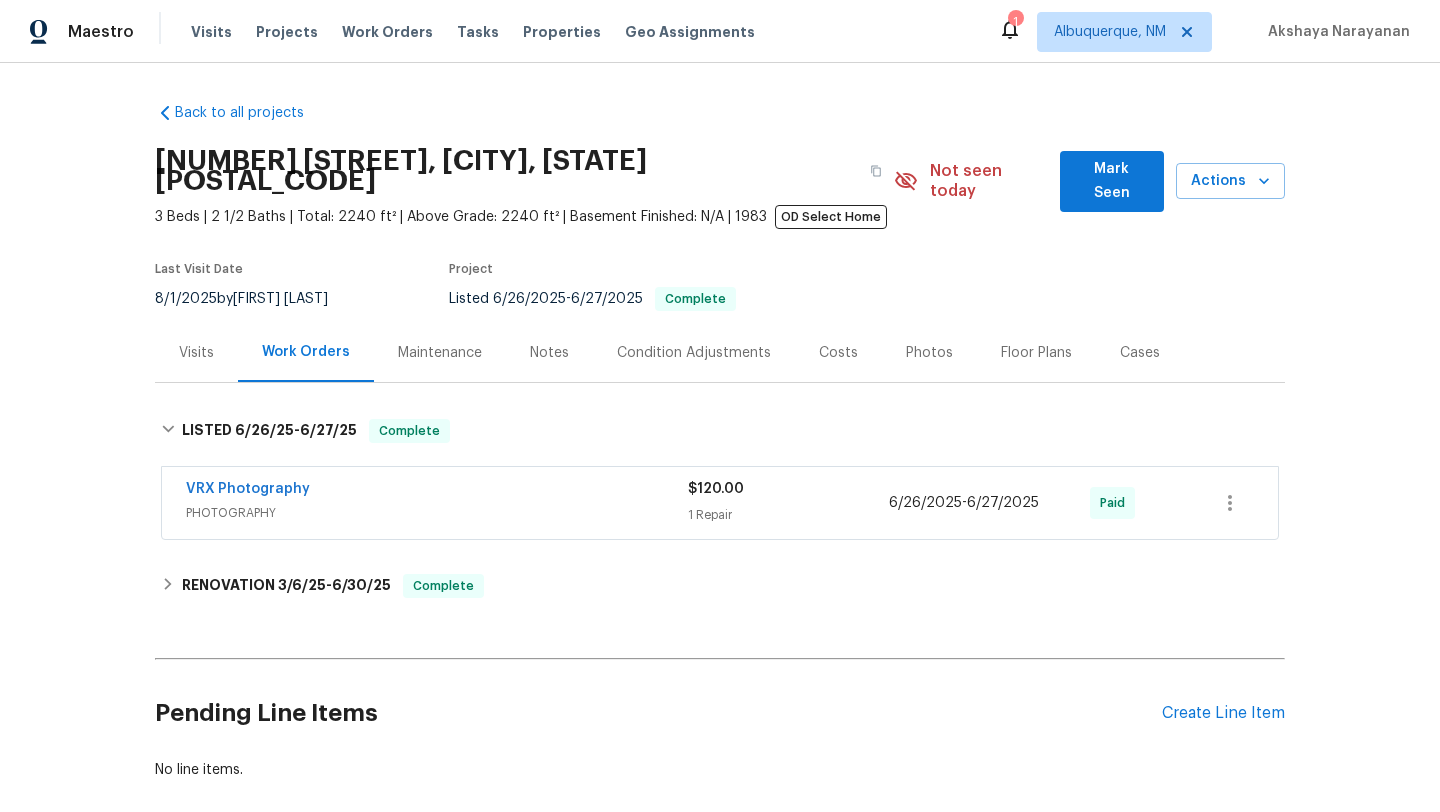 click on "Visits" at bounding box center (196, 352) 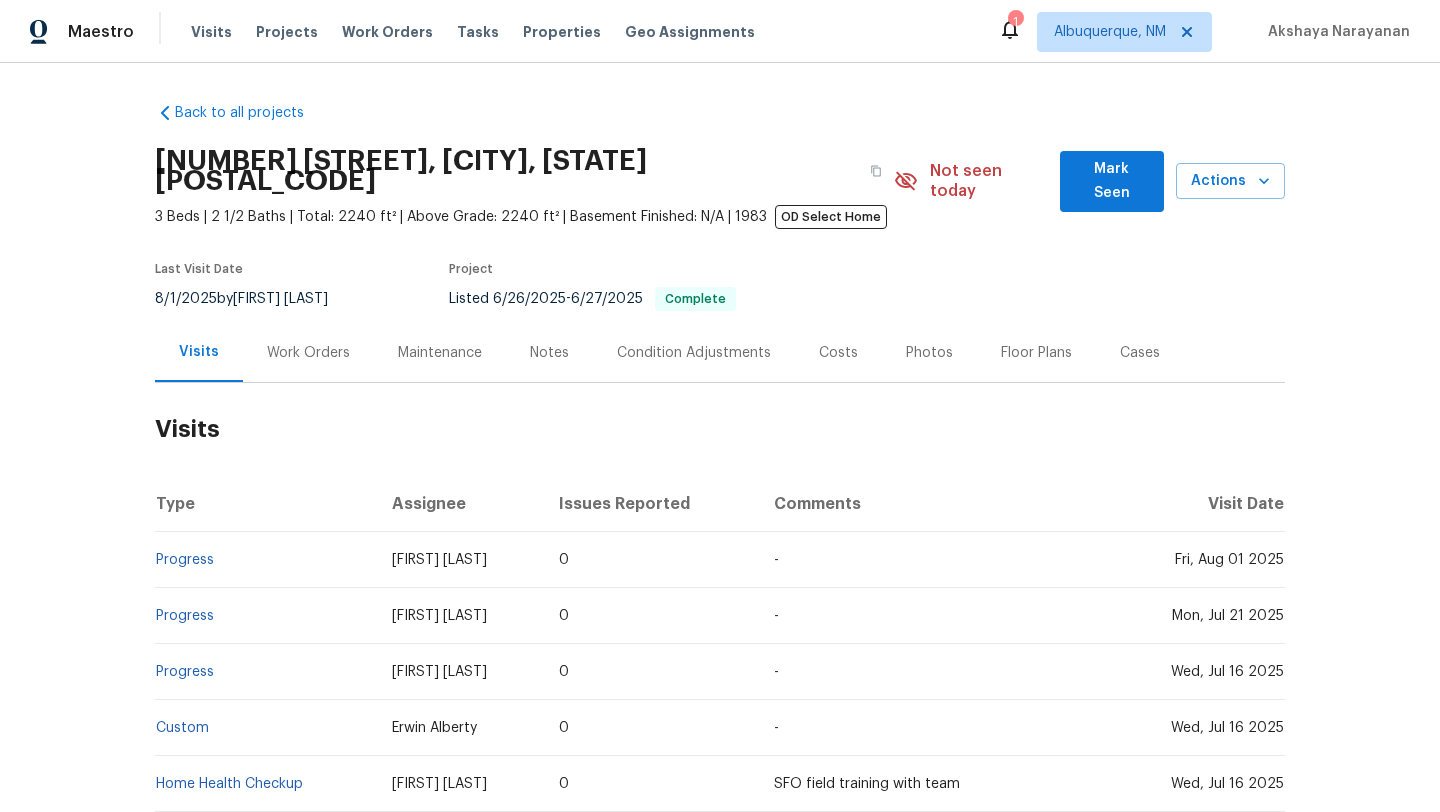click on "Work Orders" at bounding box center [308, 352] 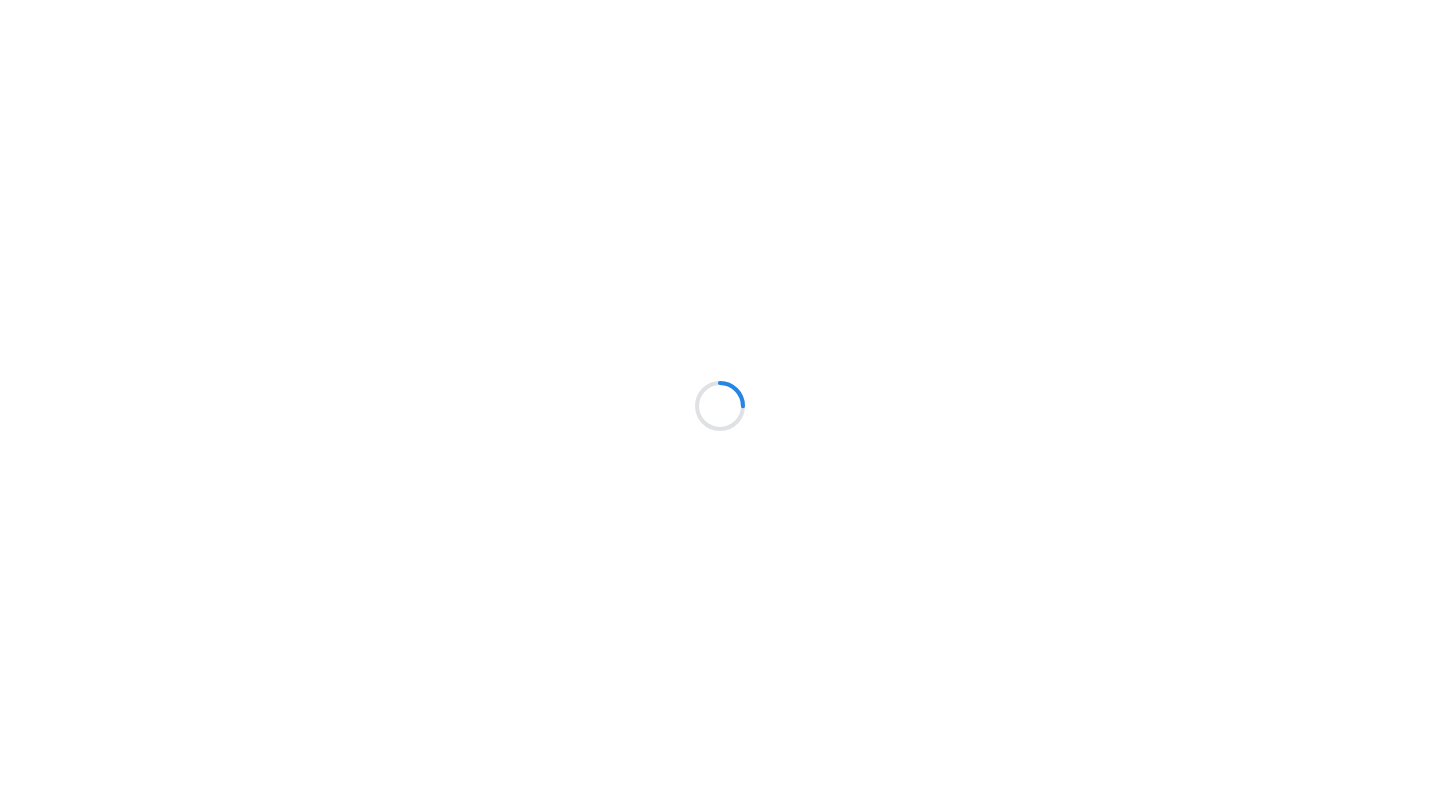 scroll, scrollTop: 0, scrollLeft: 0, axis: both 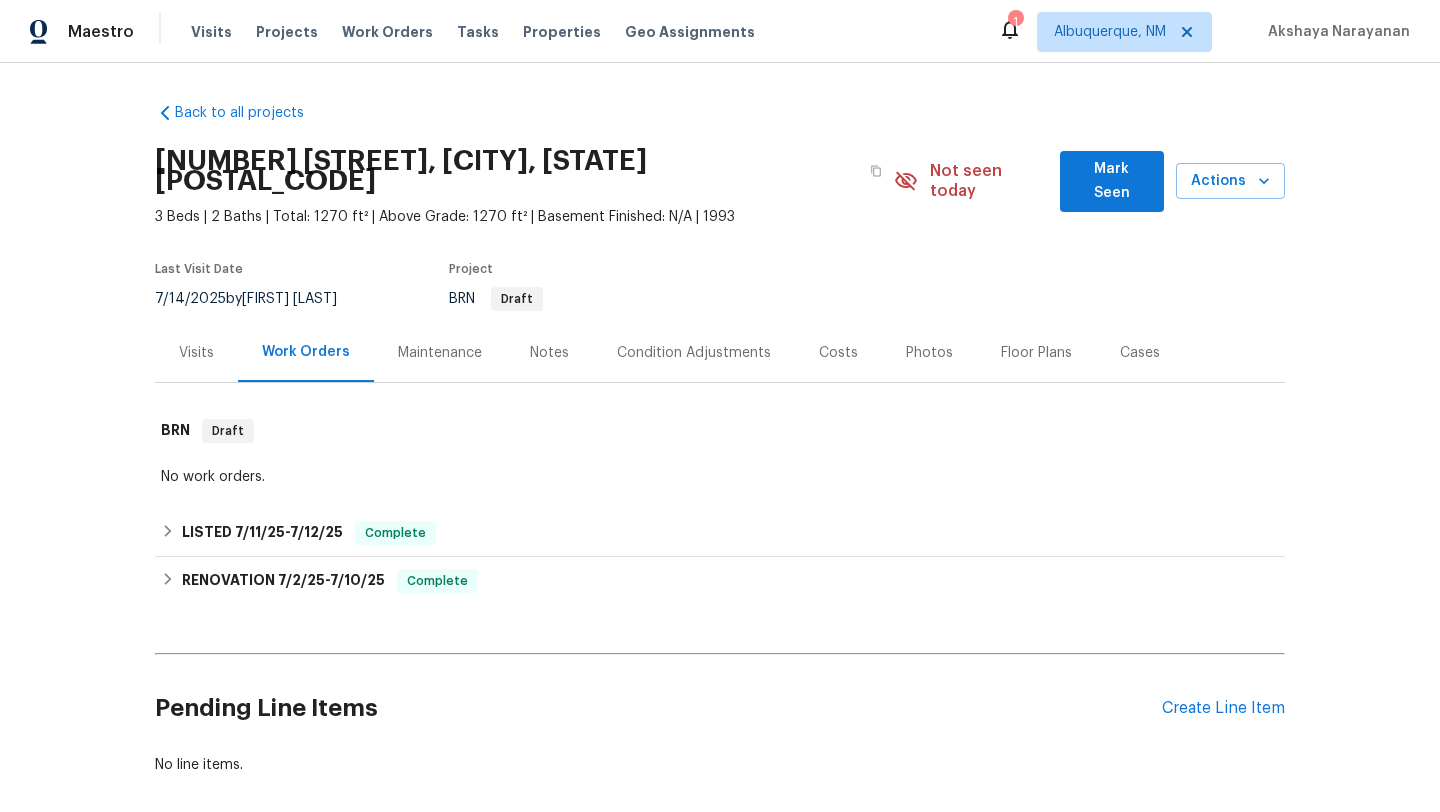 click on "Visits" at bounding box center [196, 352] 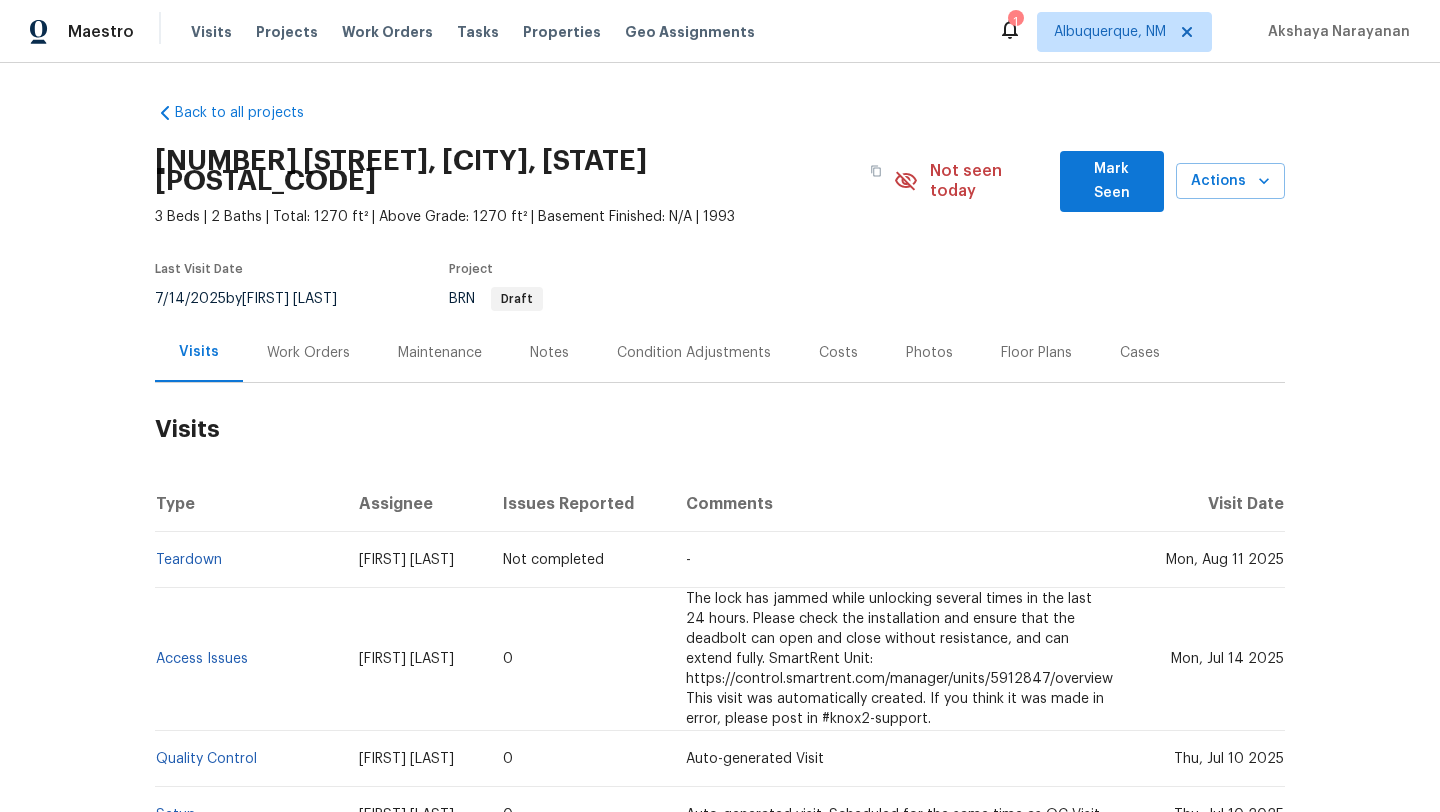 scroll, scrollTop: 32, scrollLeft: 0, axis: vertical 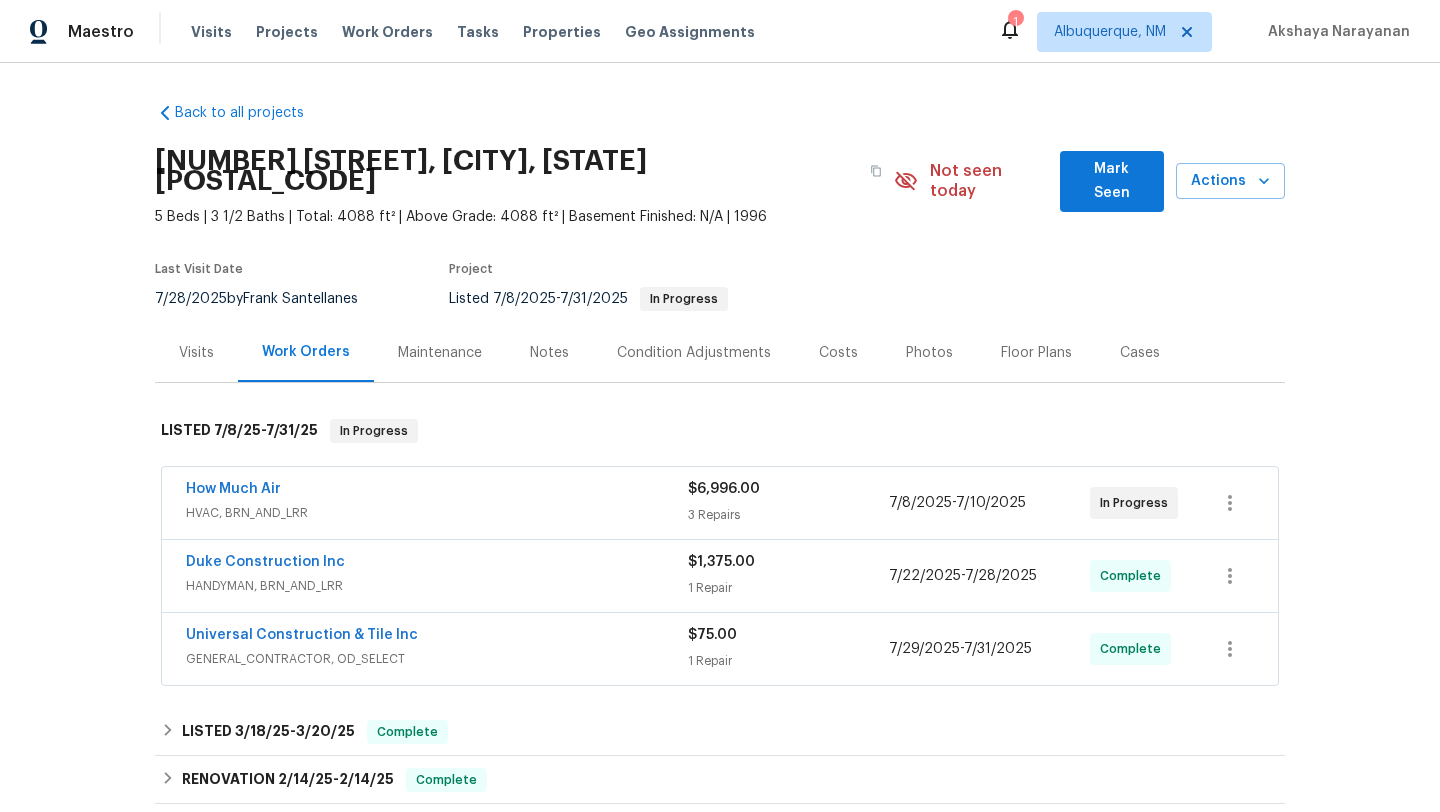 click on "HVAC, BRN_AND_LRR" at bounding box center [437, 513] 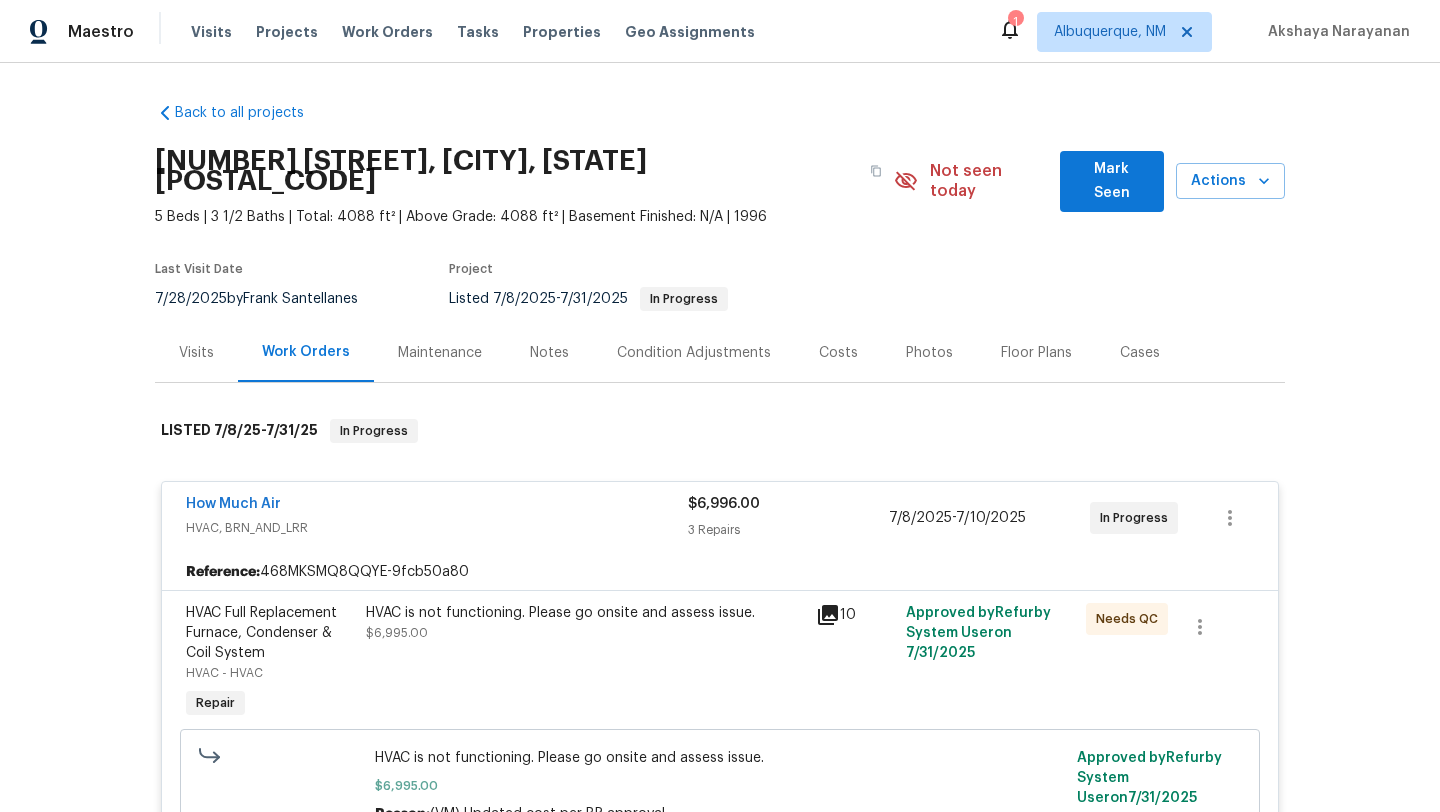 click on "Visits" at bounding box center (196, 353) 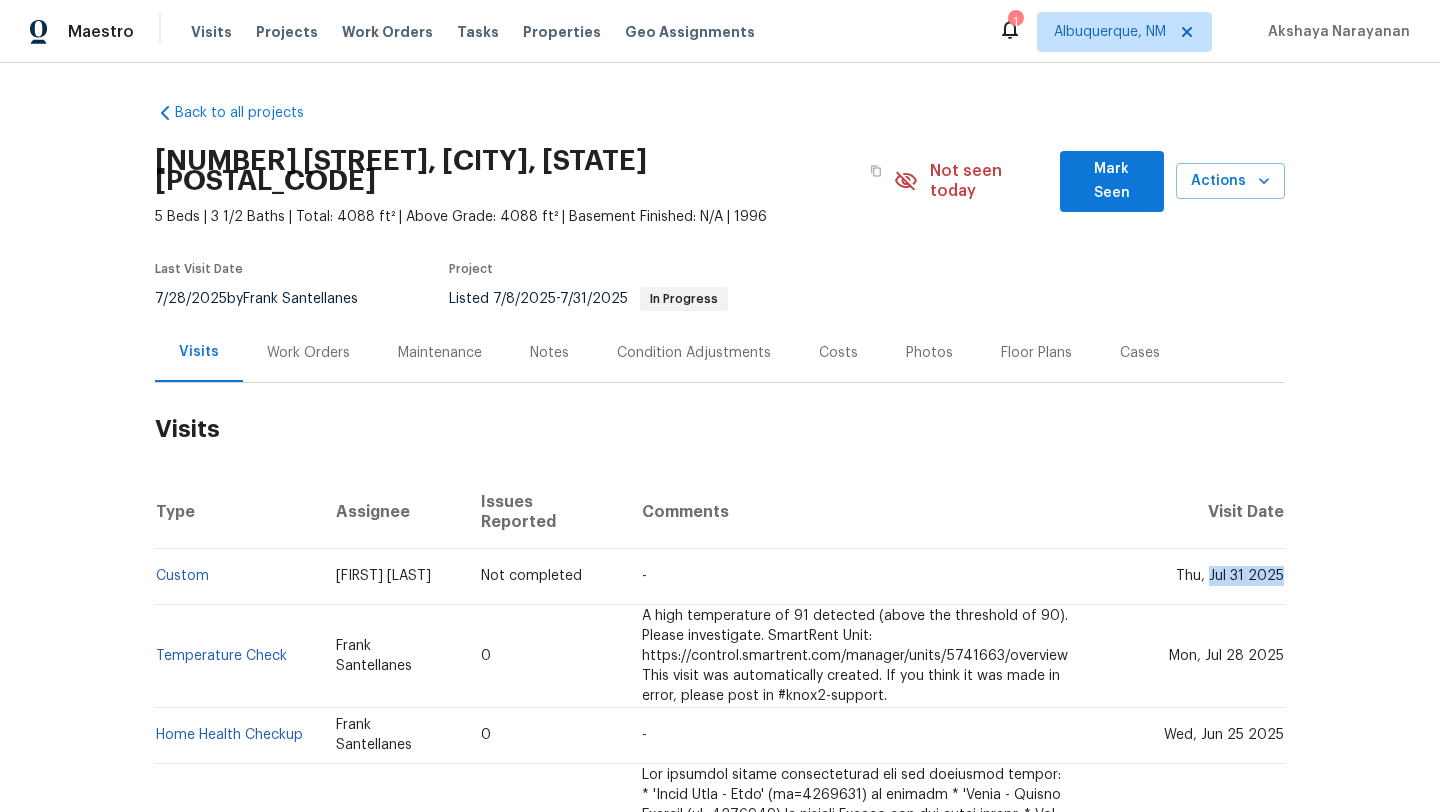 drag, startPoint x: 1213, startPoint y: 546, endPoint x: 1283, endPoint y: 543, distance: 70.064255 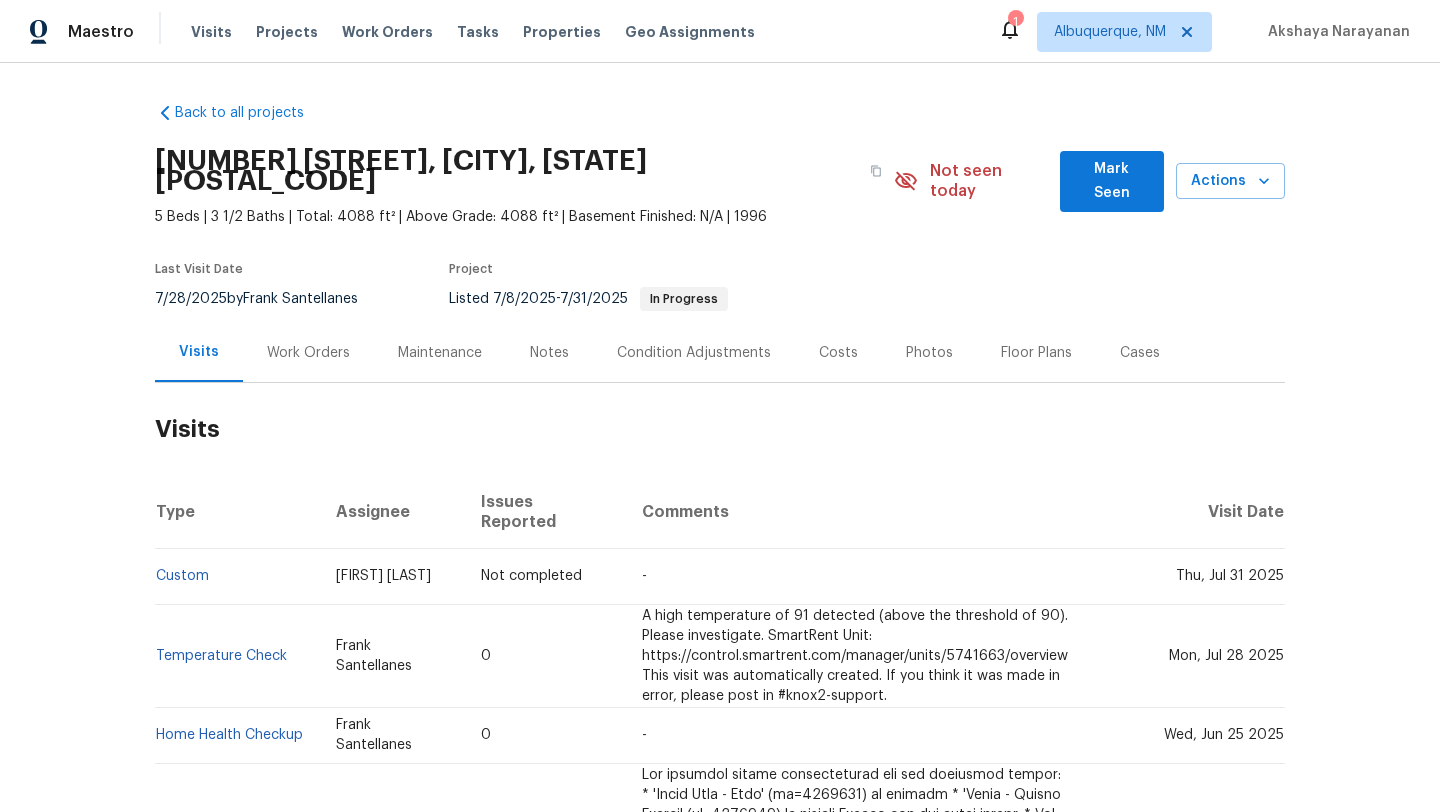 click on "Work Orders" at bounding box center [308, 352] 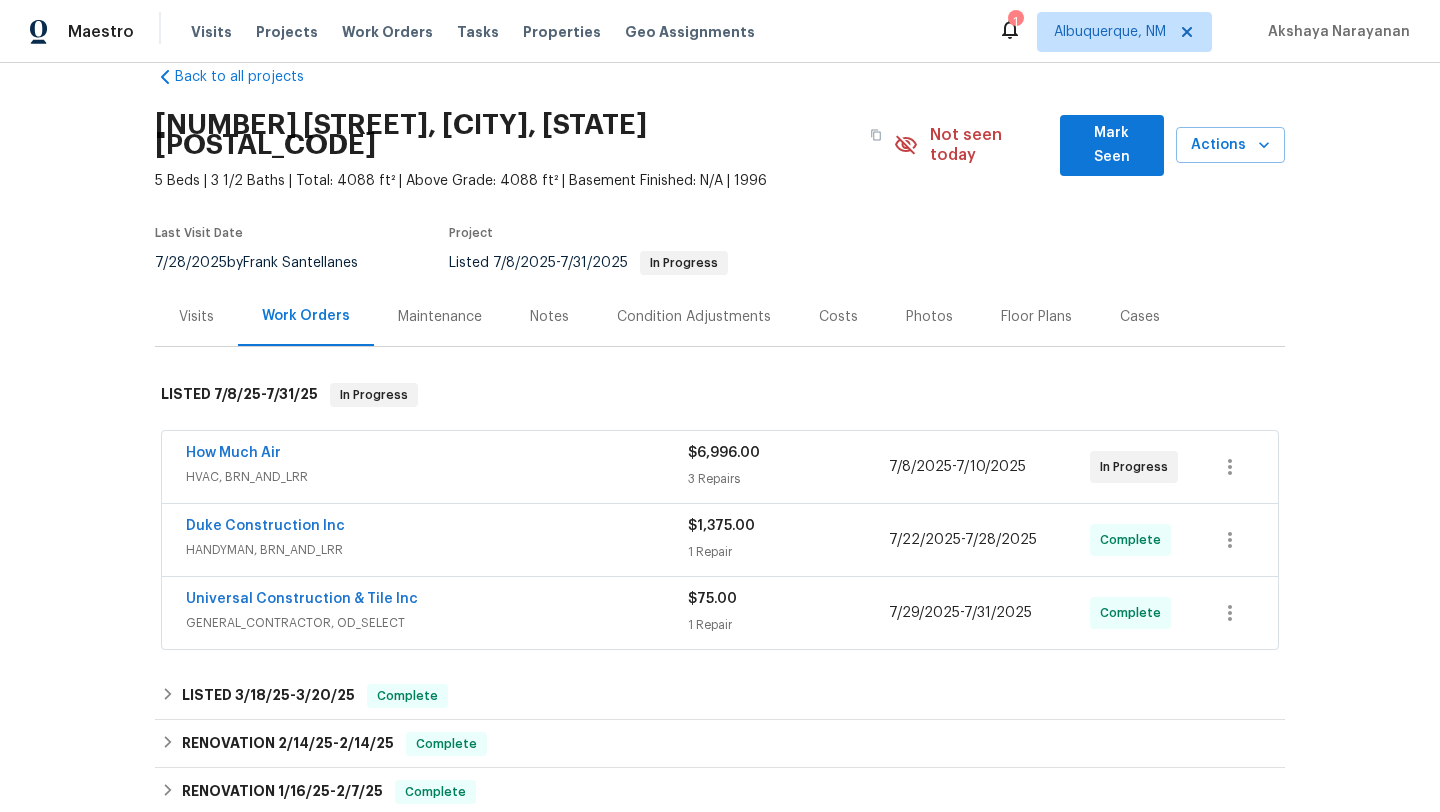 scroll, scrollTop: 82, scrollLeft: 0, axis: vertical 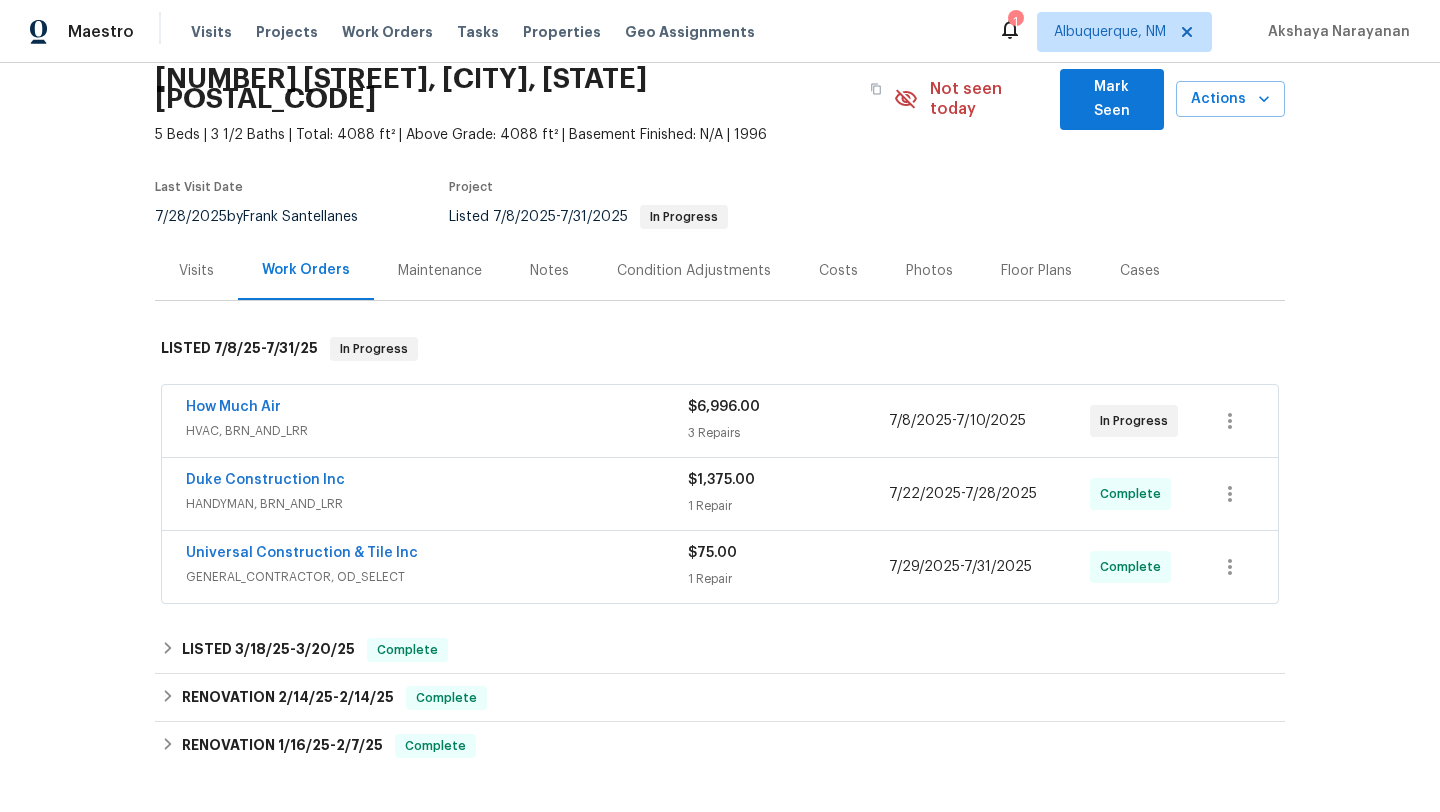 click on "HANDYMAN, BRN_AND_LRR" at bounding box center [437, 504] 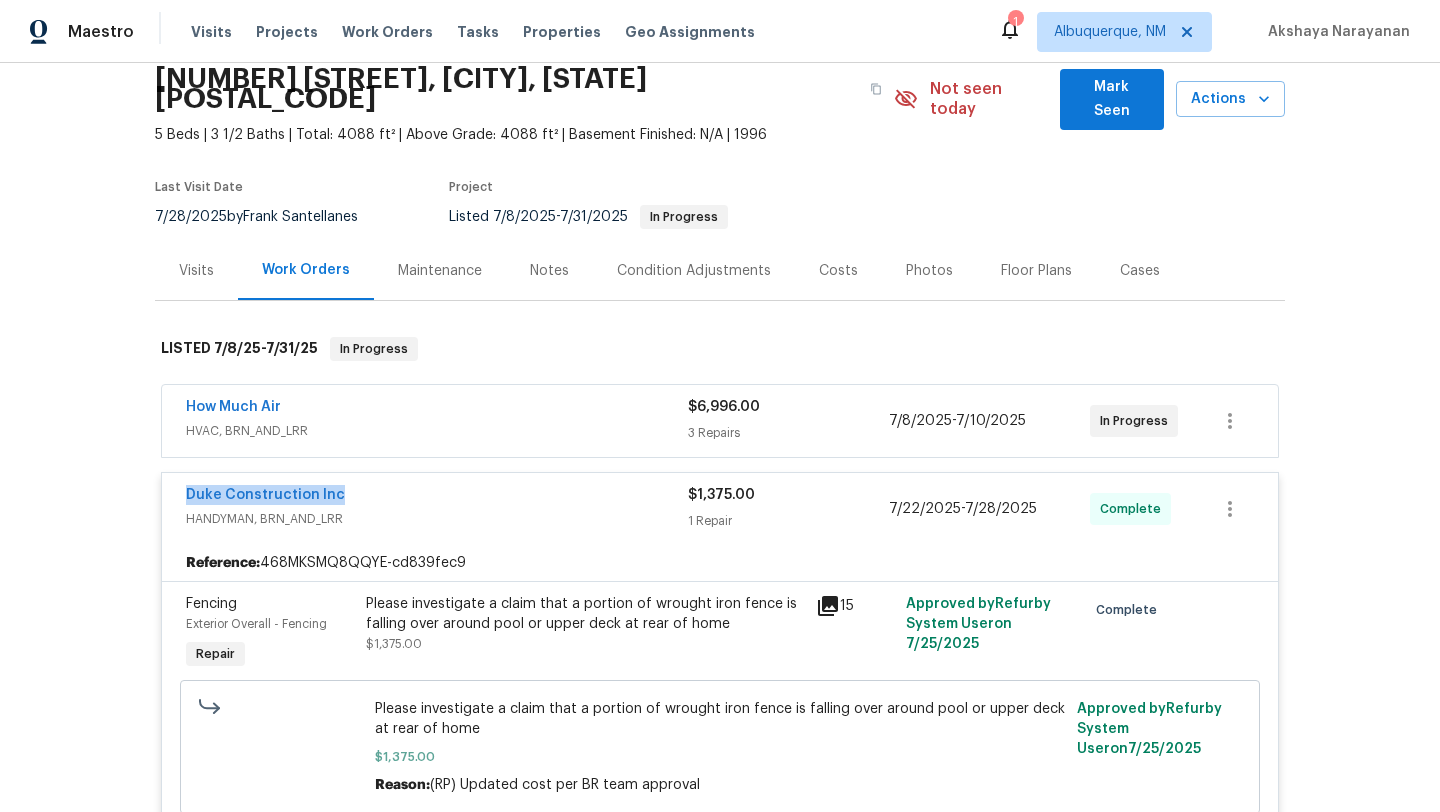 drag, startPoint x: 360, startPoint y: 480, endPoint x: 142, endPoint y: 483, distance: 218.02065 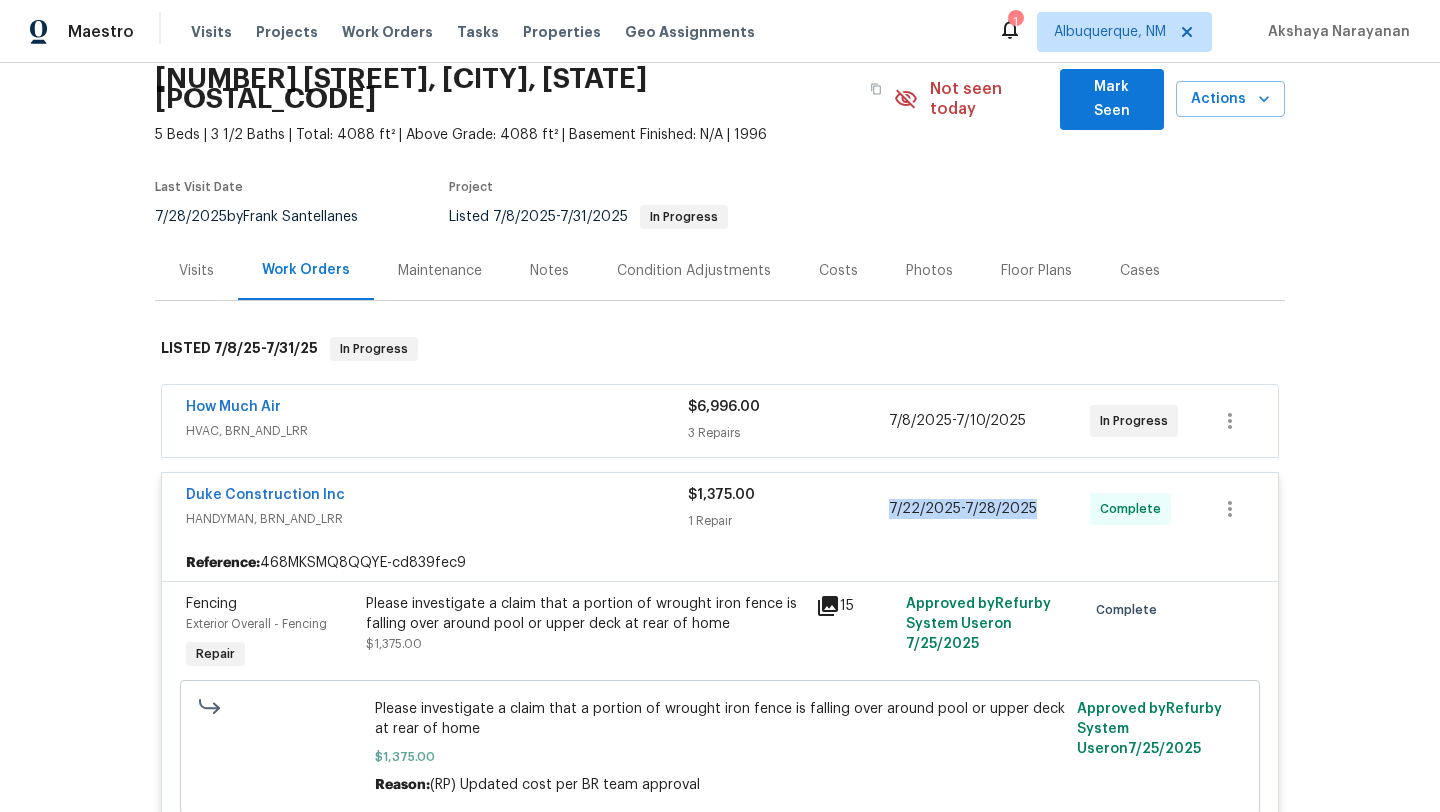 drag, startPoint x: 1035, startPoint y: 492, endPoint x: 873, endPoint y: 492, distance: 162 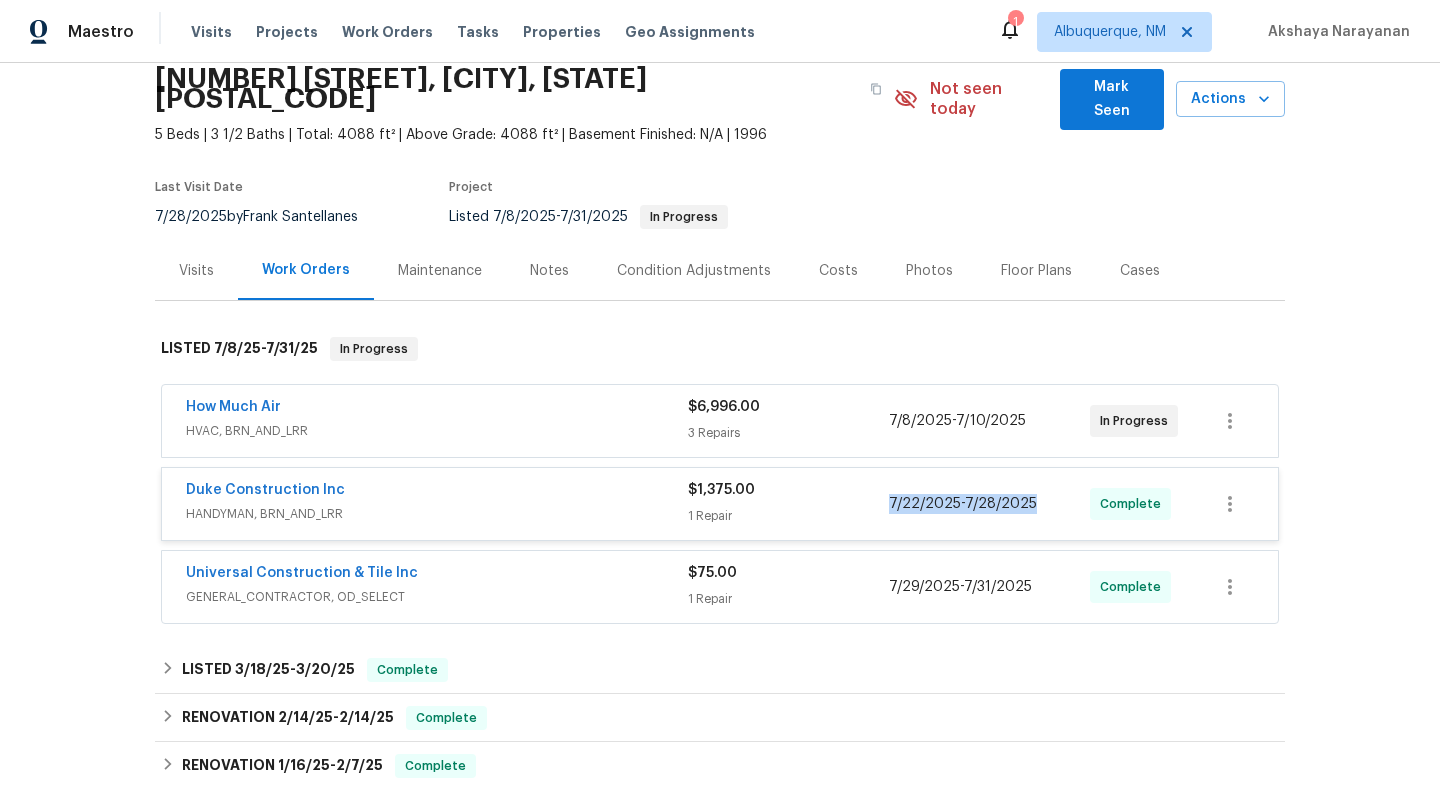 copy on "7/22/2025  -  7/28/2025" 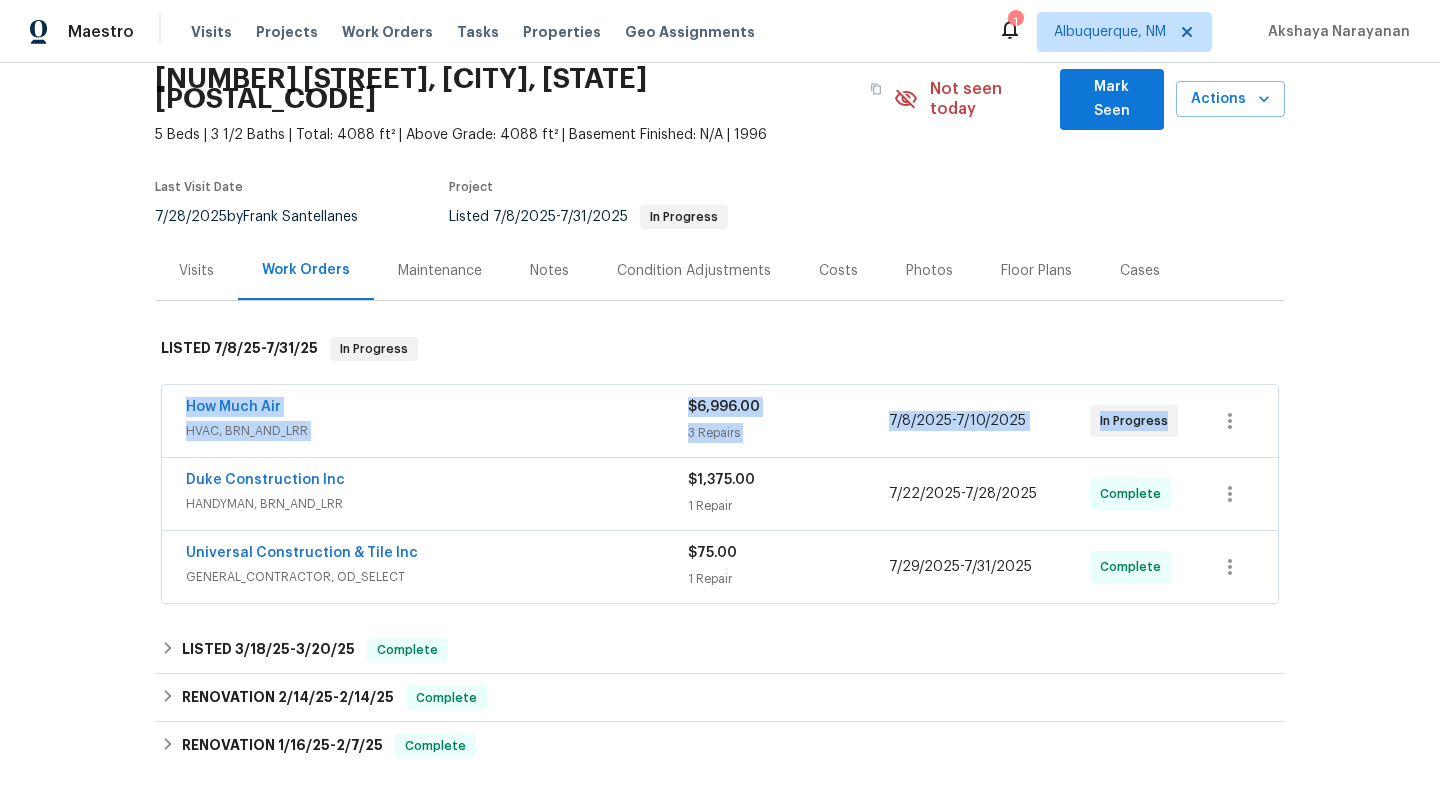 drag, startPoint x: 1169, startPoint y: 399, endPoint x: 157, endPoint y: 346, distance: 1013.3869 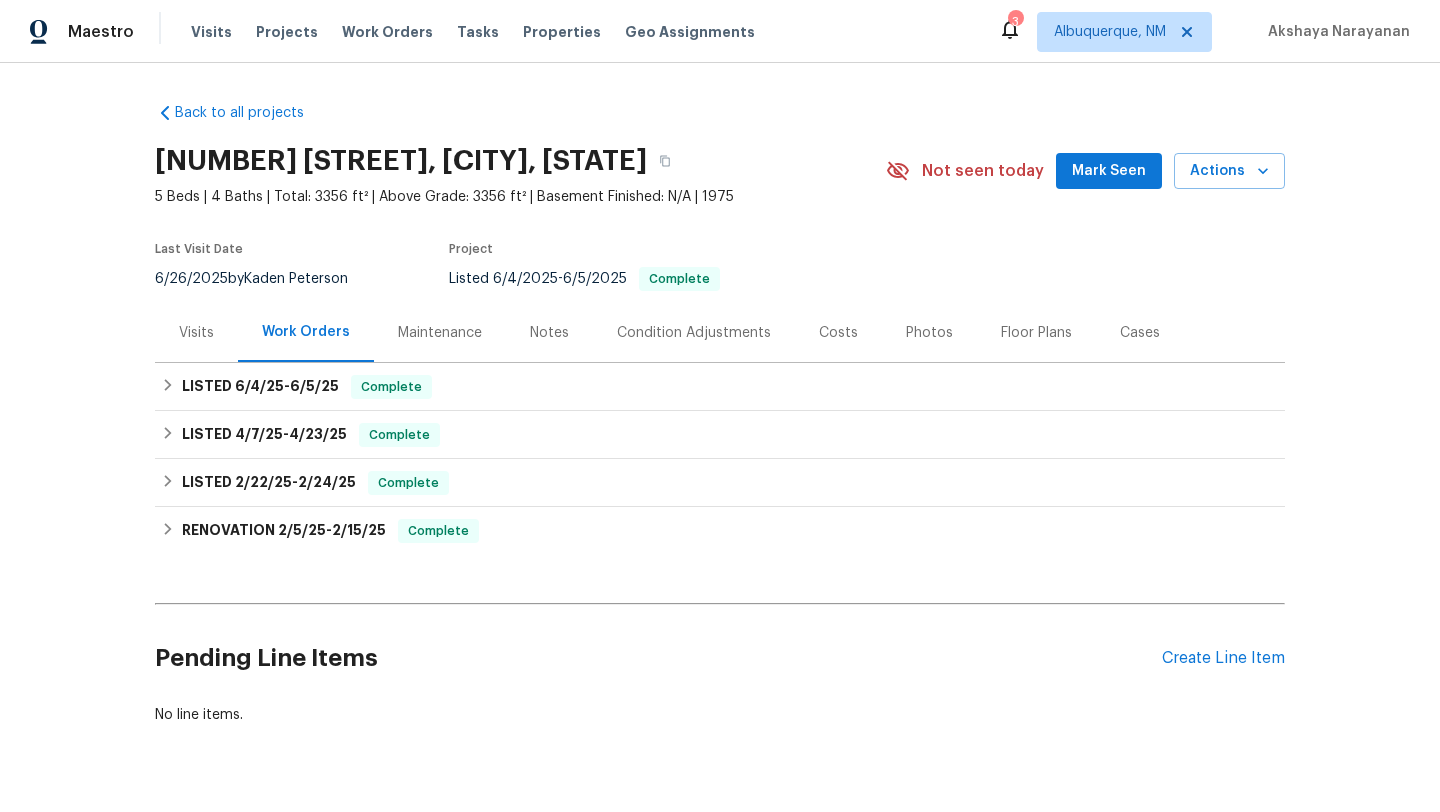 scroll, scrollTop: 0, scrollLeft: 0, axis: both 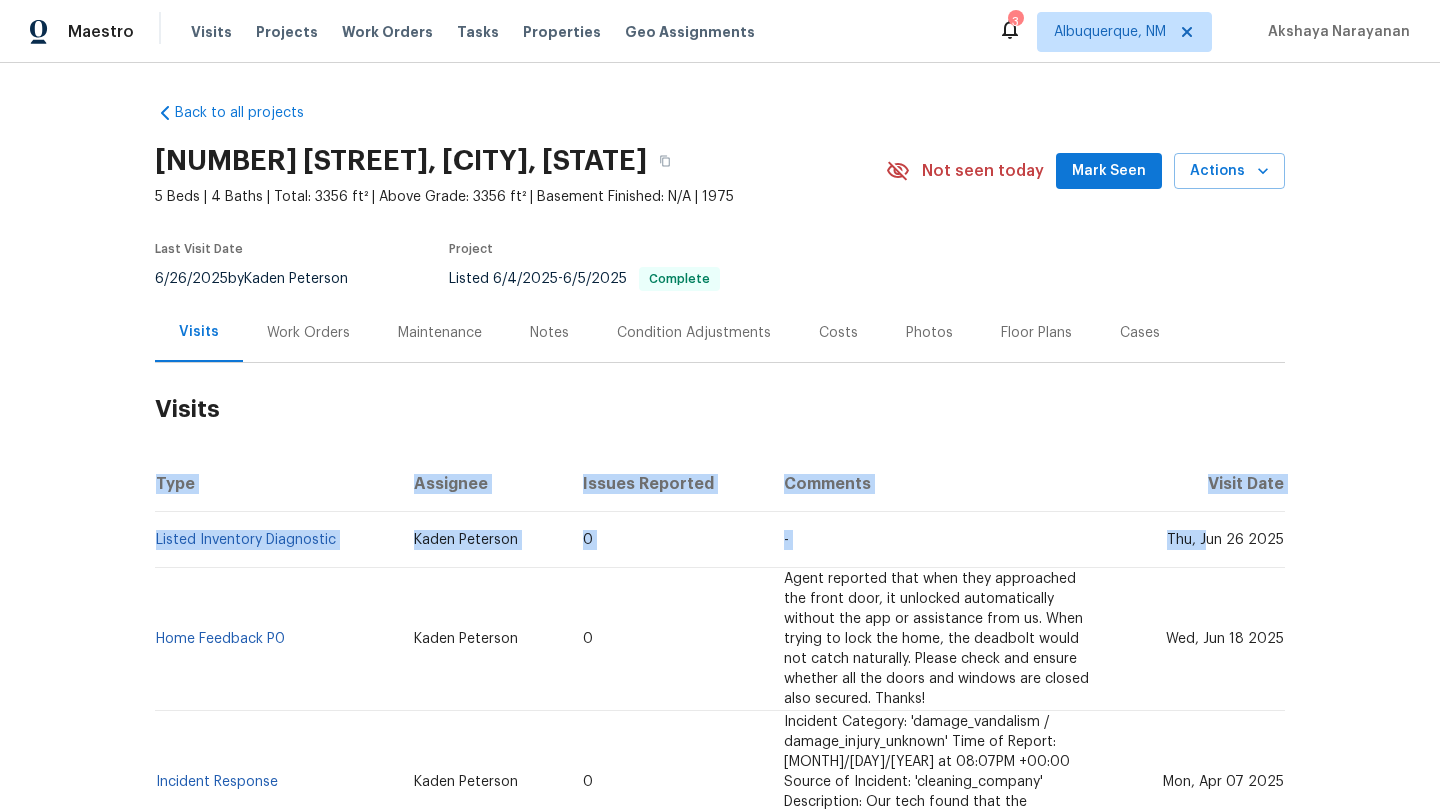 drag, startPoint x: 1209, startPoint y: 542, endPoint x: 1282, endPoint y: 543, distance: 73.00685 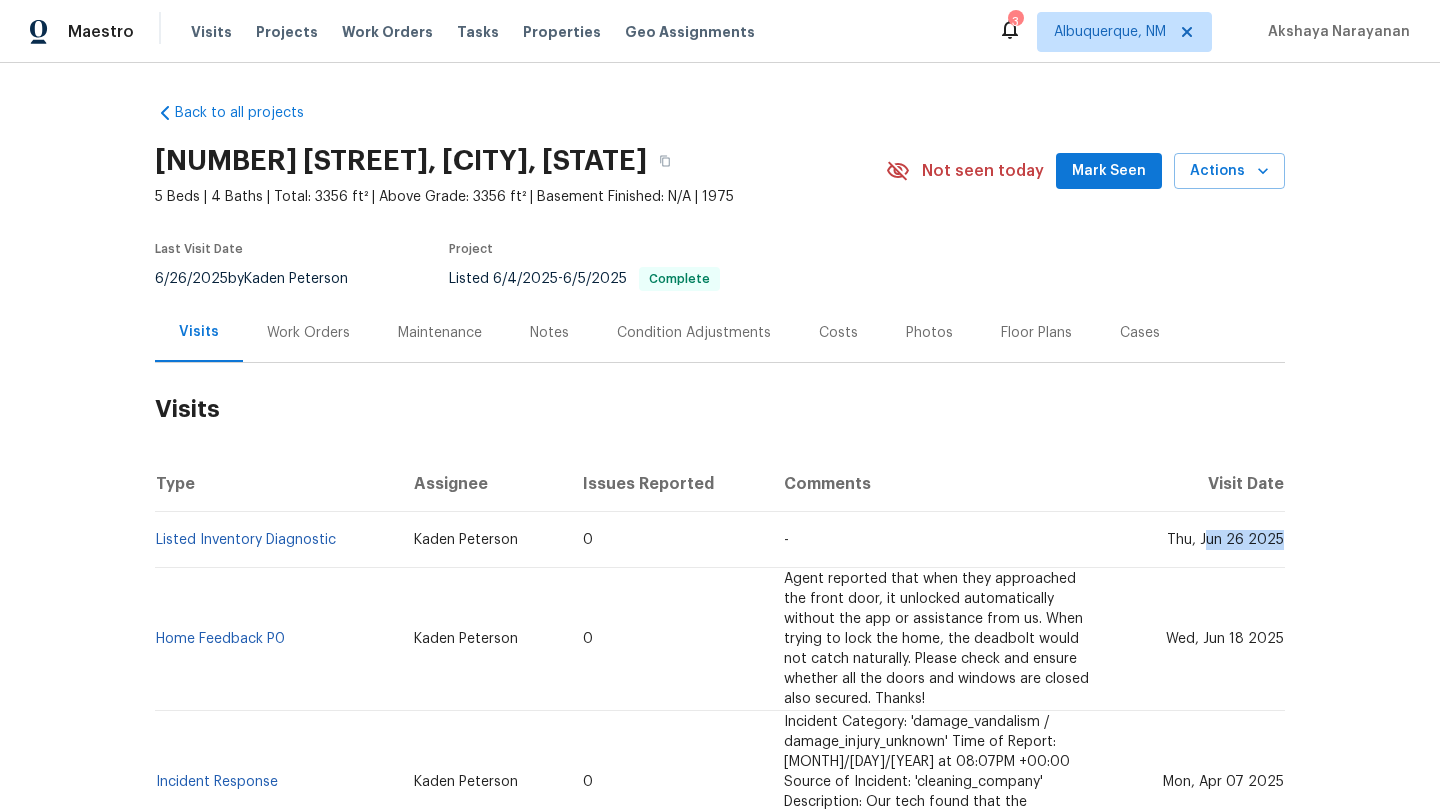 click on "Thu, Jun 26 2025" at bounding box center [1196, 540] 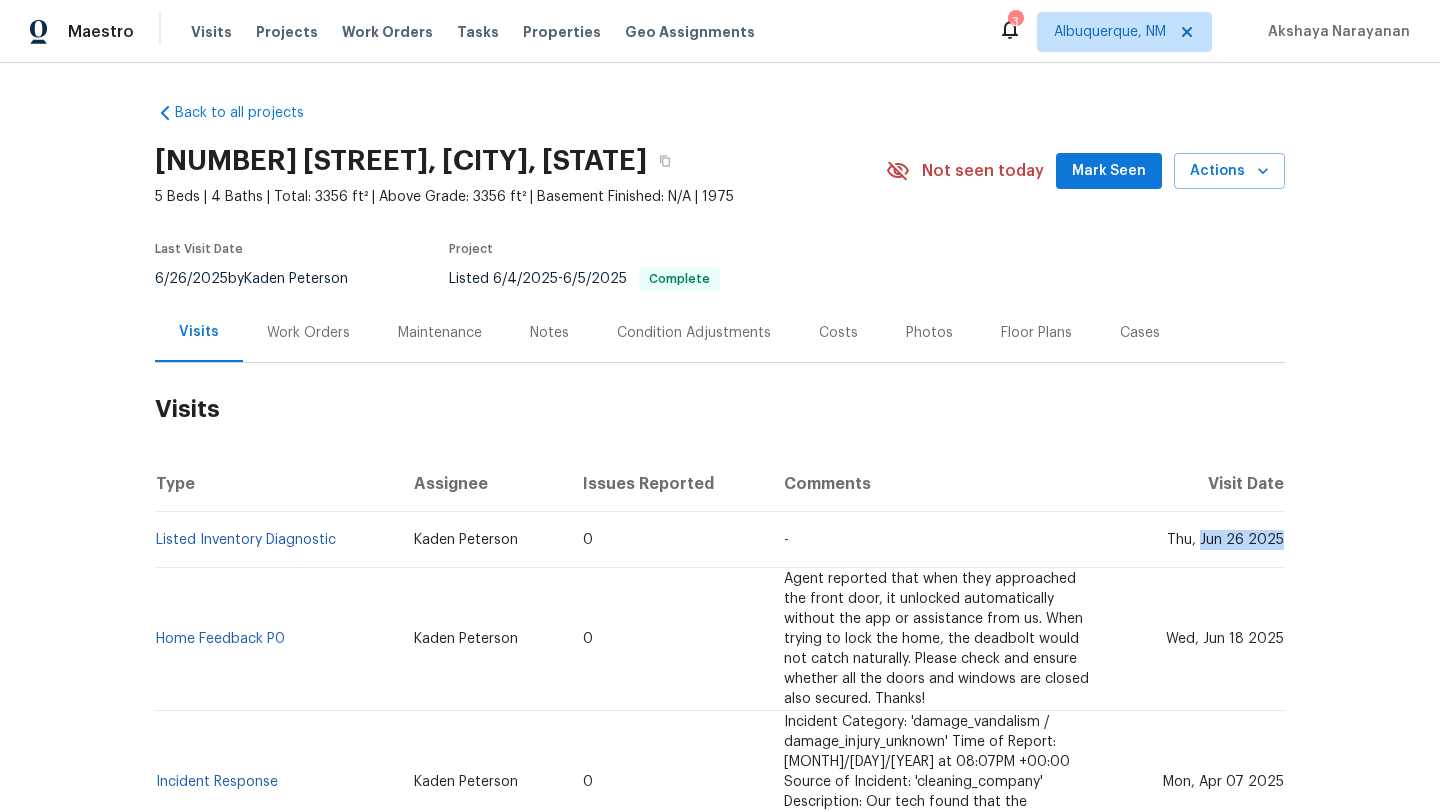 drag, startPoint x: 1207, startPoint y: 541, endPoint x: 1281, endPoint y: 542, distance: 74.00676 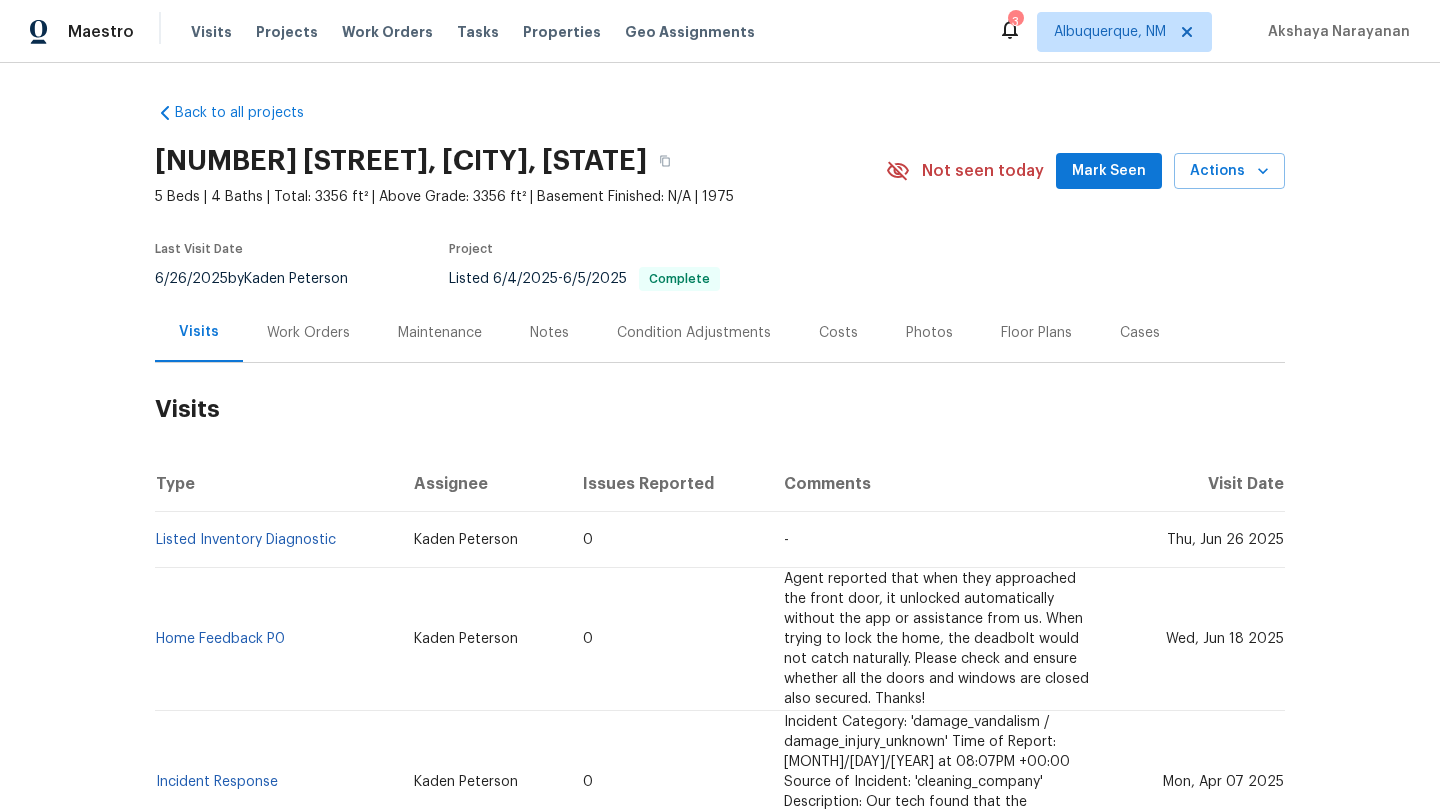 click on "Work Orders" at bounding box center (308, 333) 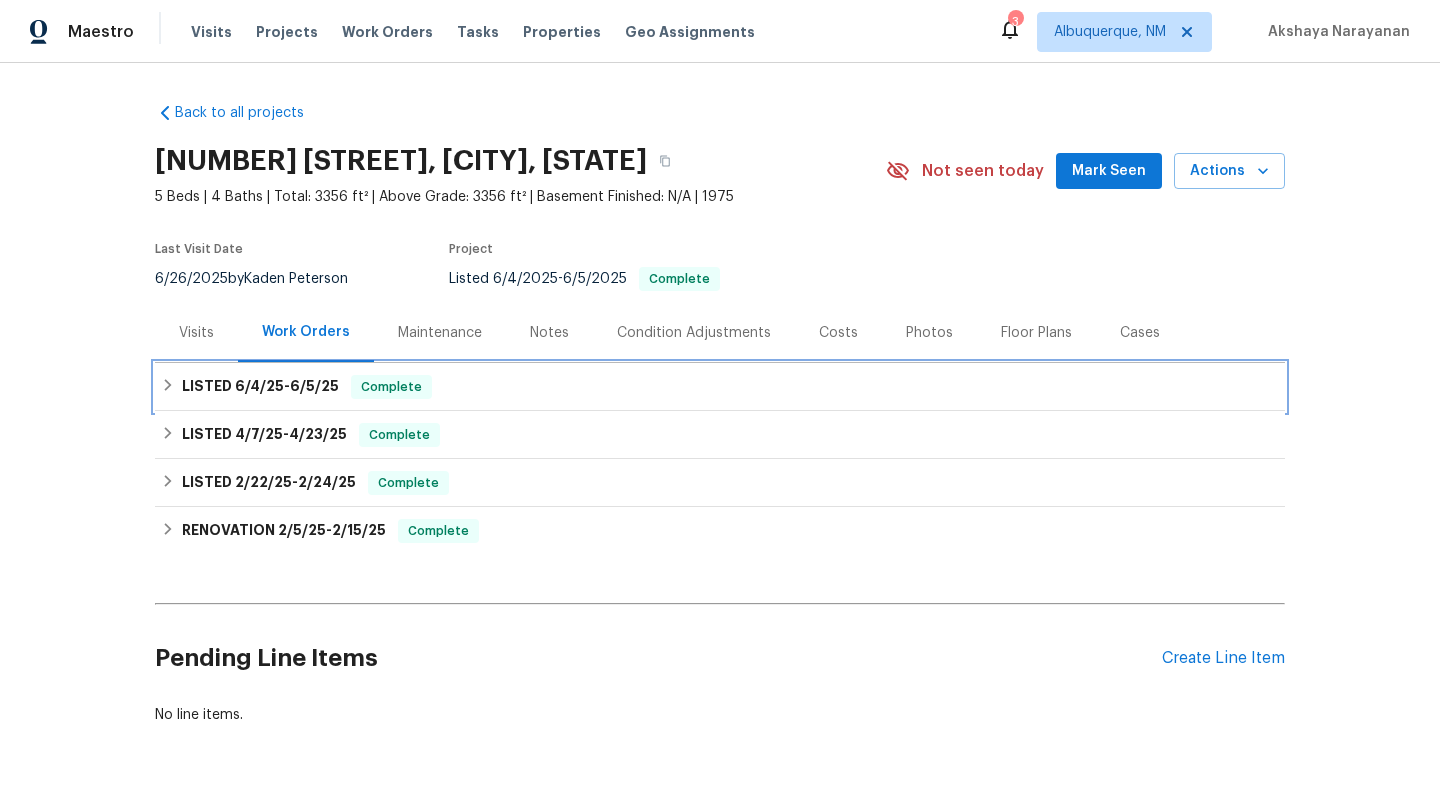 click on "LISTED   6/4/25  -  6/5/25" at bounding box center [260, 387] 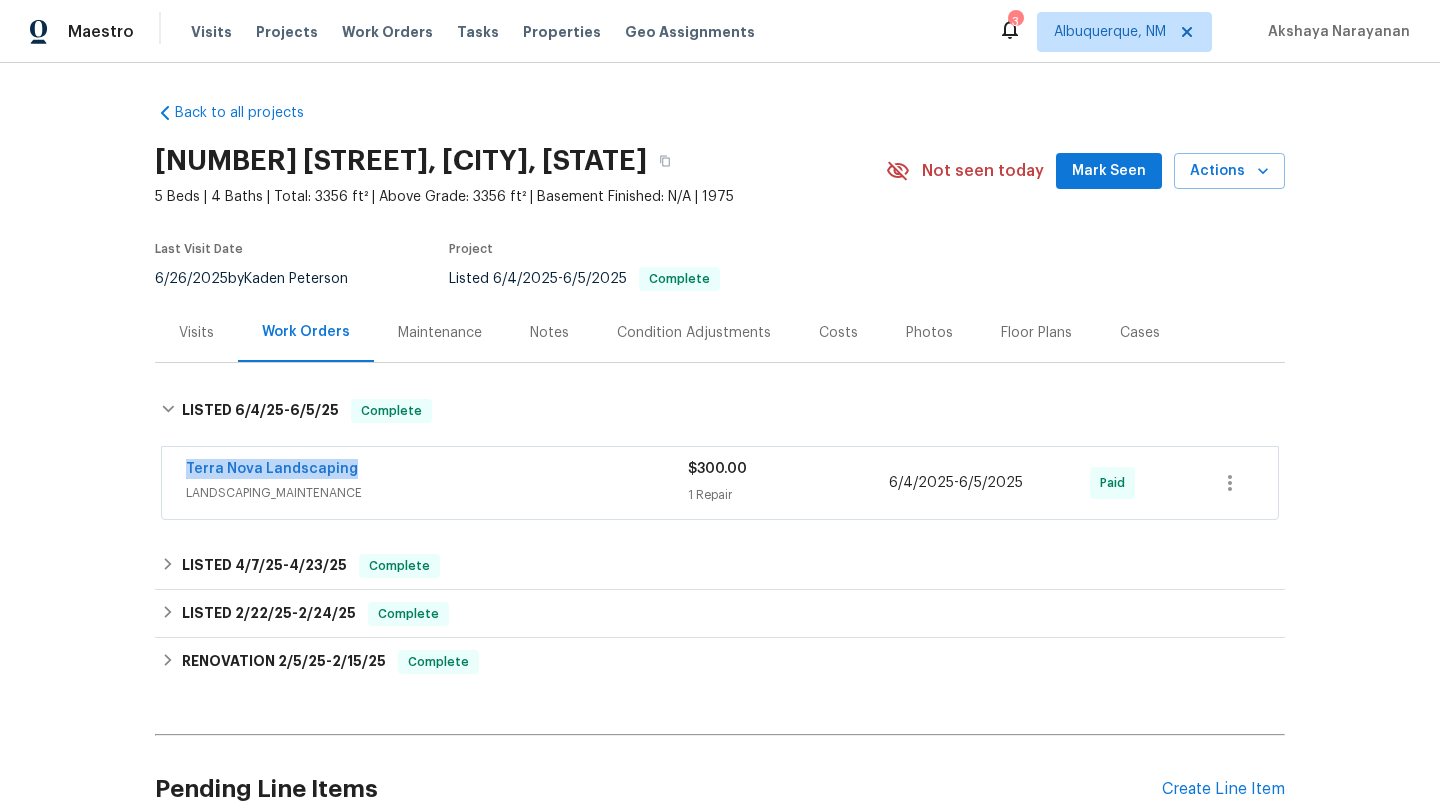 drag, startPoint x: 373, startPoint y: 467, endPoint x: 142, endPoint y: 459, distance: 231.13849 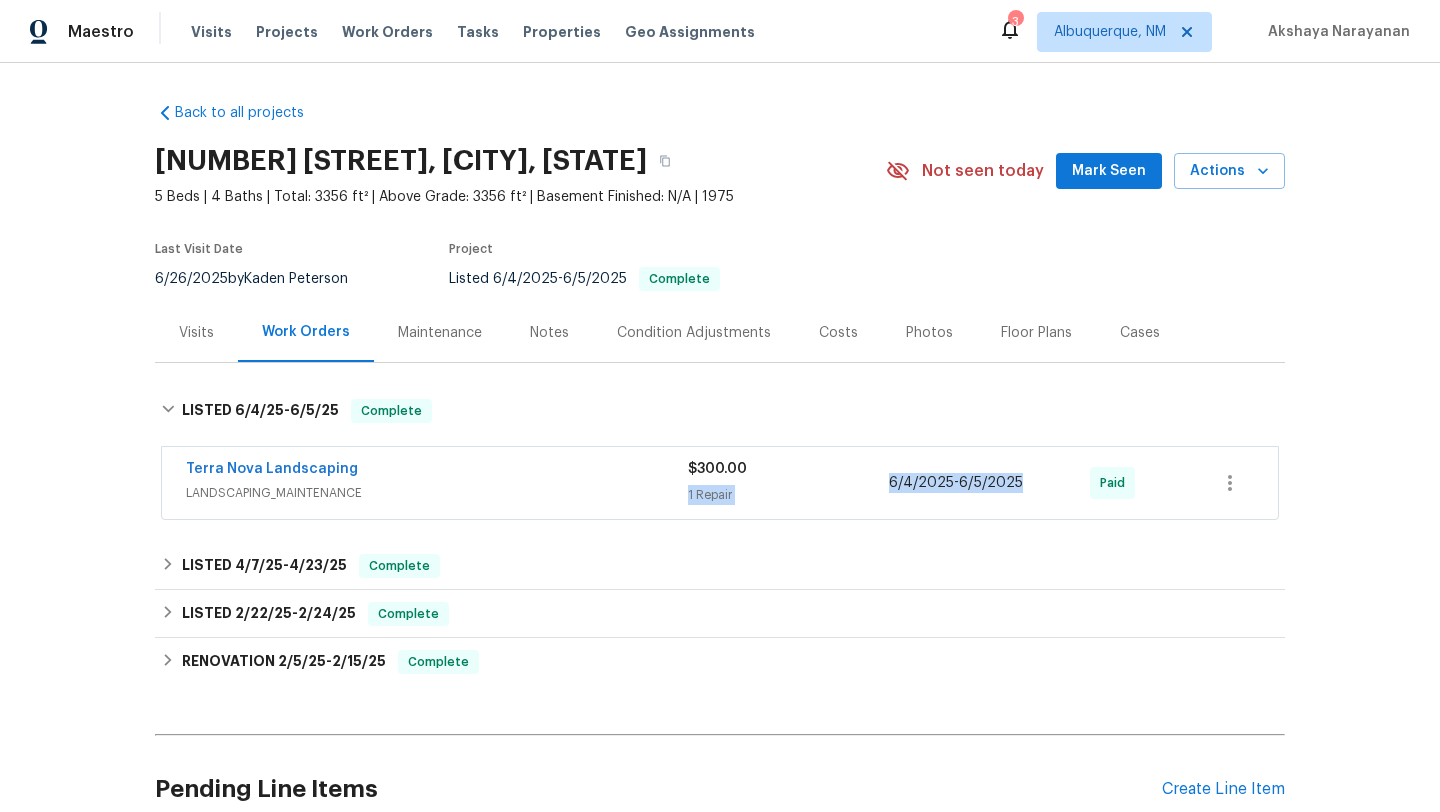drag, startPoint x: 1032, startPoint y: 482, endPoint x: 880, endPoint y: 479, distance: 152.0296 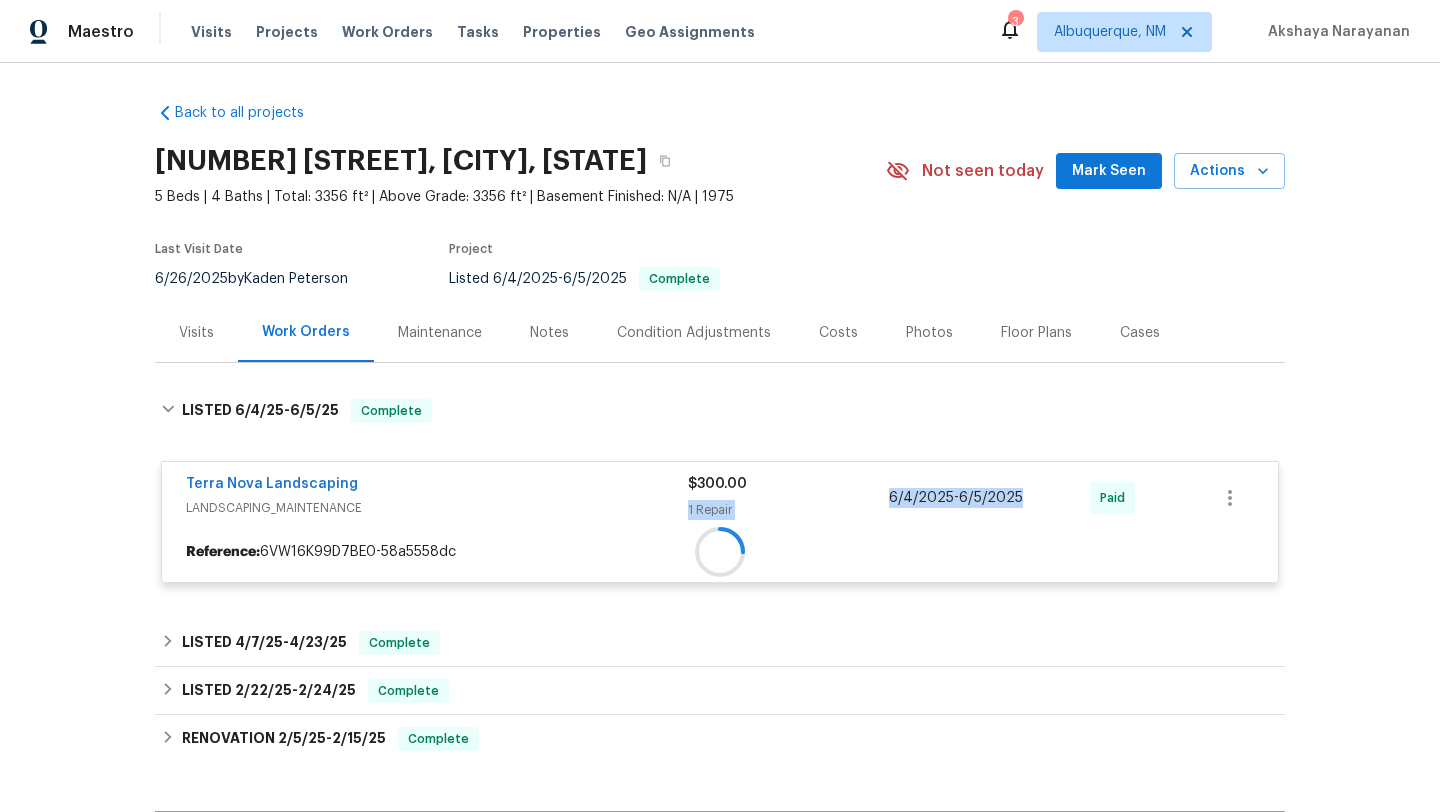 copy on "1 Repair 6/4/2025  -  6/5/2025" 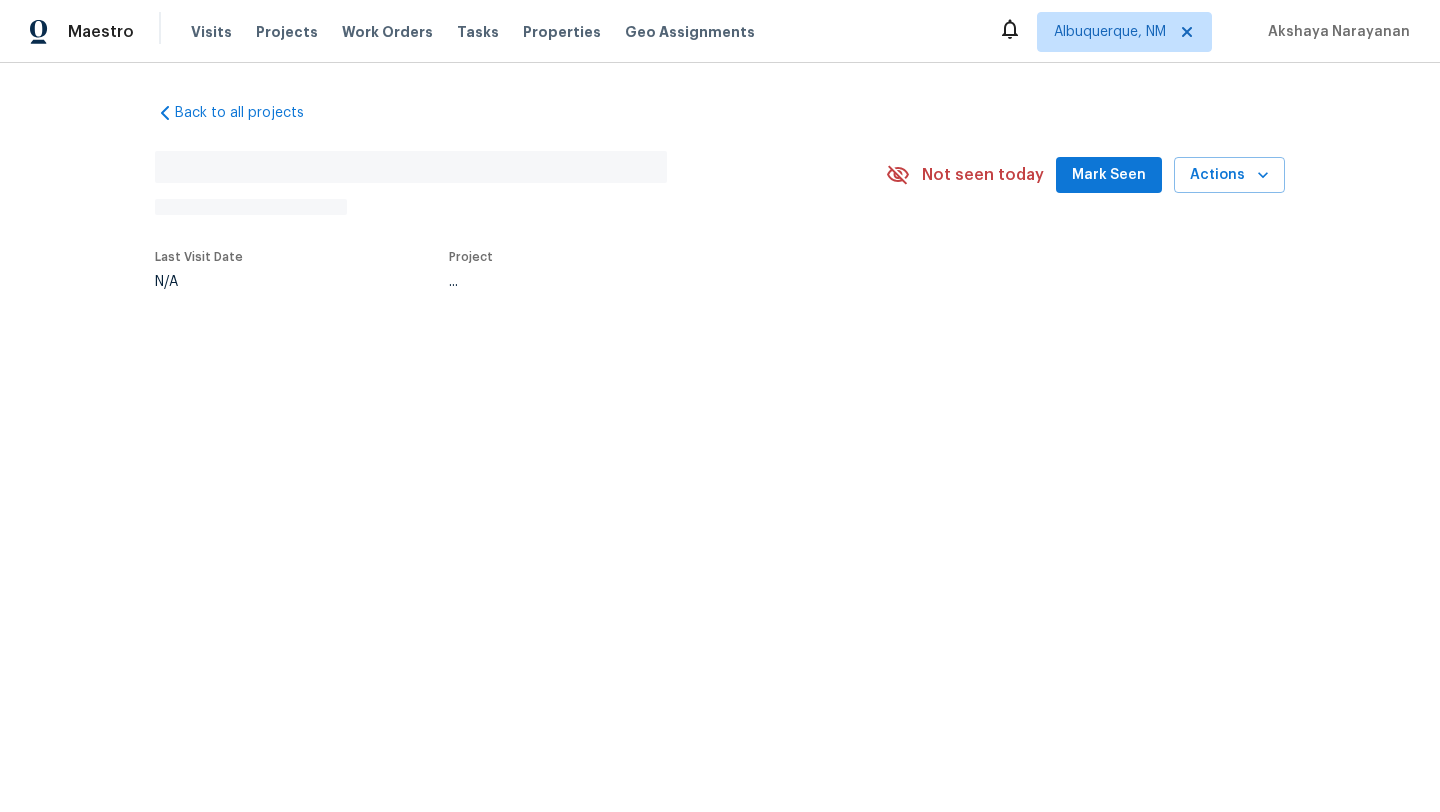scroll, scrollTop: 0, scrollLeft: 0, axis: both 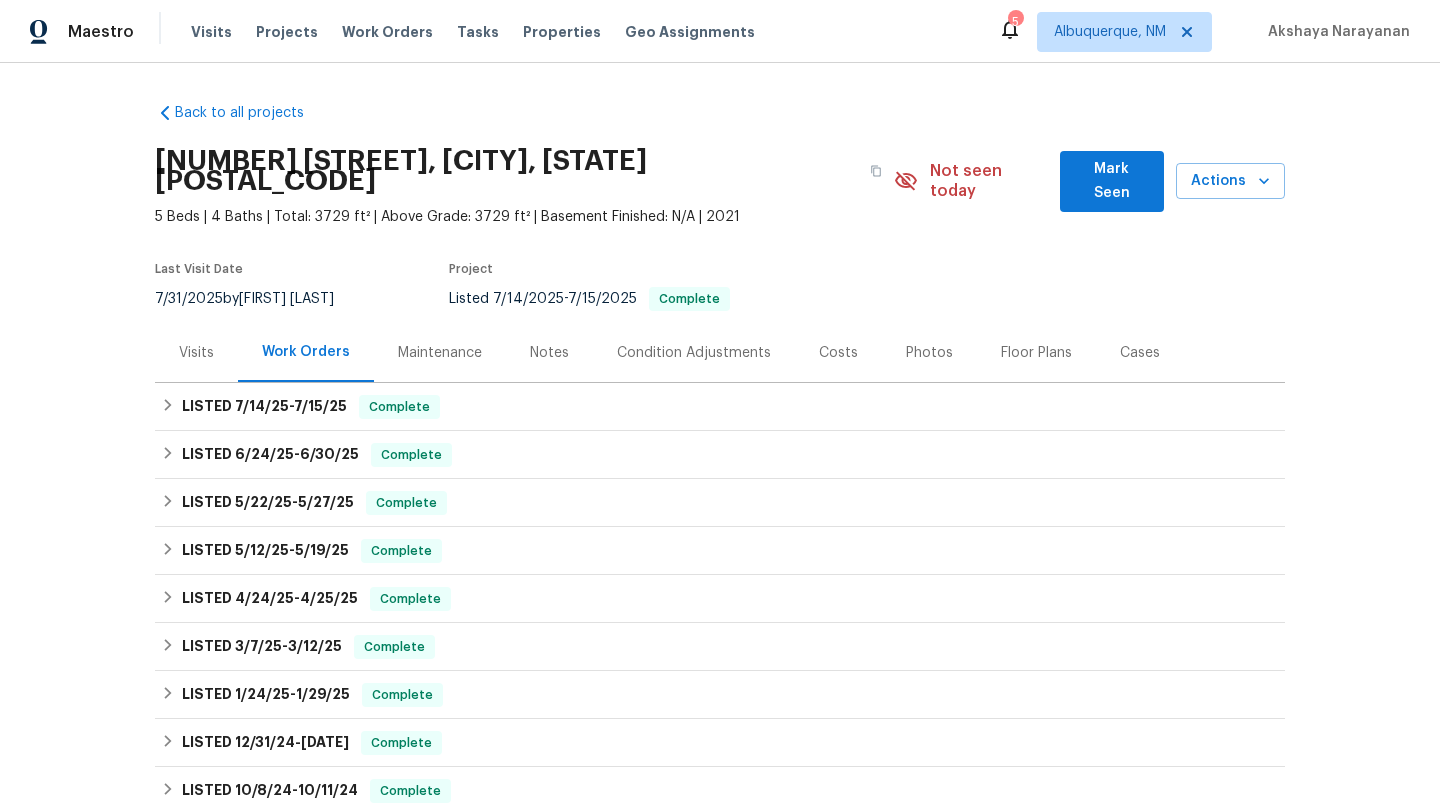 click on "Visits" at bounding box center (196, 352) 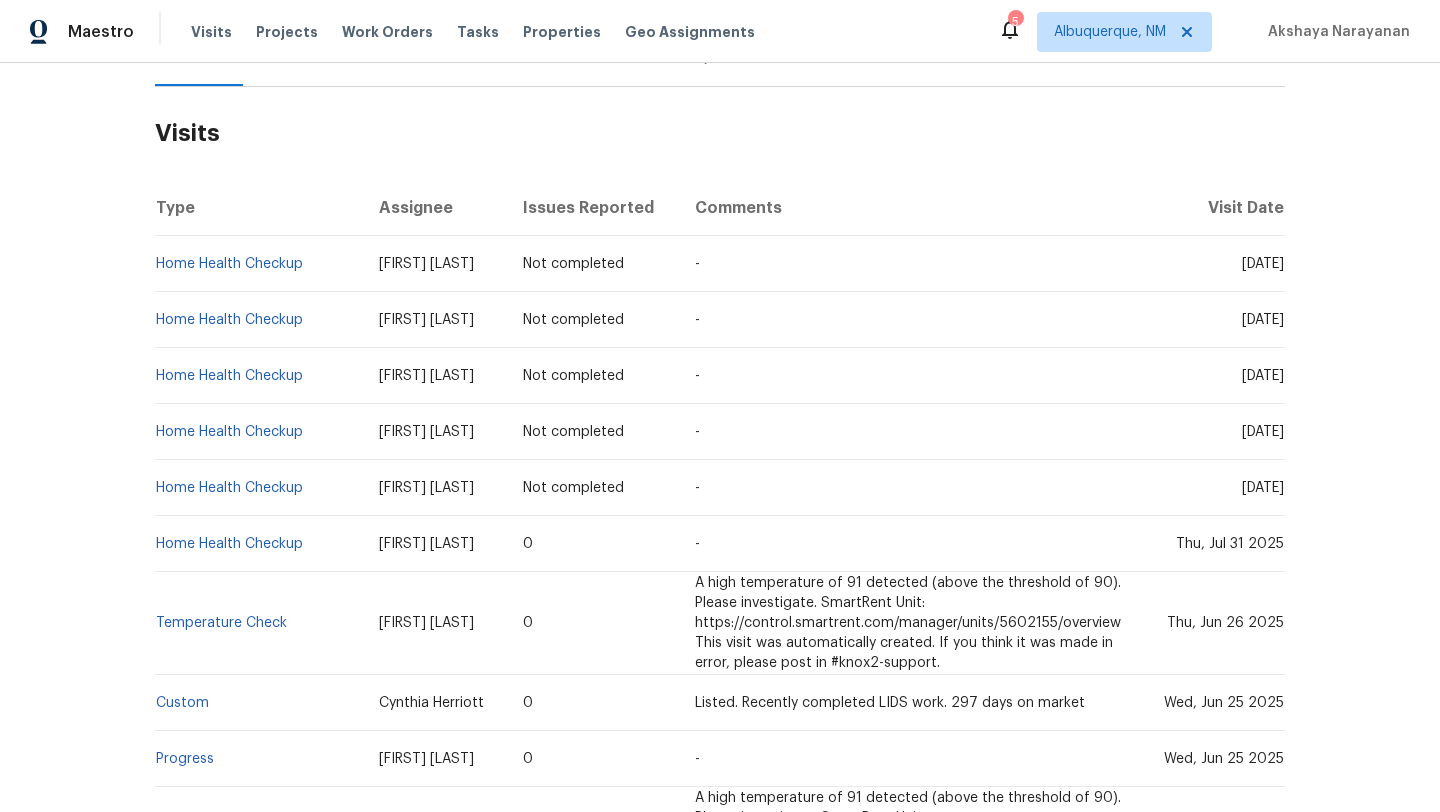 scroll, scrollTop: 341, scrollLeft: 0, axis: vertical 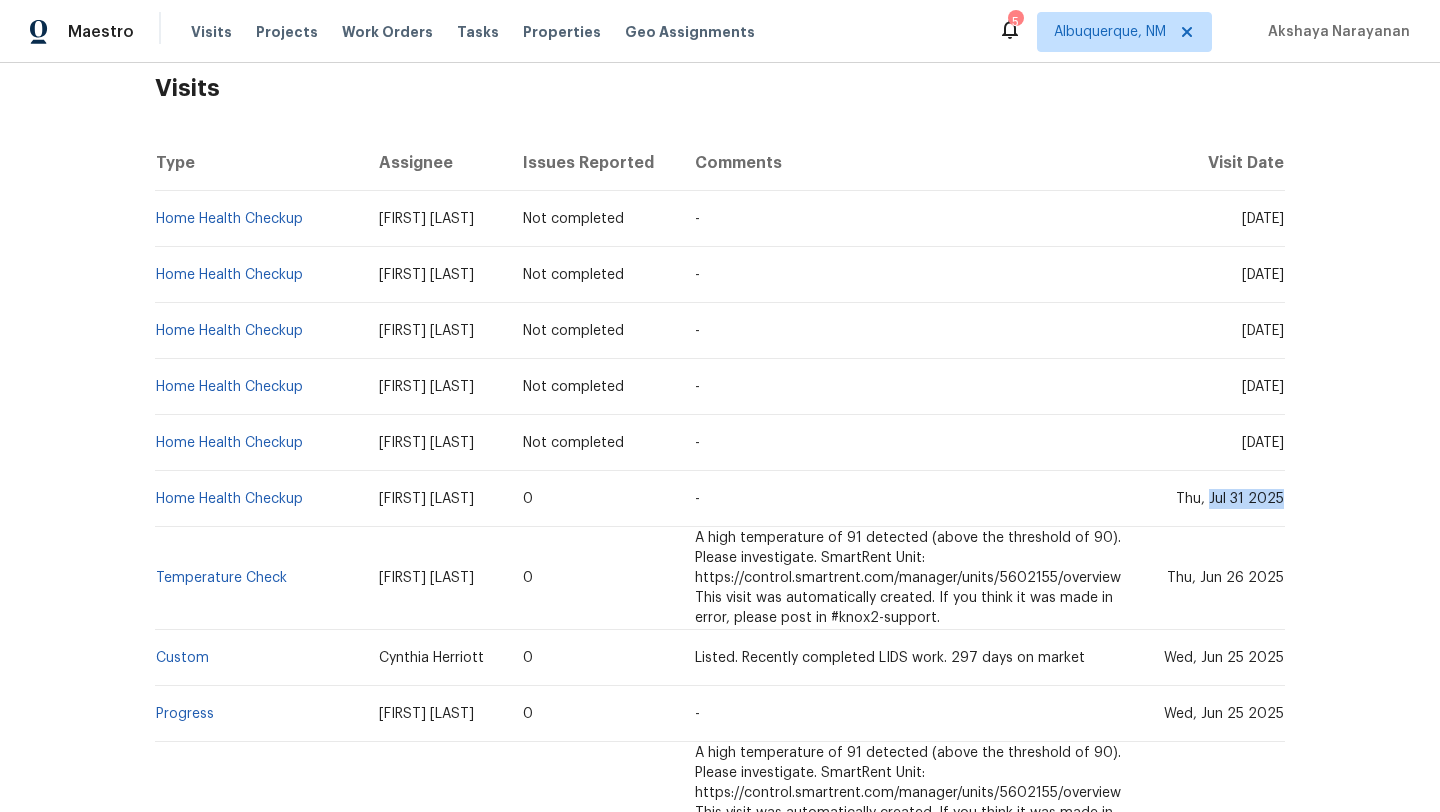 drag, startPoint x: 1214, startPoint y: 481, endPoint x: 1282, endPoint y: 486, distance: 68.18358 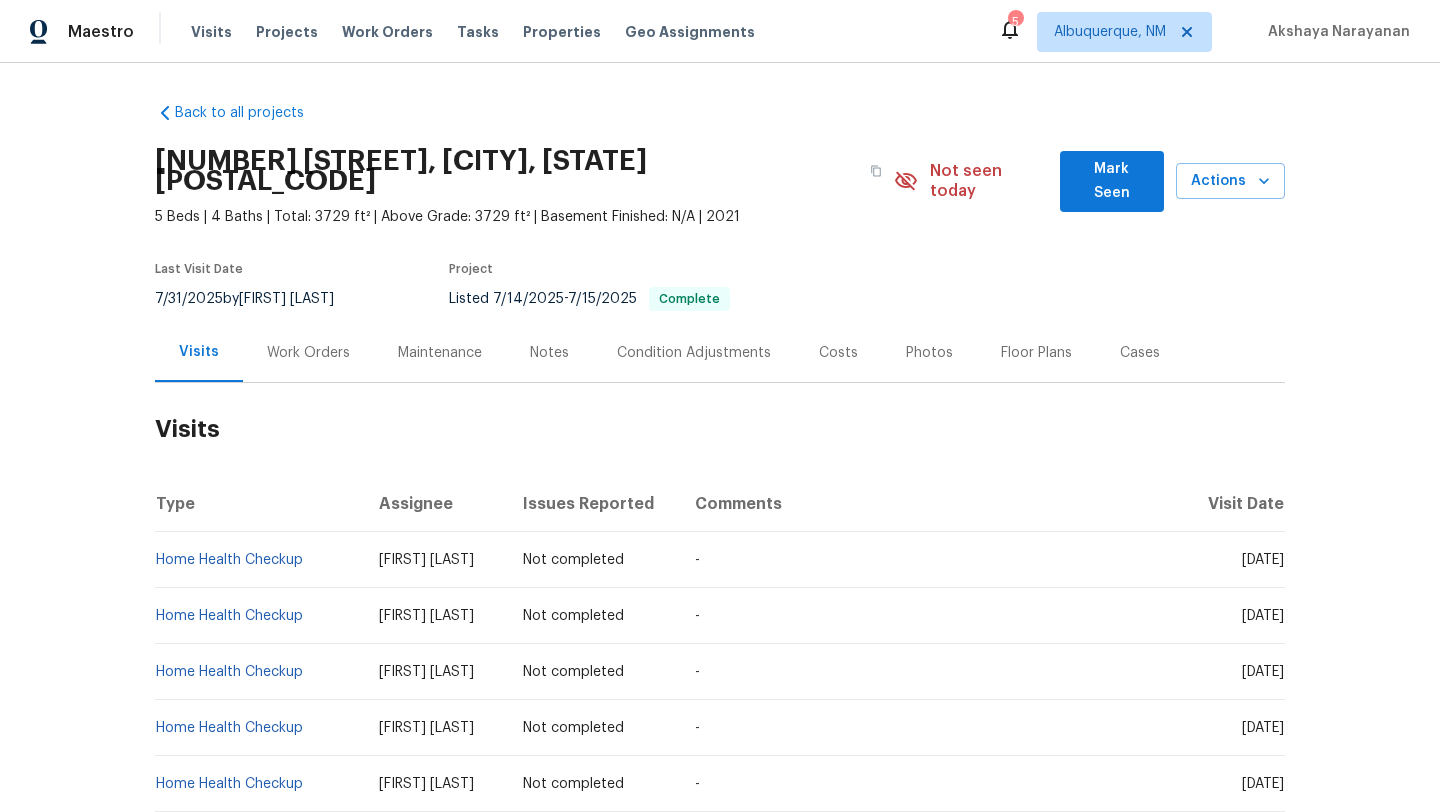 click on "Work Orders" at bounding box center (308, 352) 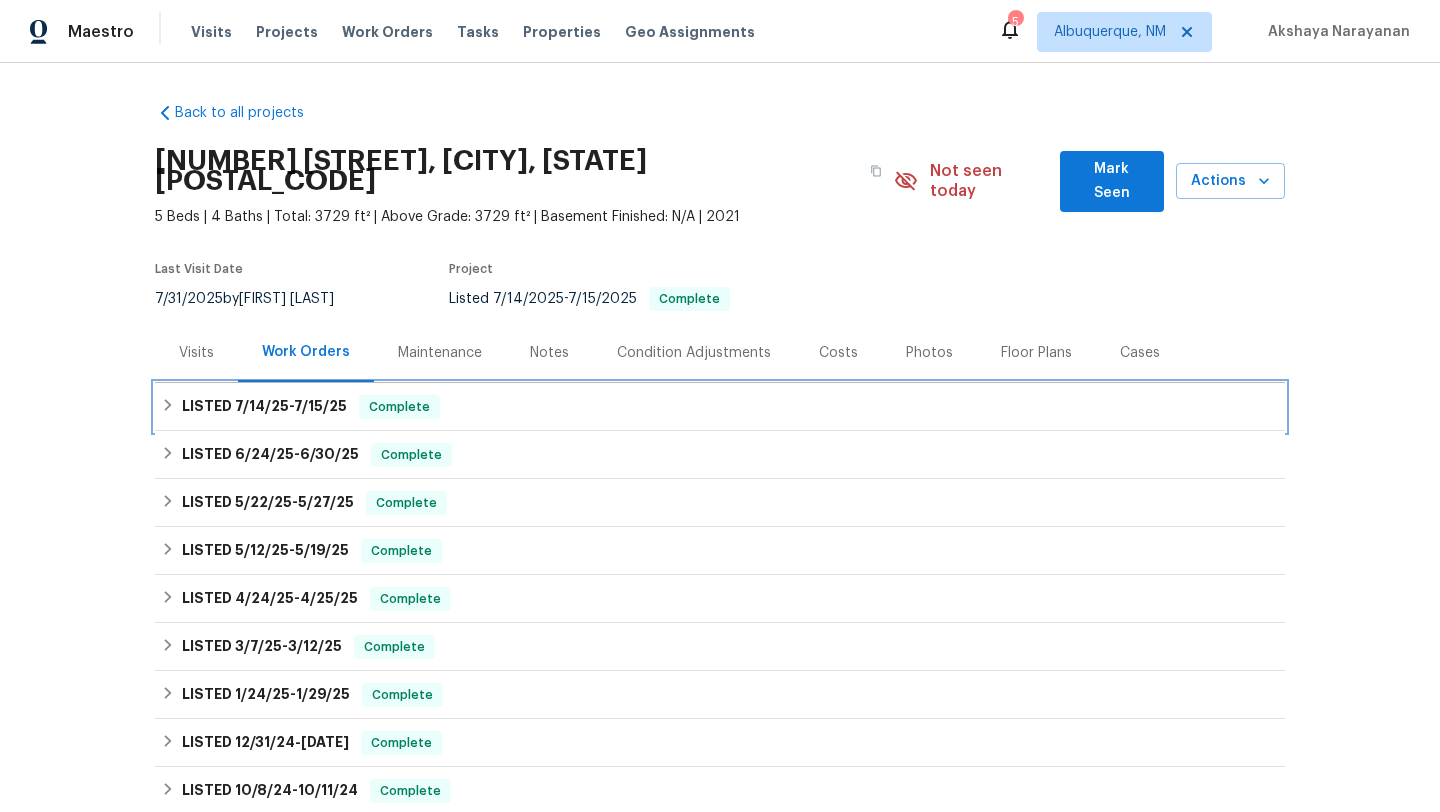 click on "LISTED   7/14/25  -  7/15/25 Complete" at bounding box center [720, 407] 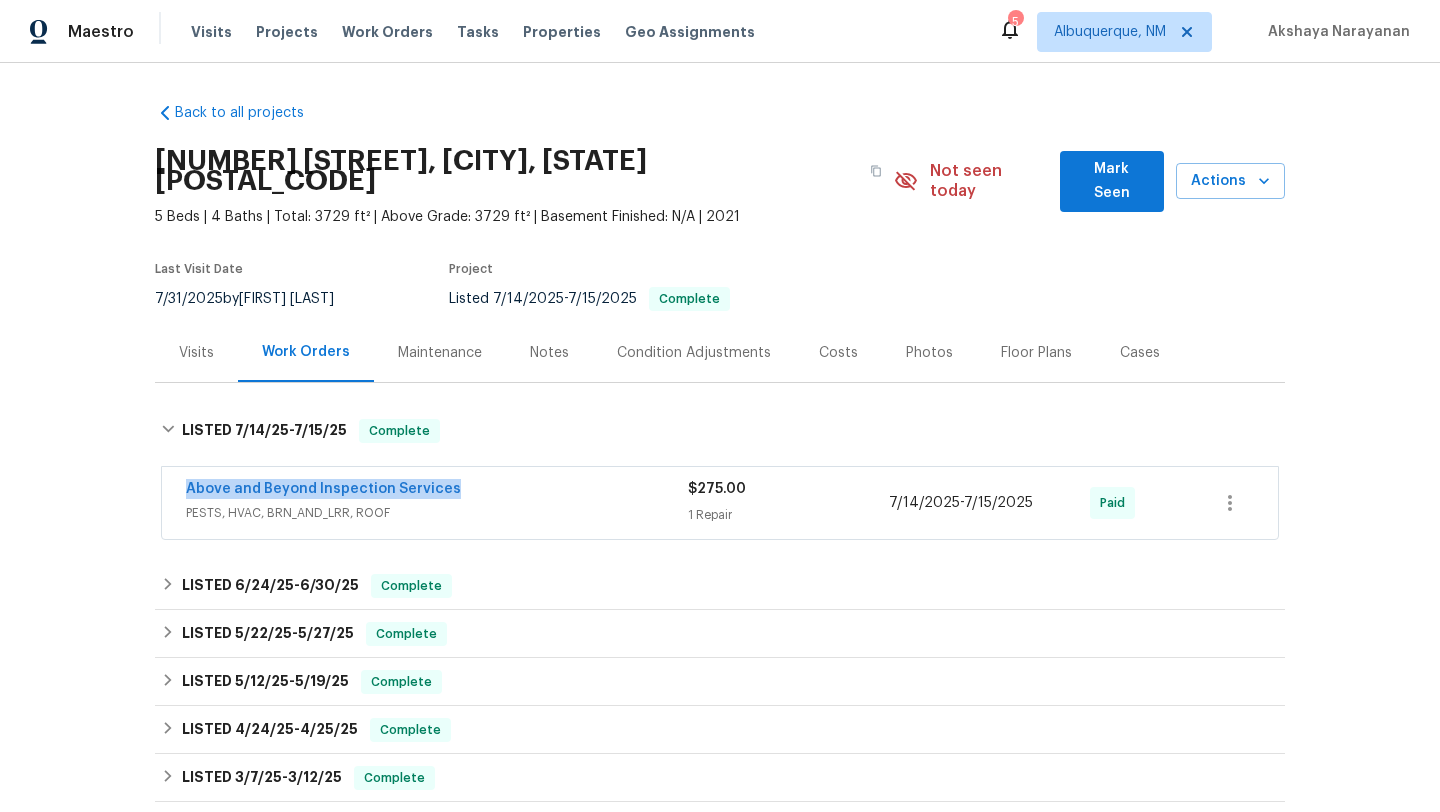 drag, startPoint x: 488, startPoint y: 477, endPoint x: 154, endPoint y: 470, distance: 334.07333 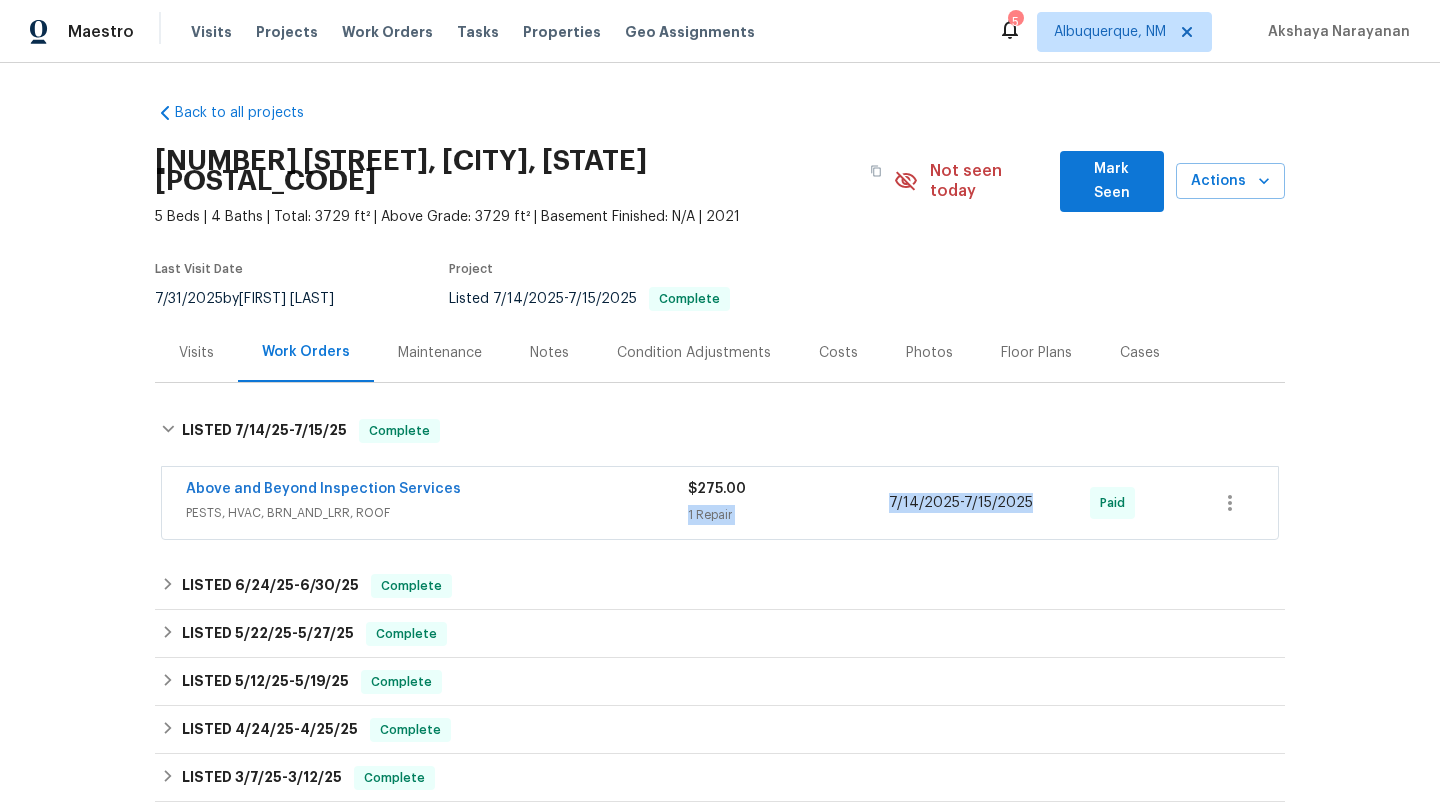 drag, startPoint x: 1034, startPoint y: 477, endPoint x: 836, endPoint y: 480, distance: 198.02272 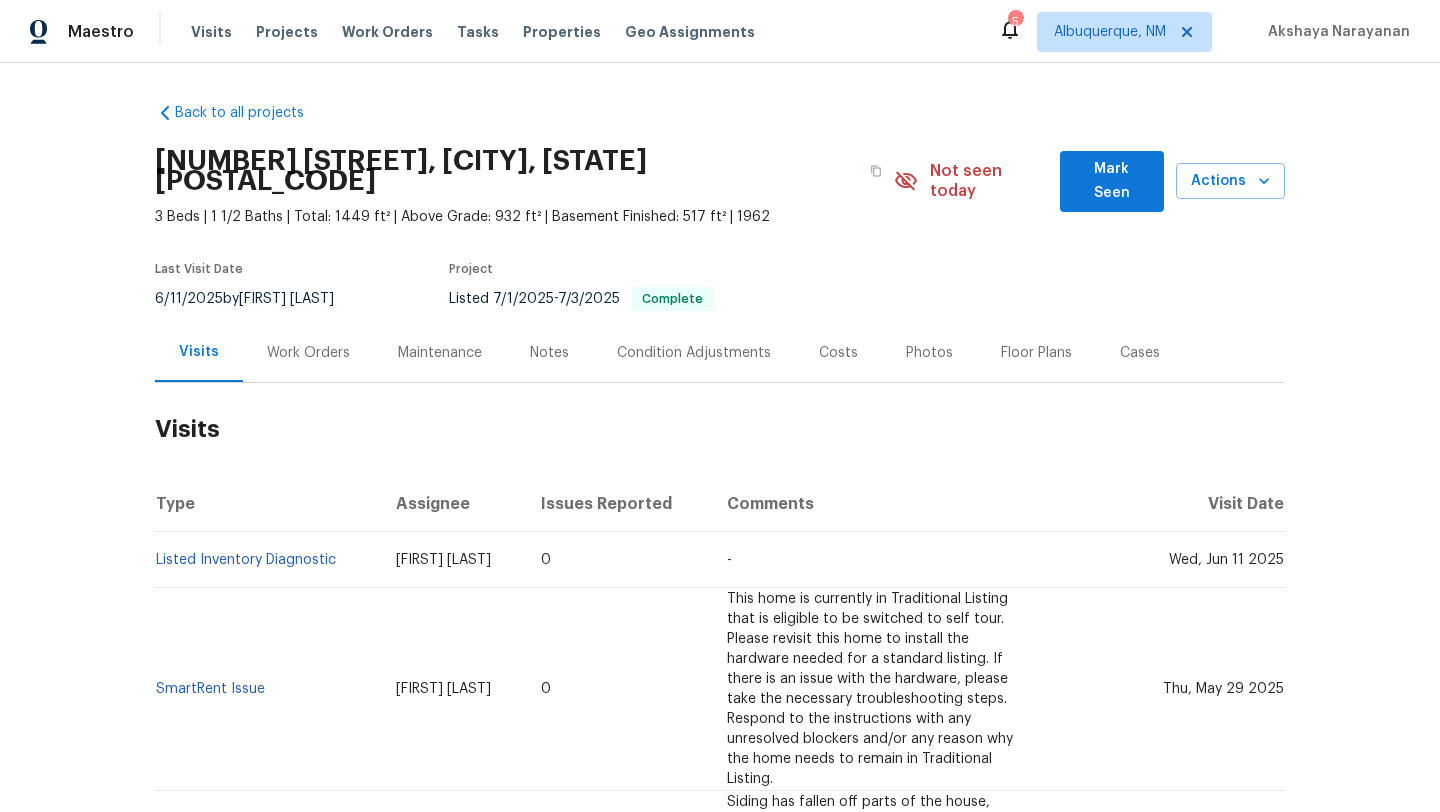 scroll, scrollTop: 0, scrollLeft: 0, axis: both 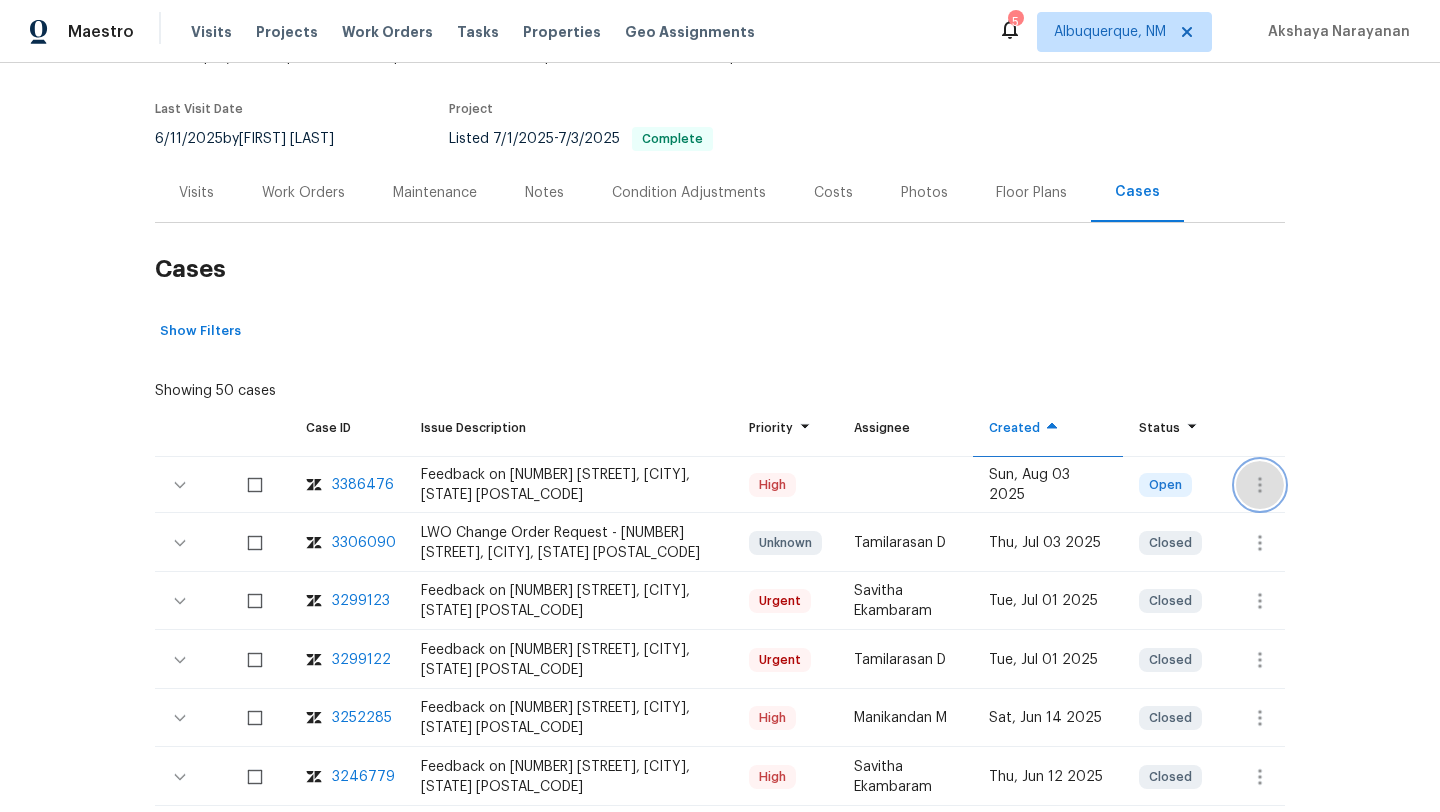 click at bounding box center [1260, 485] 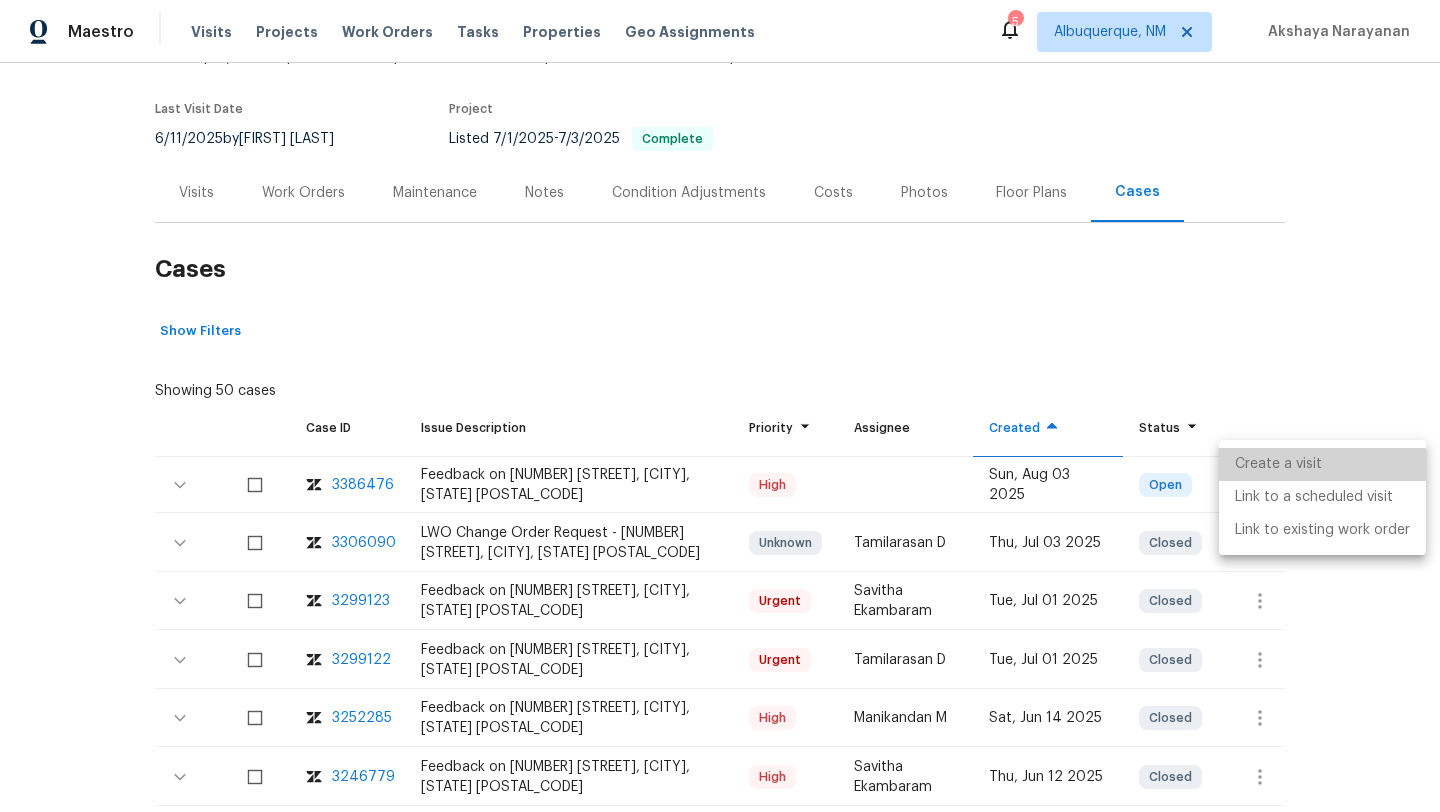 click on "Create a visit" at bounding box center [1322, 464] 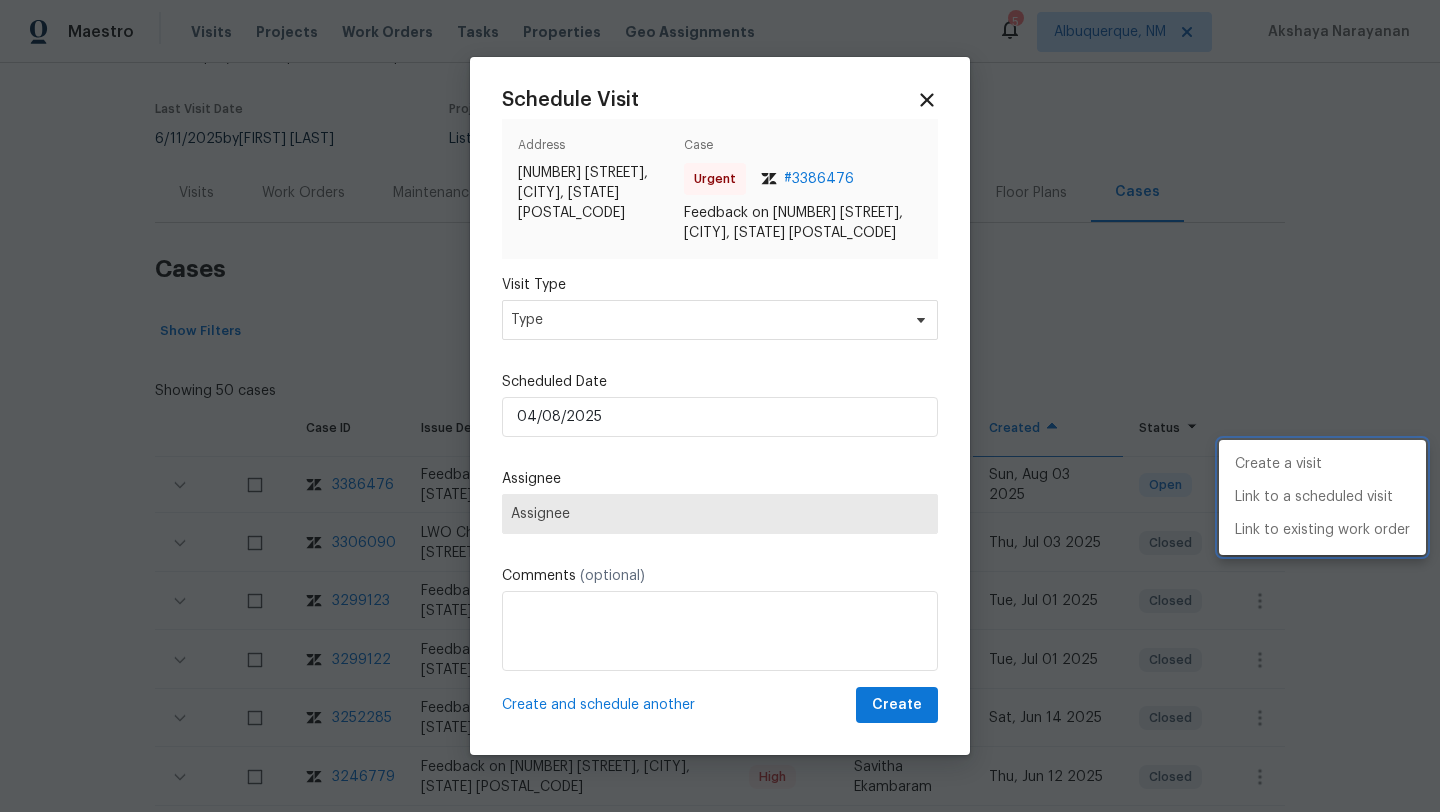 click at bounding box center [720, 406] 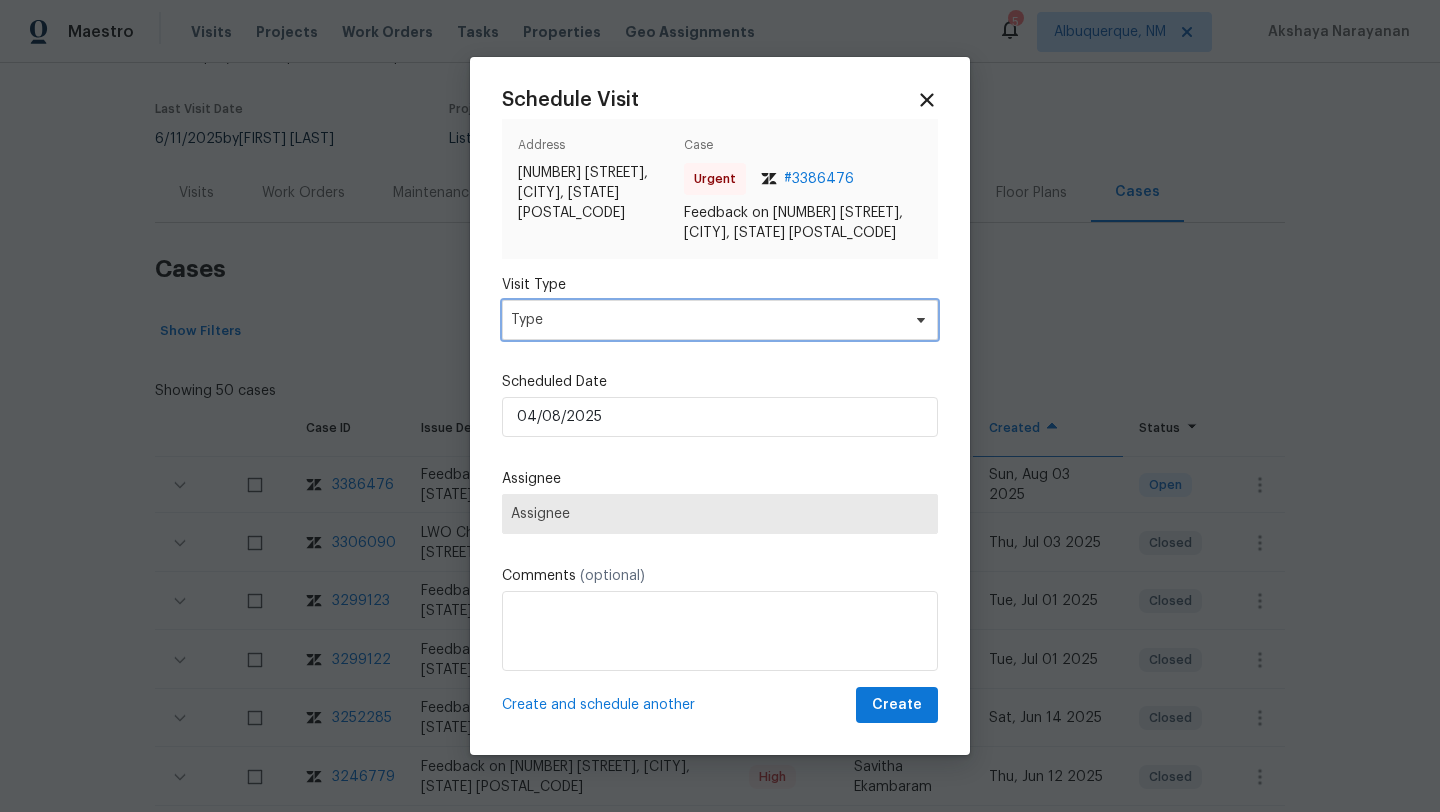 click on "Type" at bounding box center [705, 320] 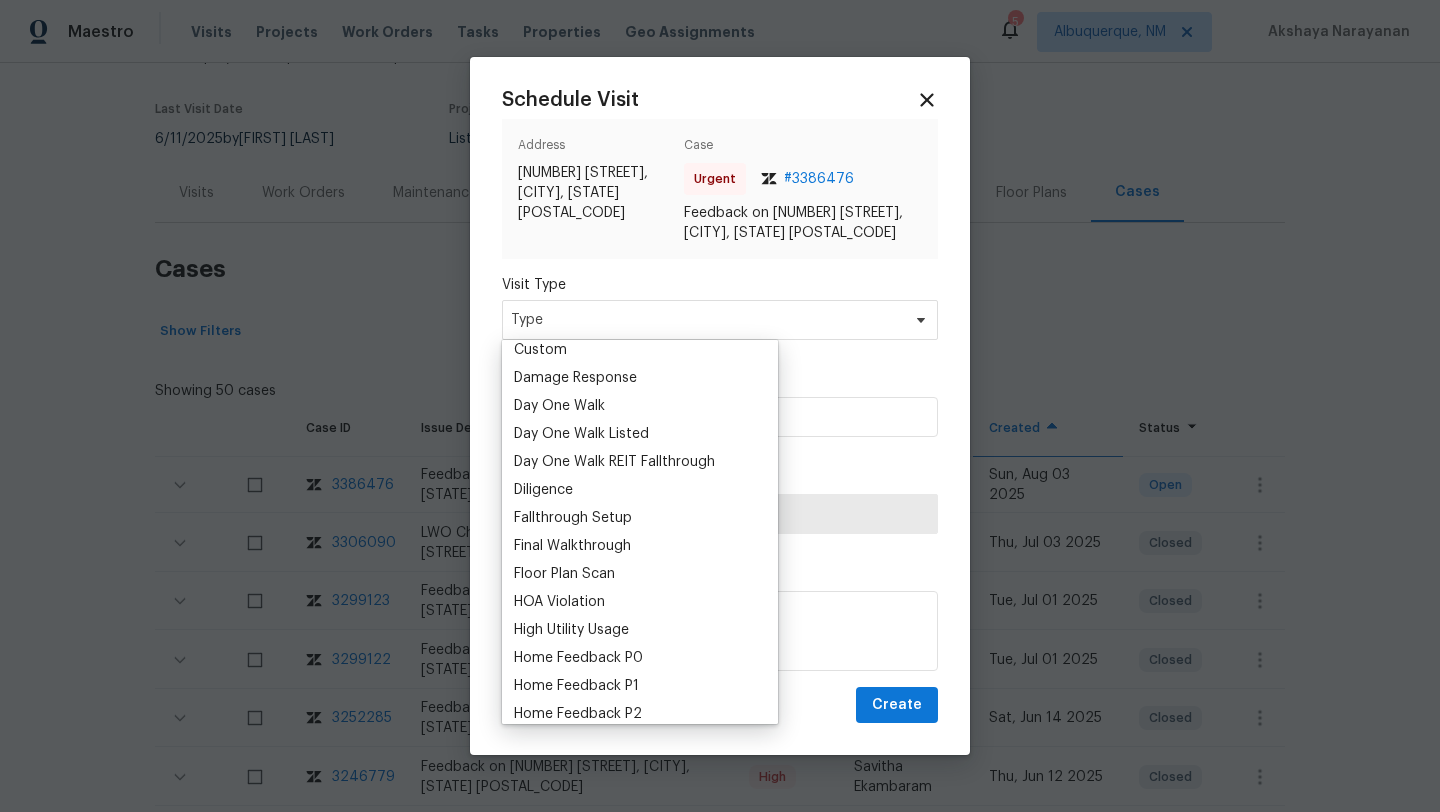 scroll, scrollTop: 393, scrollLeft: 0, axis: vertical 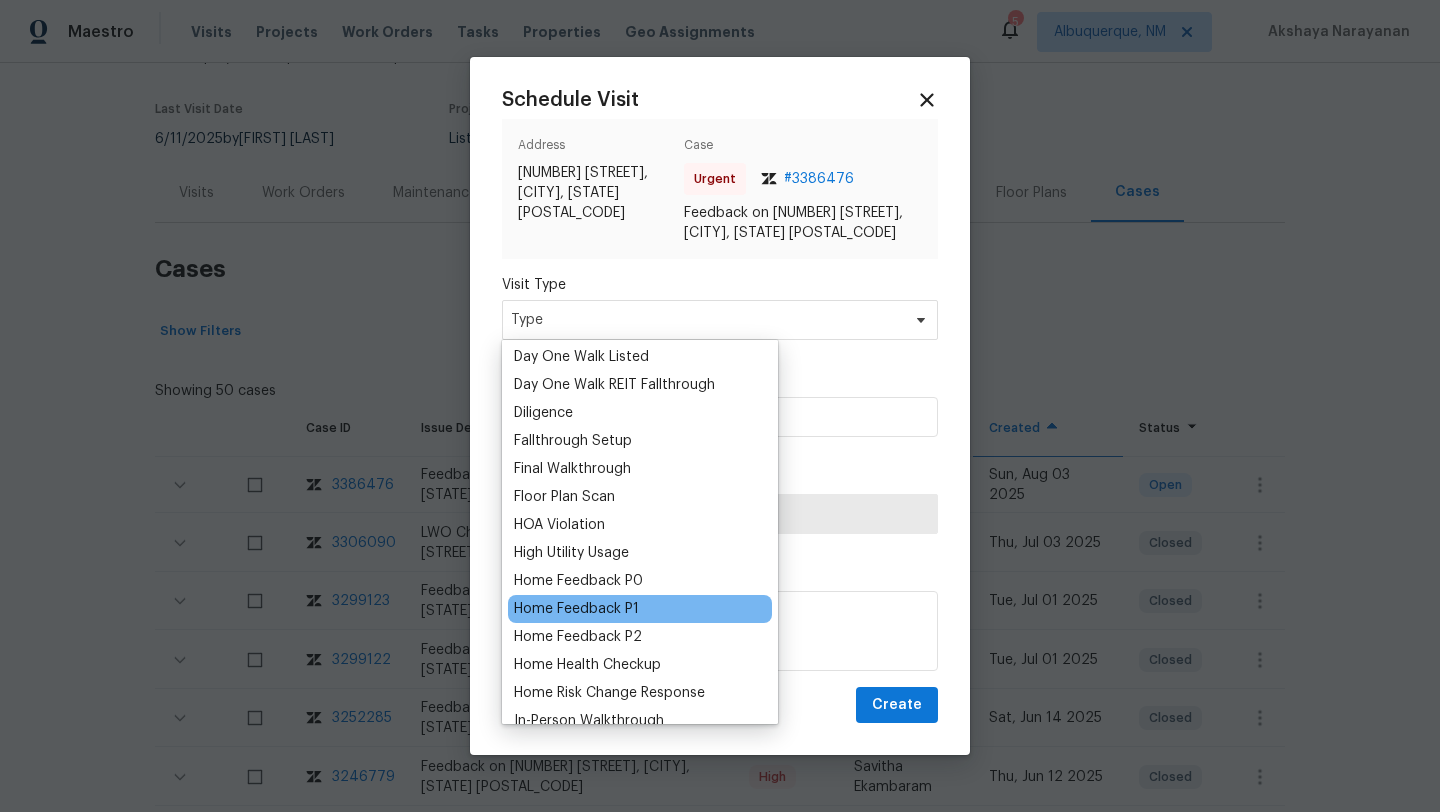 click on "Home Feedback P1" at bounding box center (576, 609) 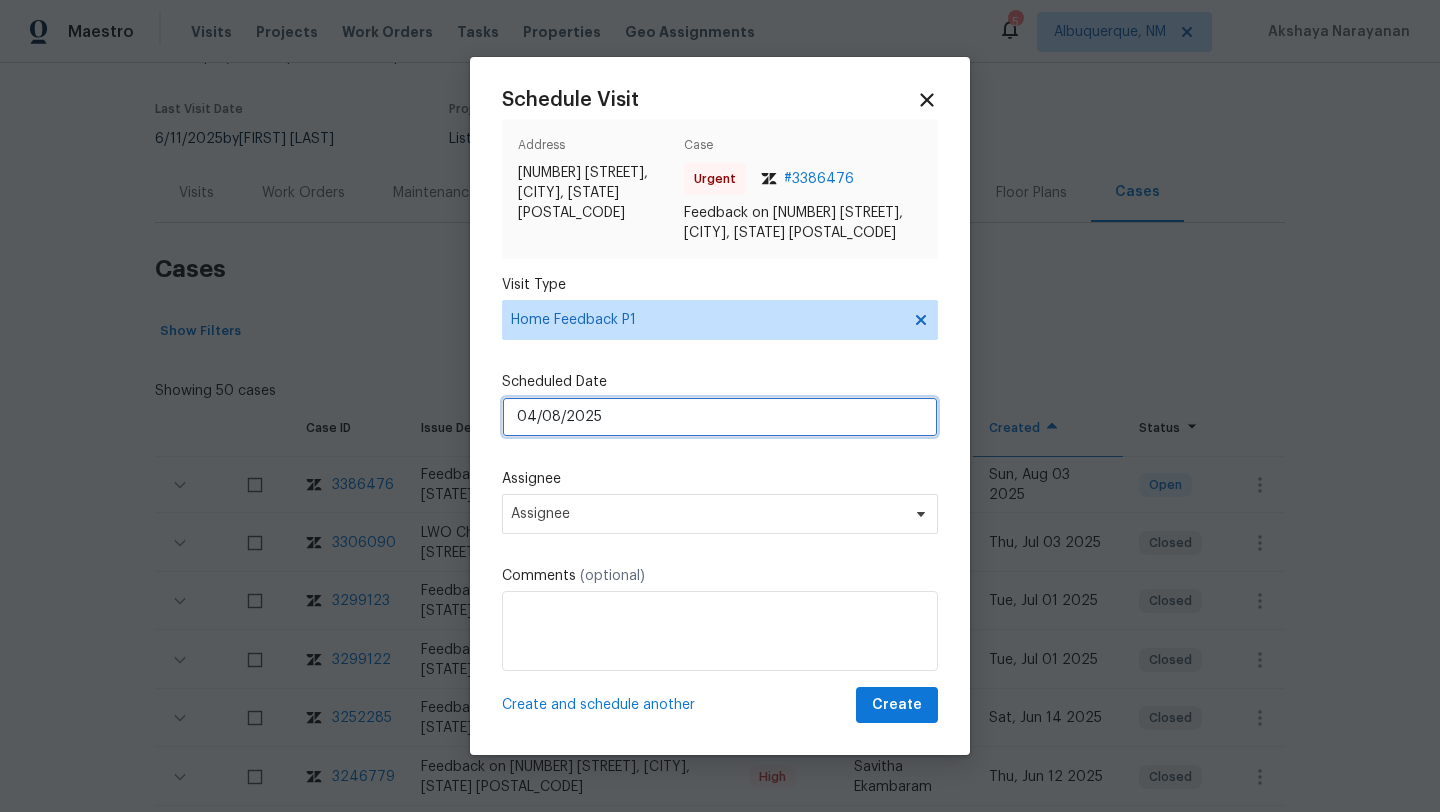 click on "04/08/2025" at bounding box center (720, 417) 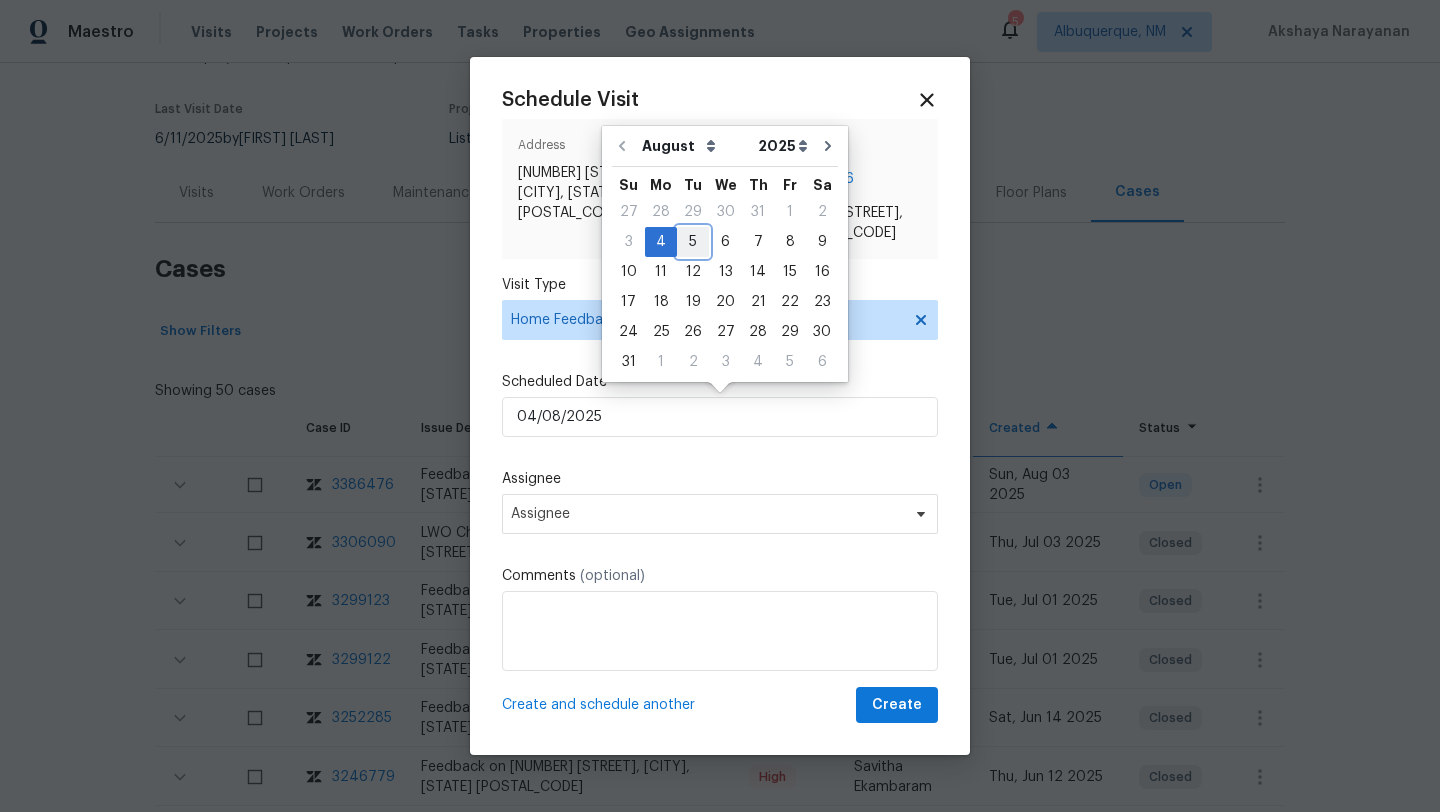 click on "5" at bounding box center (693, 242) 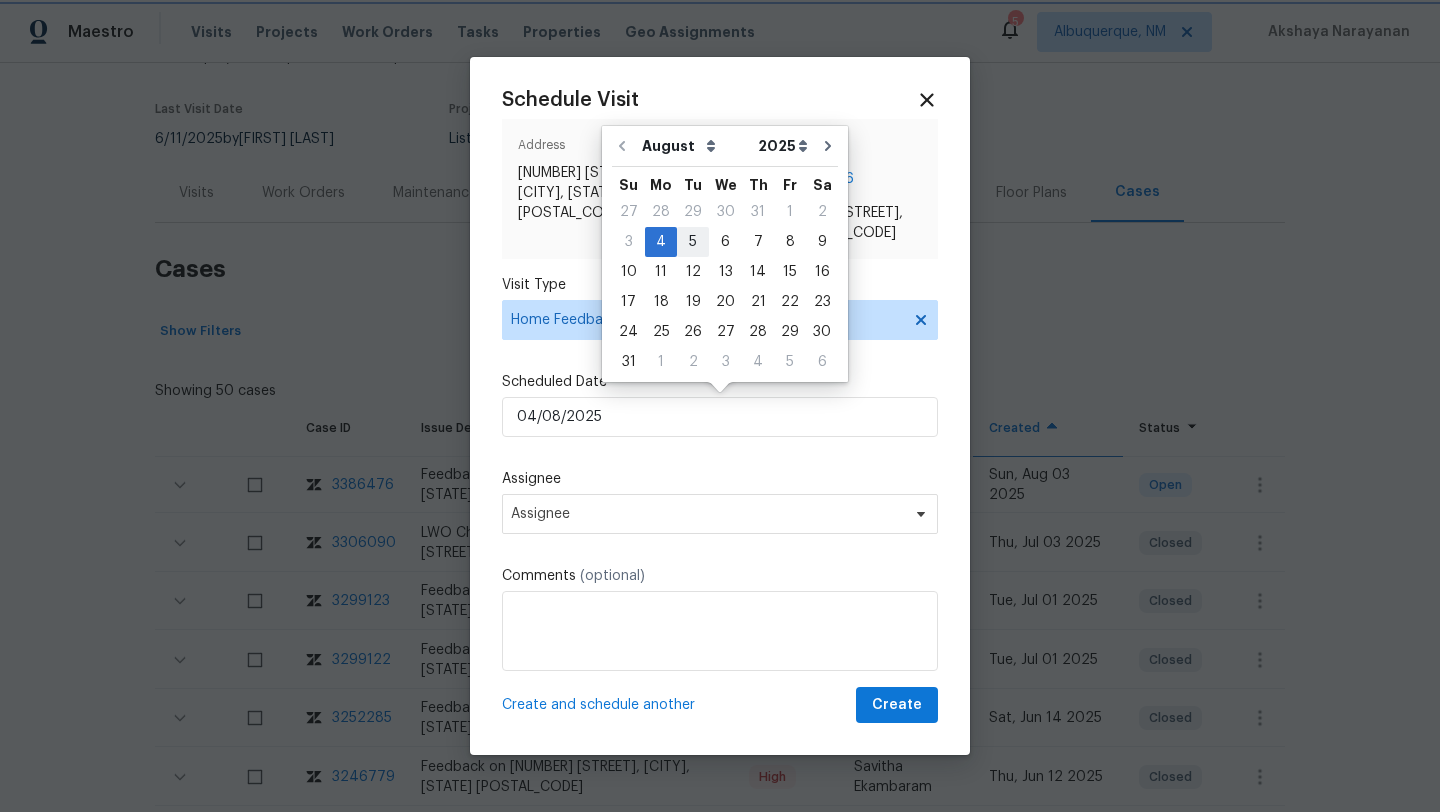 type on "05/08/2025" 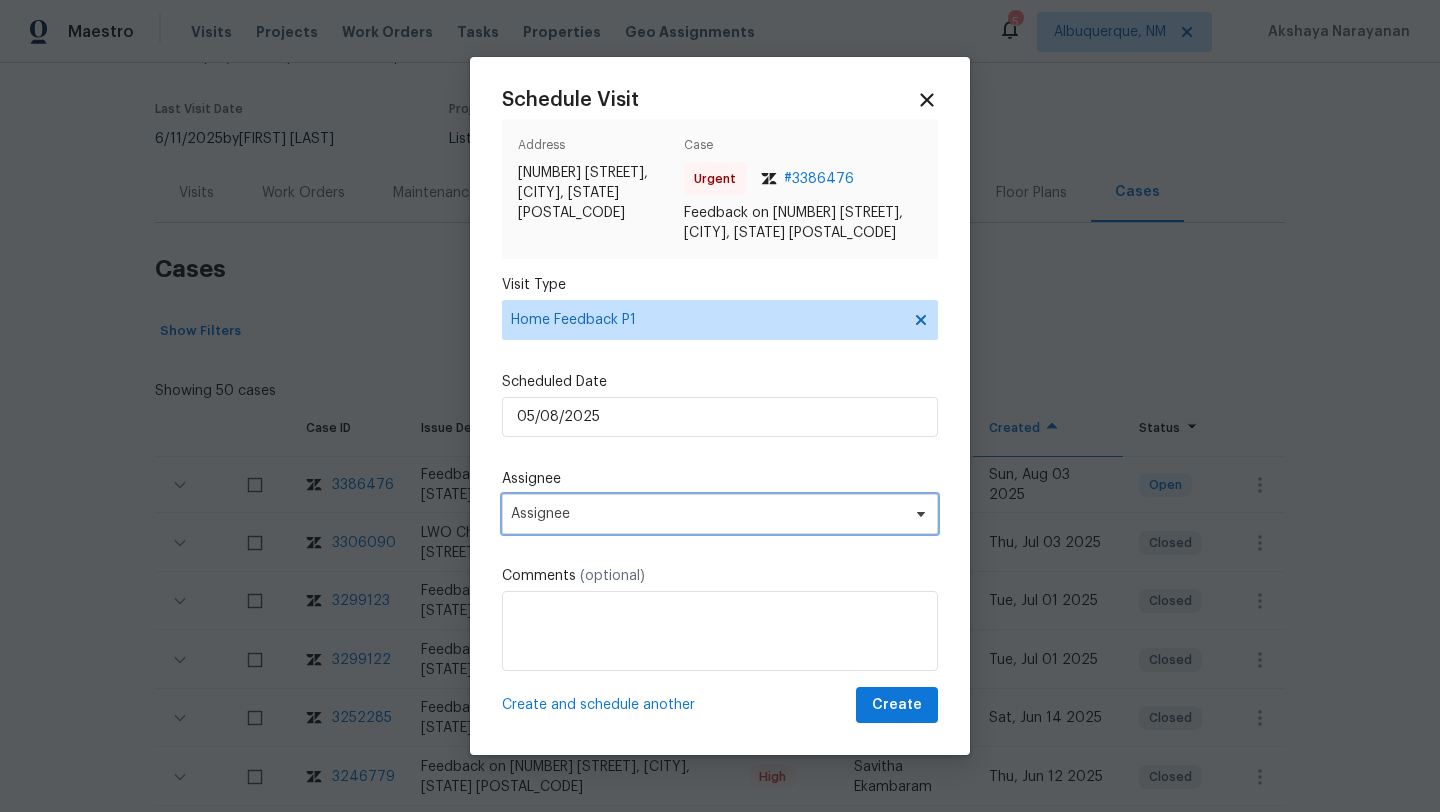 click on "Assignee" at bounding box center (707, 514) 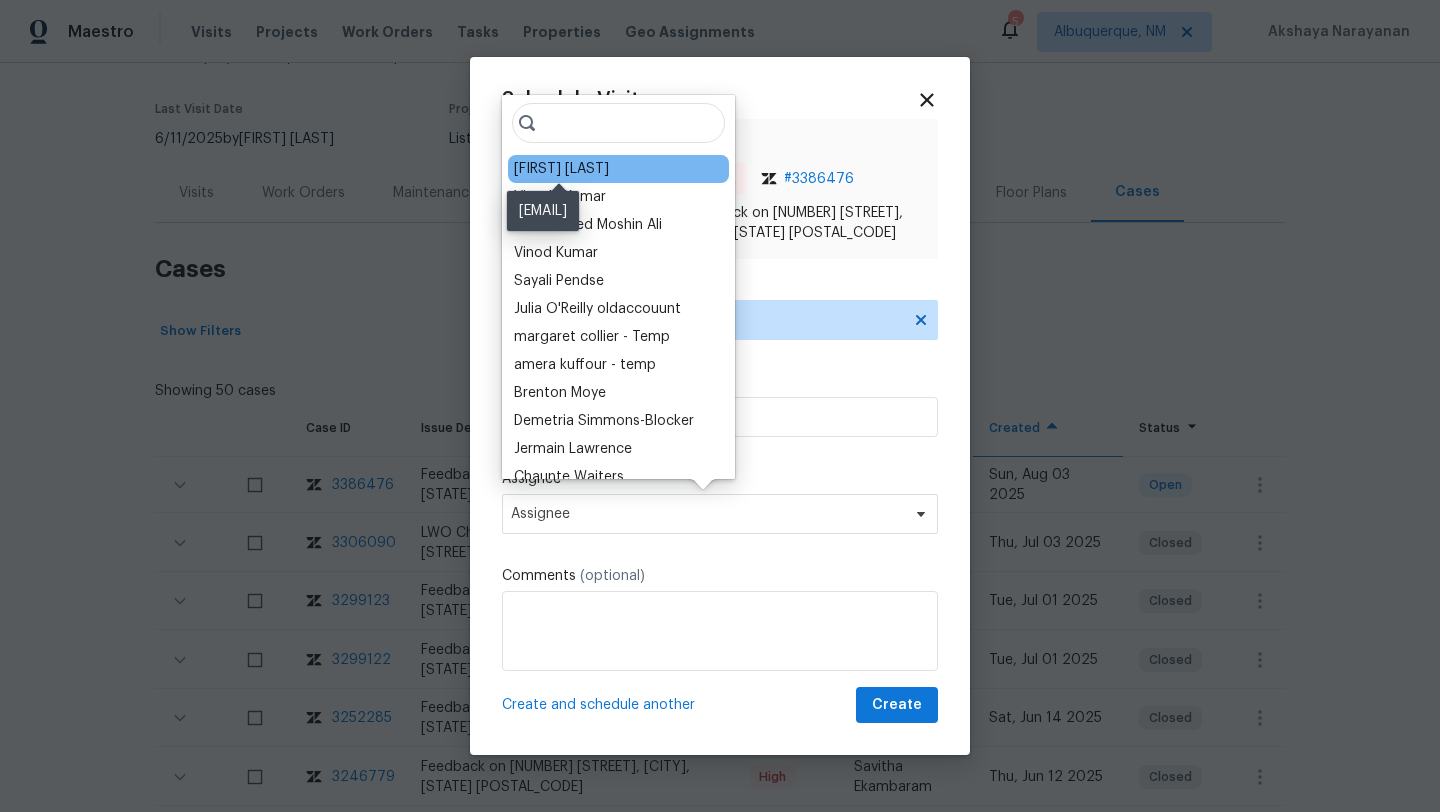 click on "Joshua Beatty" at bounding box center (561, 169) 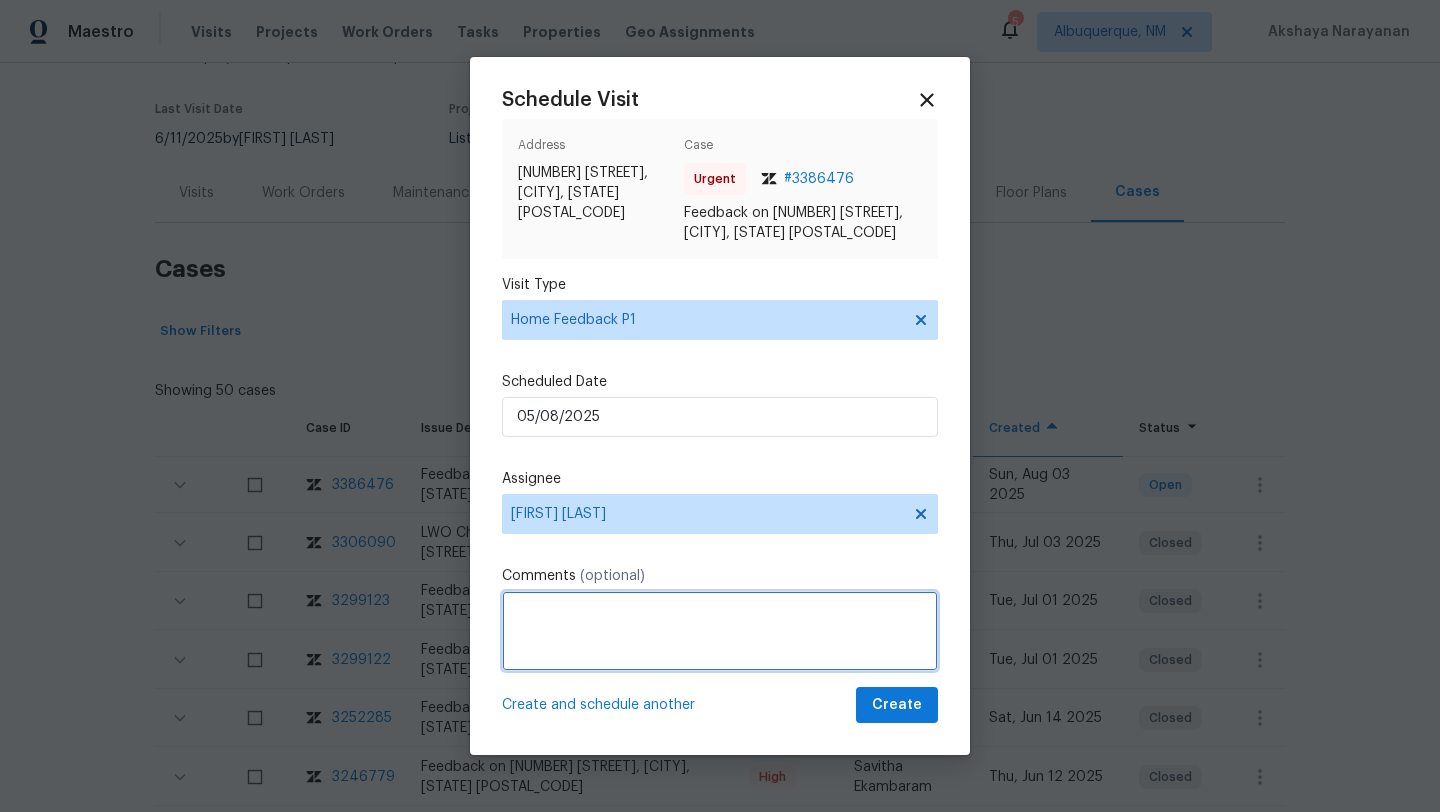 click at bounding box center (720, 631) 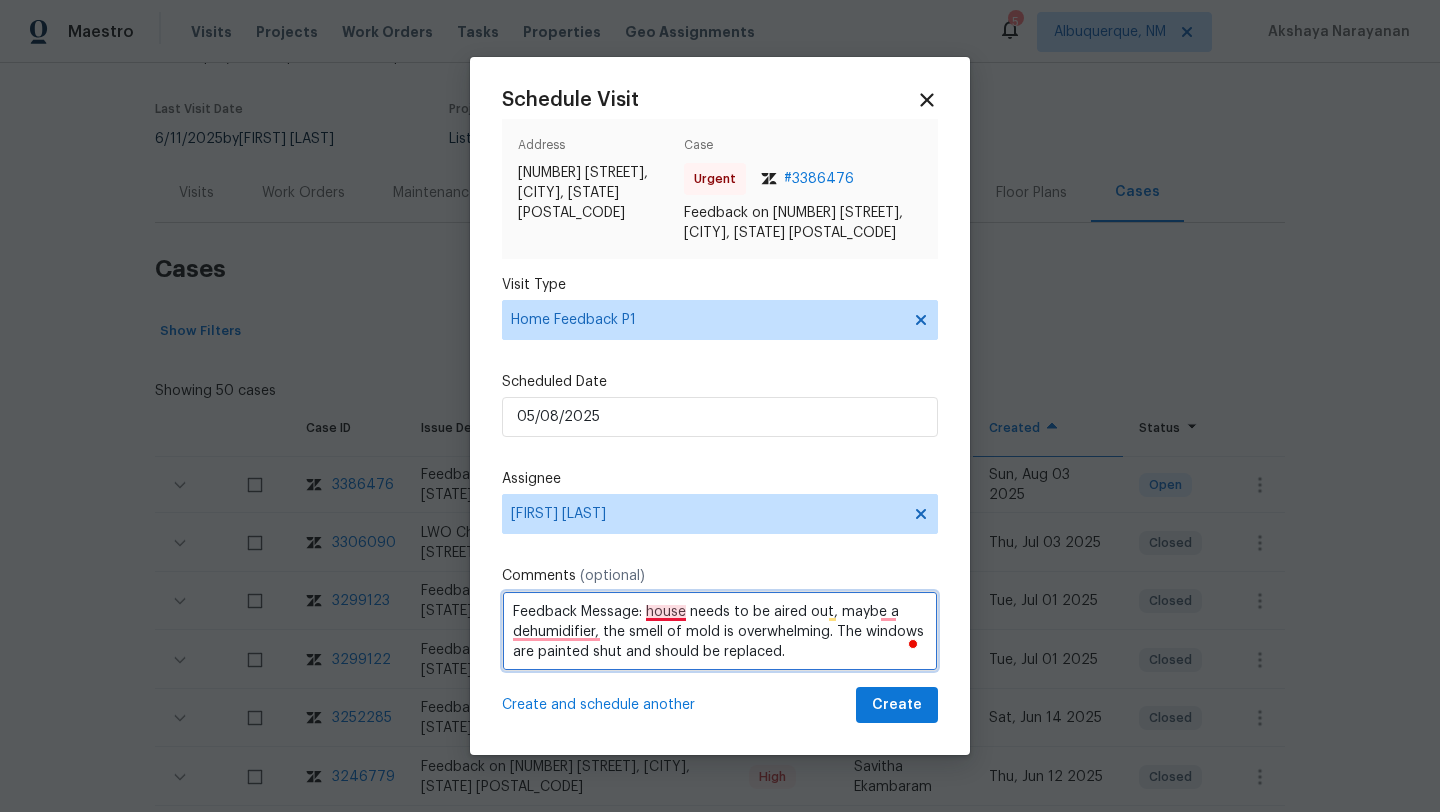 click on "Feedback Message: house needs to be aired out, maybe a dehumidifier, the smell of mold is overwhelming. The windows are painted shut and should be replaced." at bounding box center (720, 631) 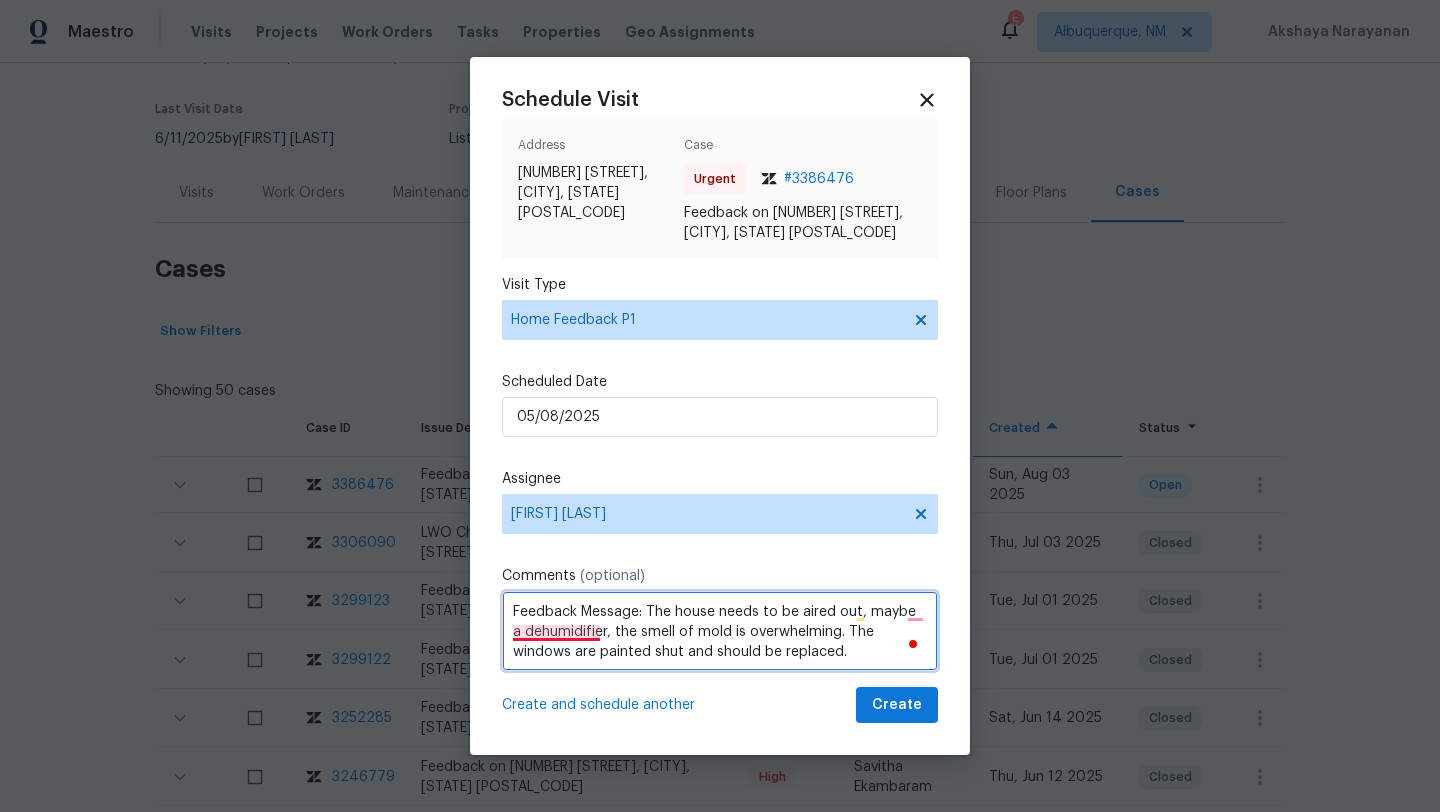 click on "Feedback Message: The house needs to be aired out, maybe a dehumidifier, the smell of mold is overwhelming. The windows are painted shut and should be replaced." at bounding box center (720, 631) 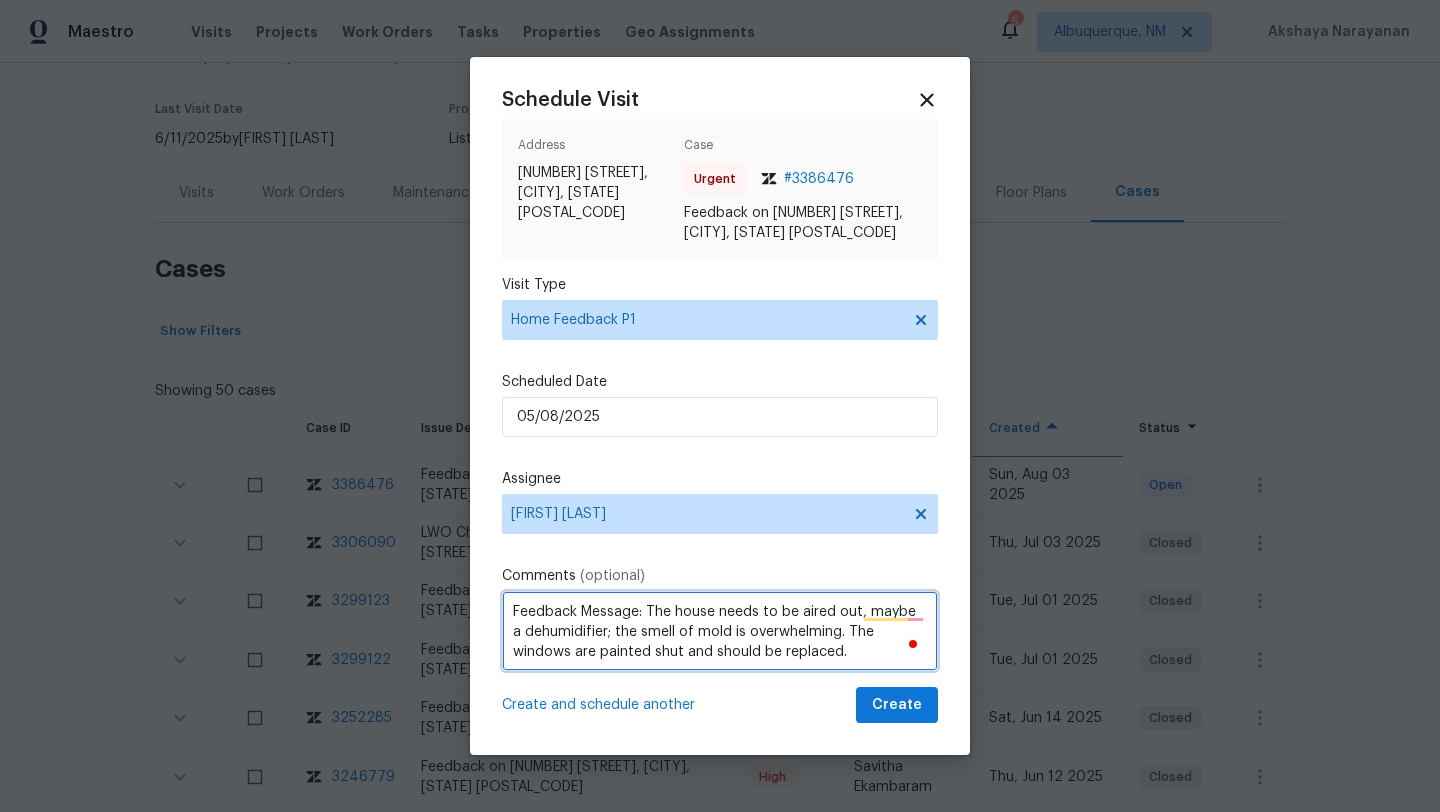 type on "Feedback Message: The house needs to be aired out, maybe a dehumidifier; the smell of mold is overwhelming. The windows are painted shut and should be replaced." 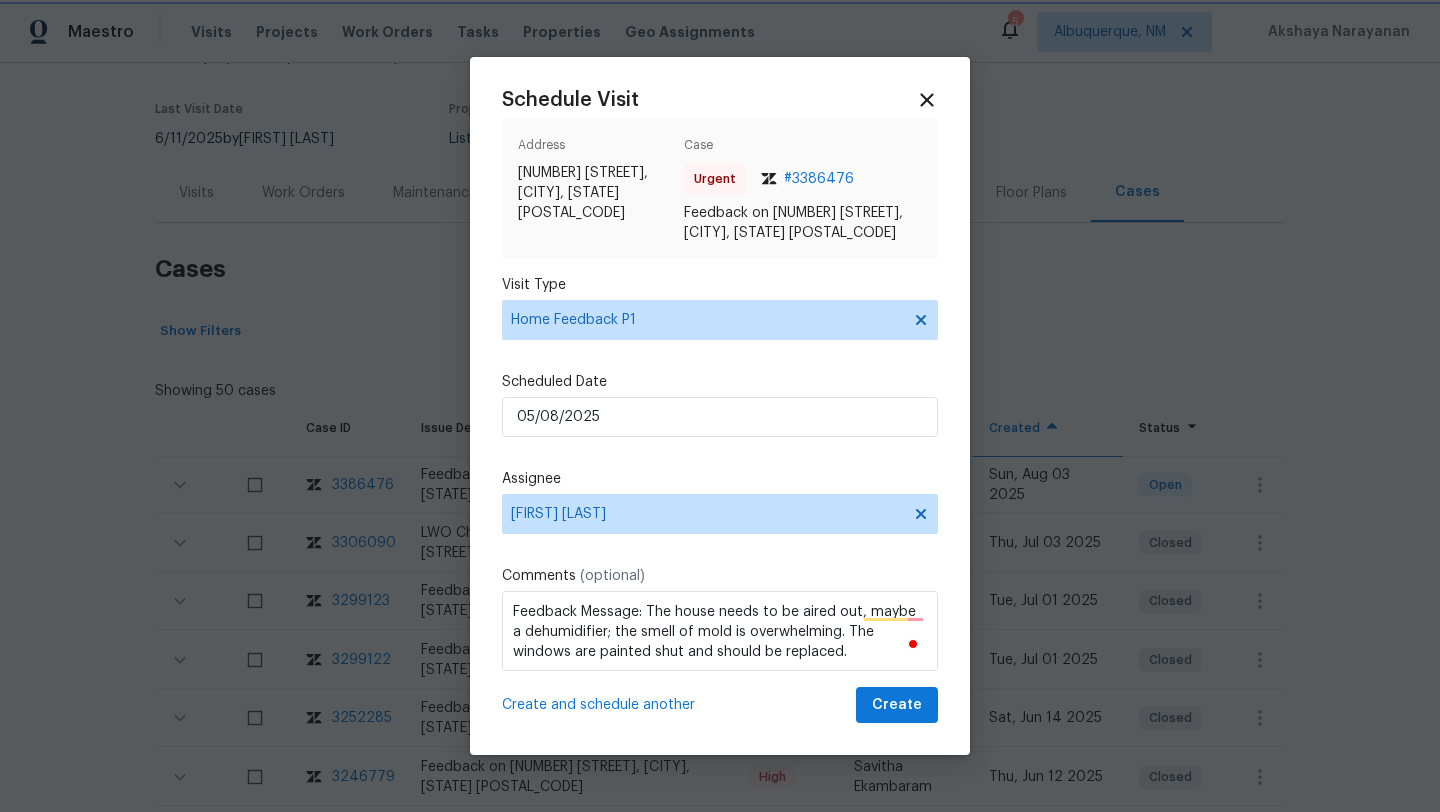click at bounding box center [720, 406] 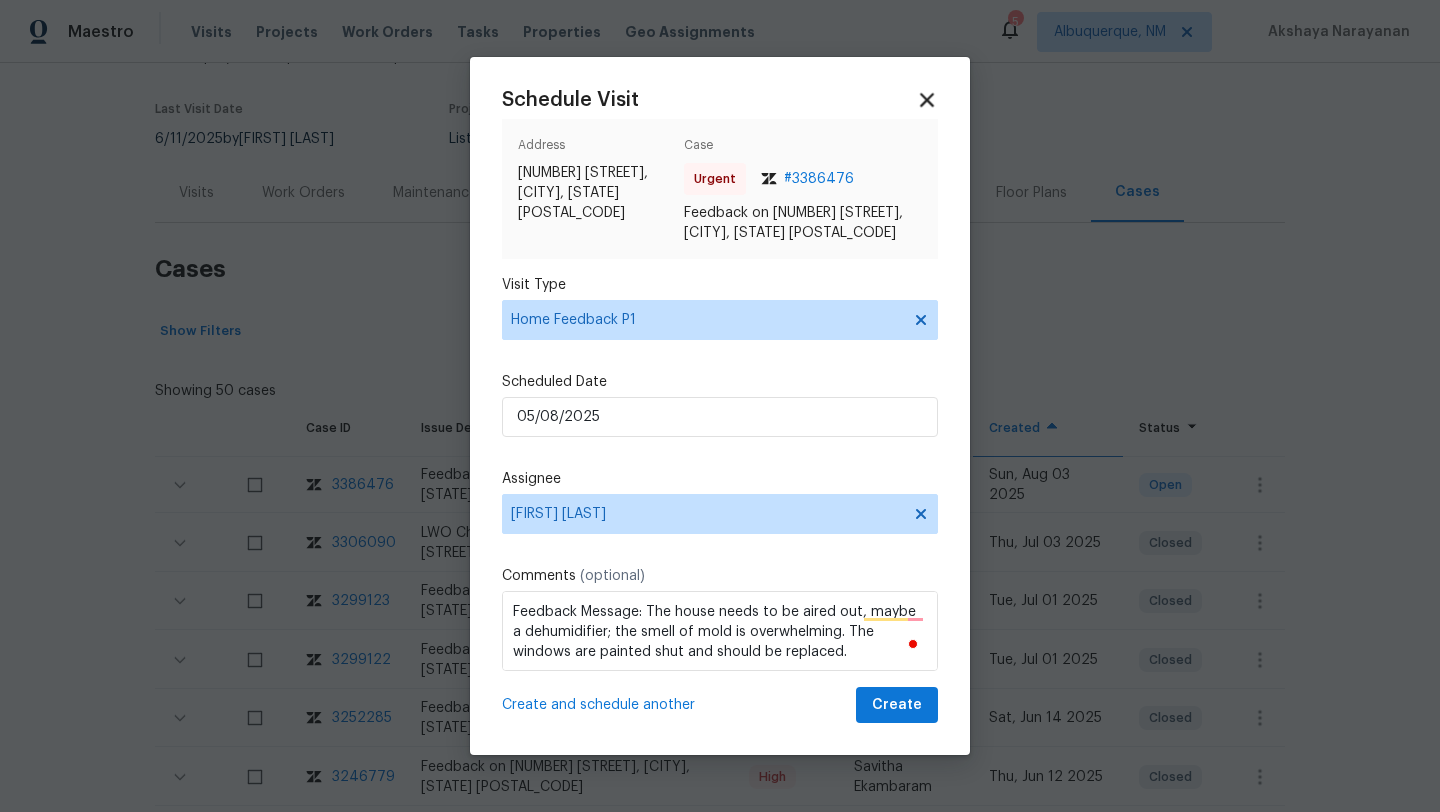 click 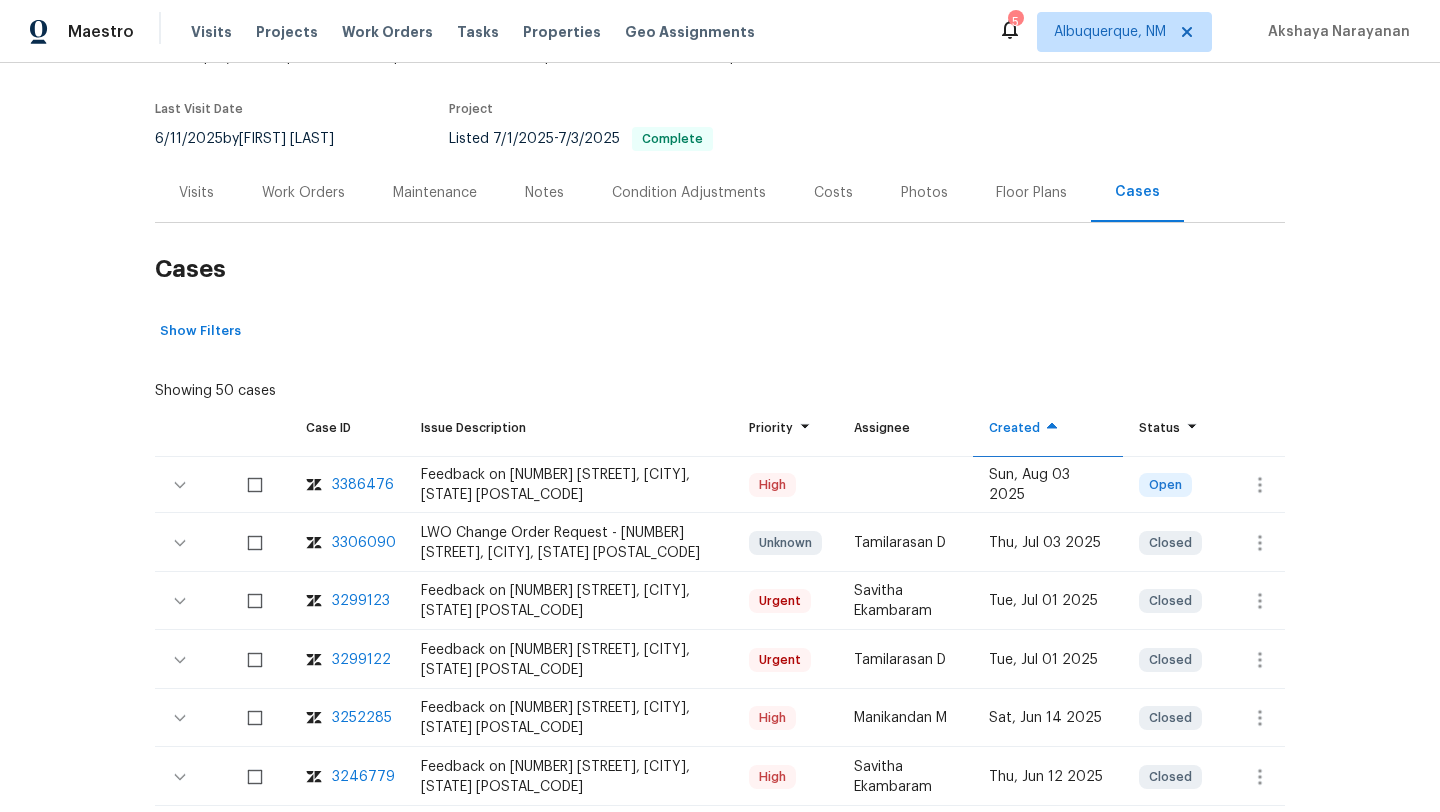 click on "Visits" at bounding box center (196, 192) 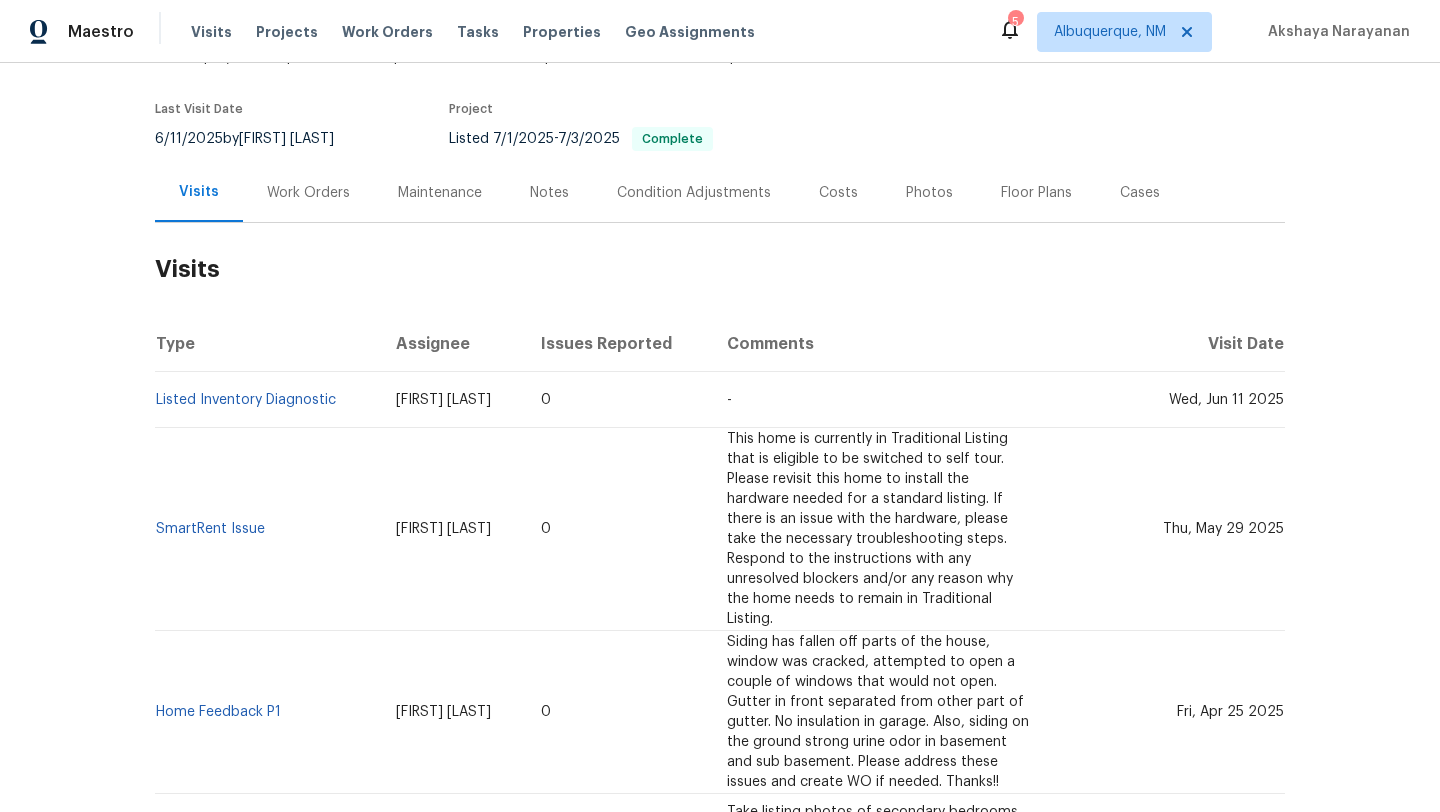 click on "Cases" at bounding box center [1140, 193] 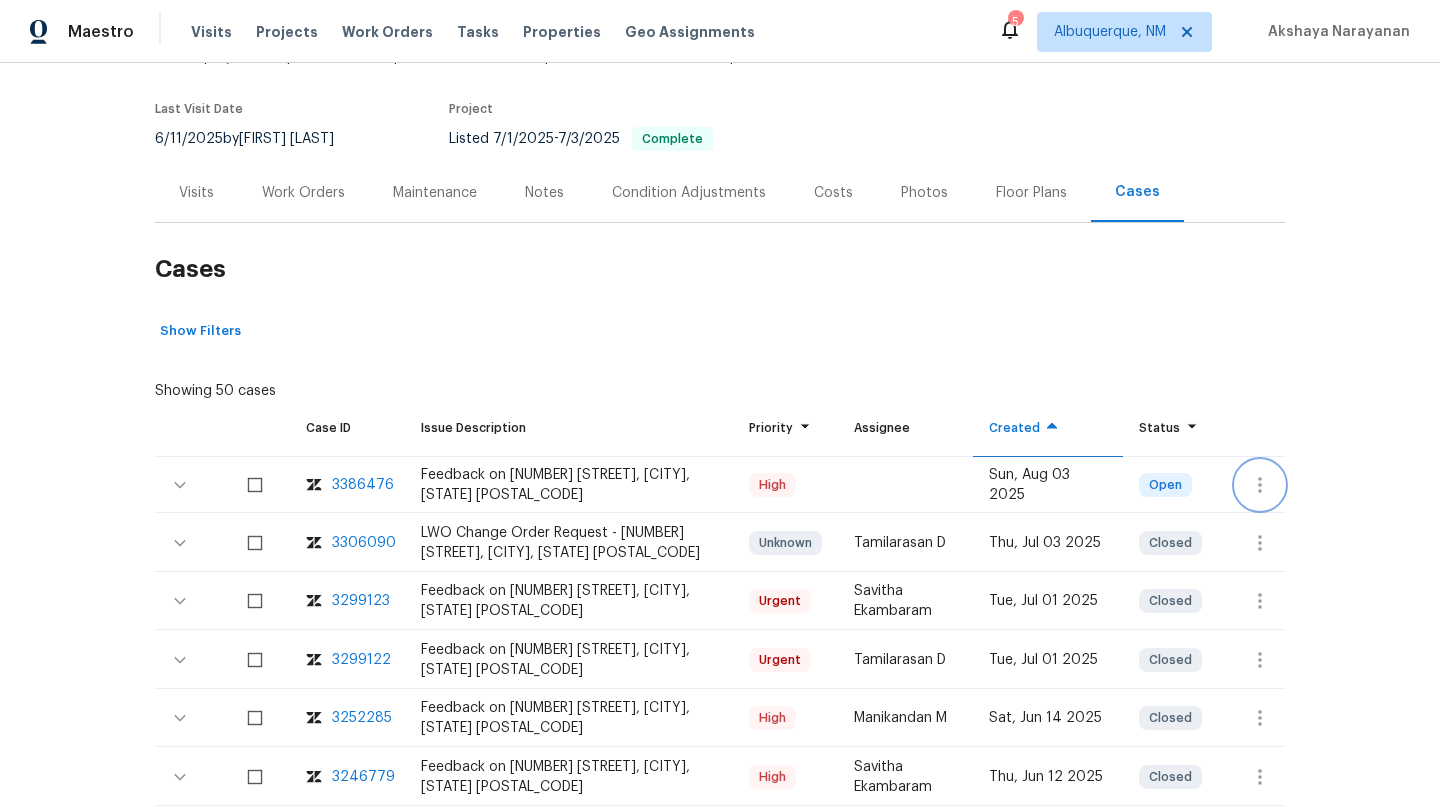 click at bounding box center [1260, 485] 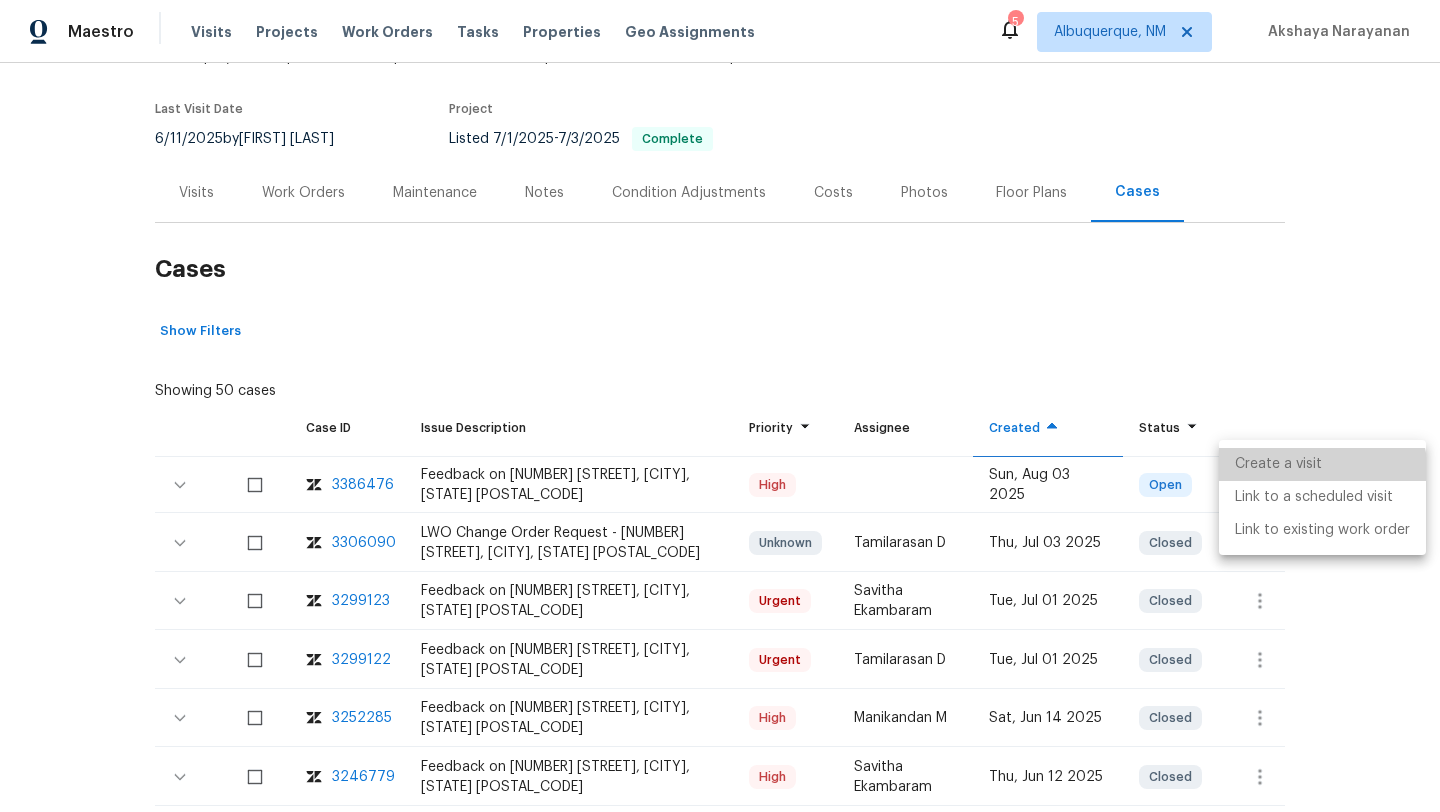 click on "Create a visit" at bounding box center [1322, 464] 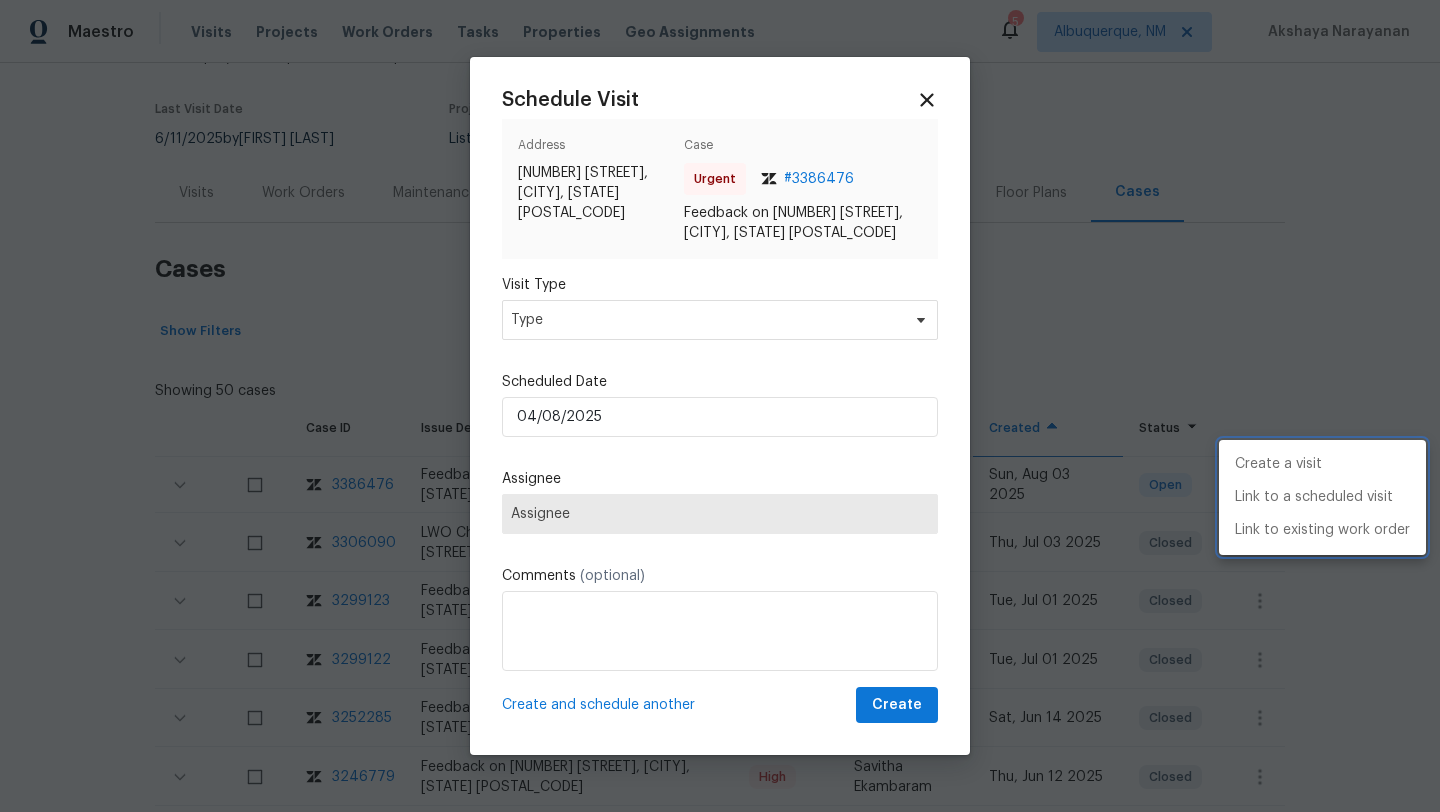 click at bounding box center [720, 406] 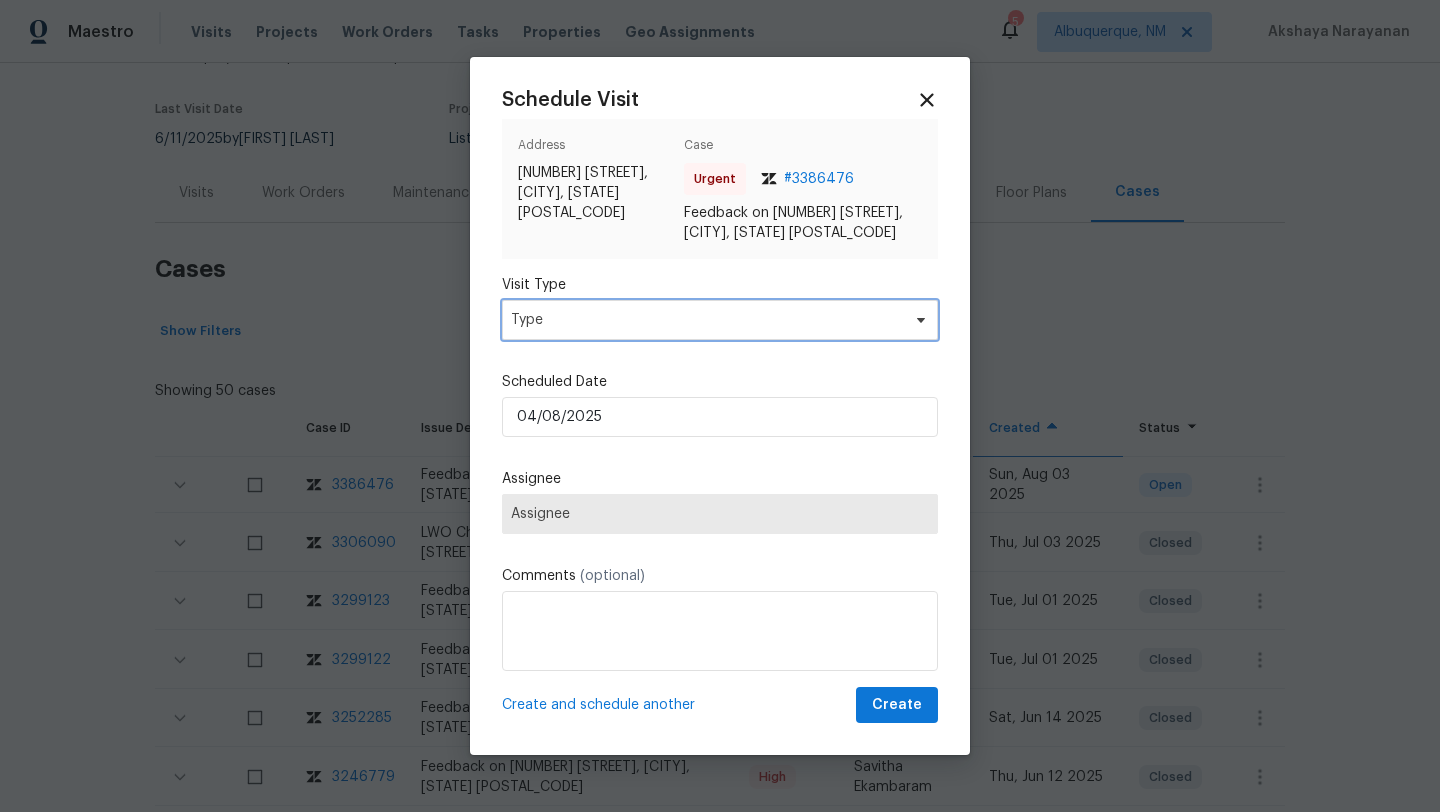 click on "Type" at bounding box center [705, 320] 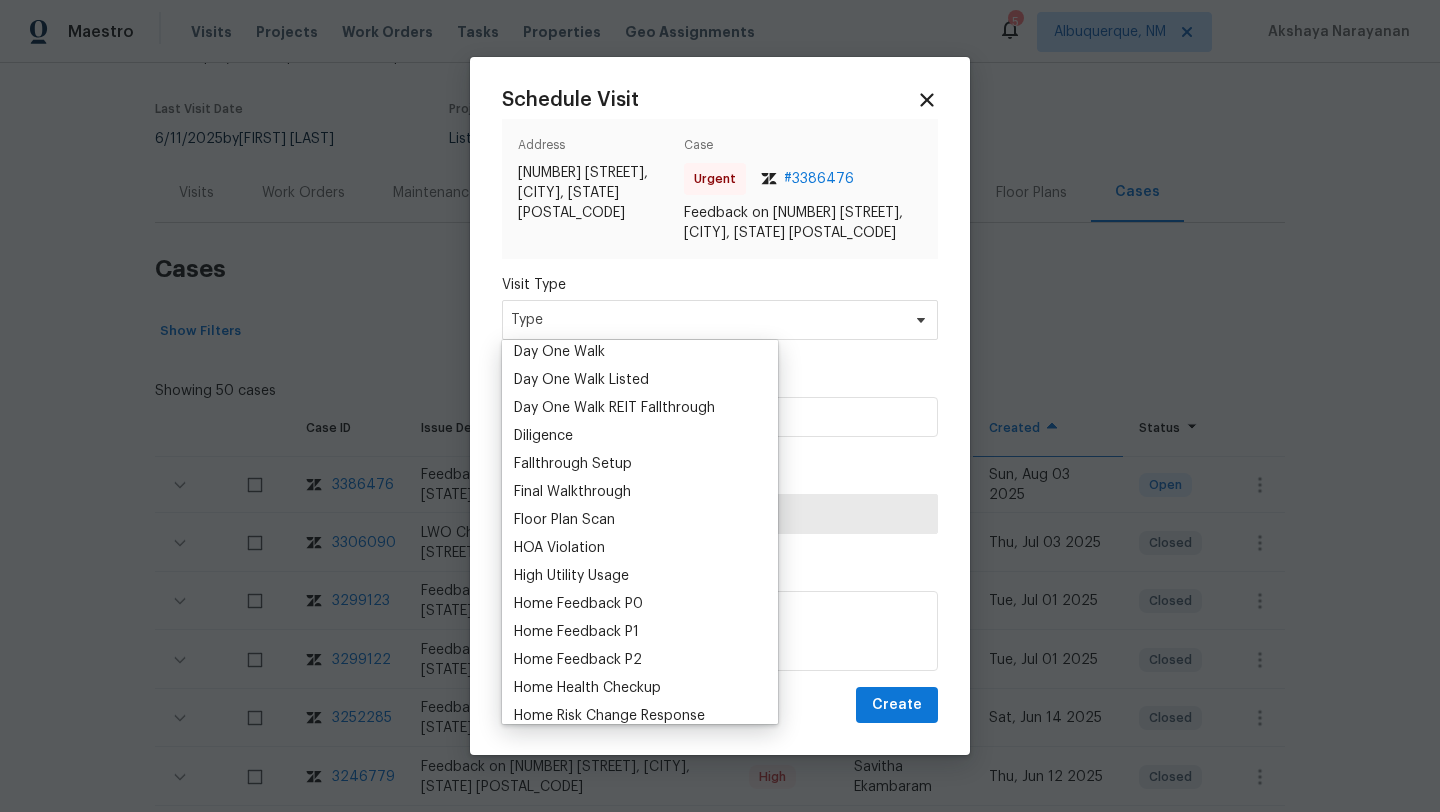 scroll, scrollTop: 402, scrollLeft: 0, axis: vertical 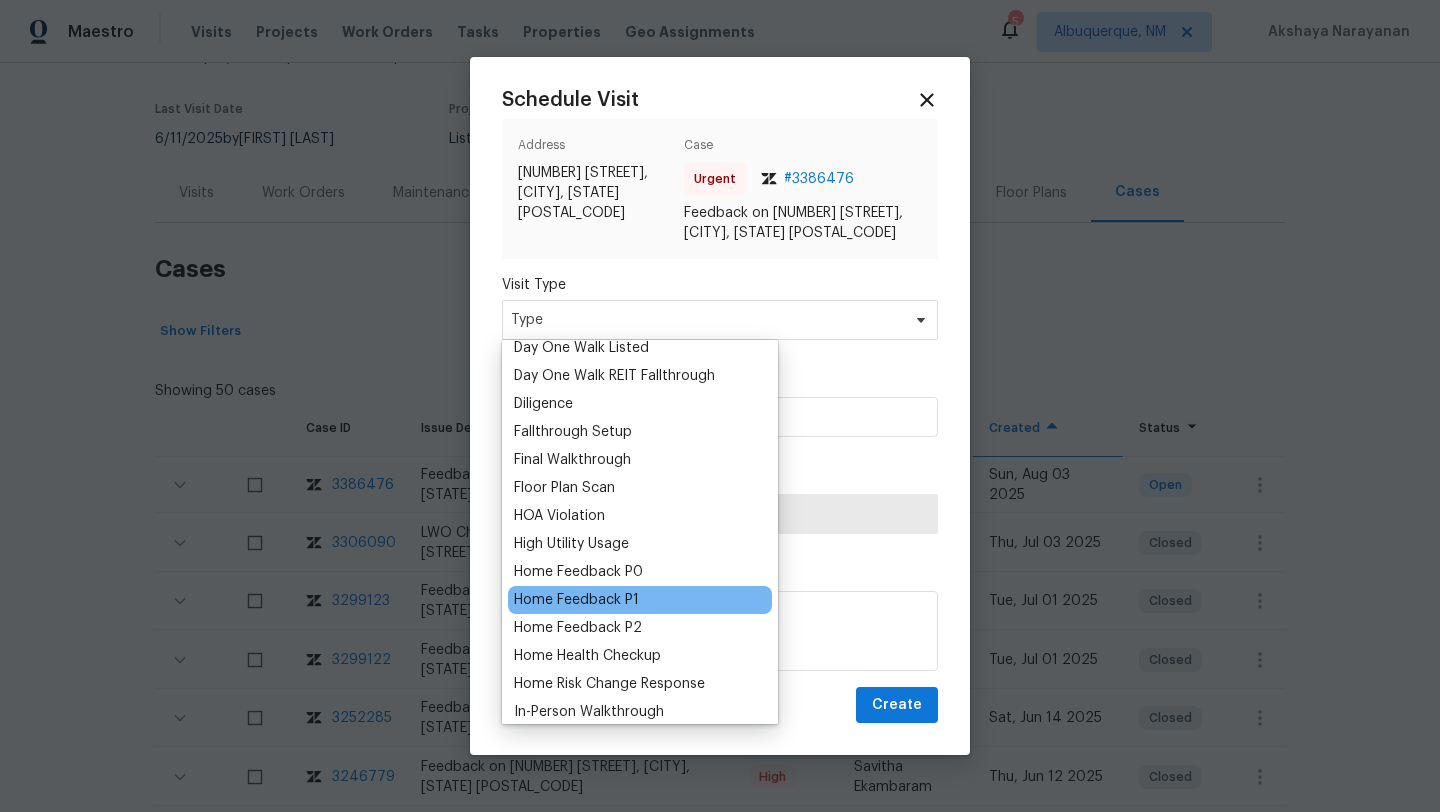 click on "Home Feedback P1" at bounding box center [576, 600] 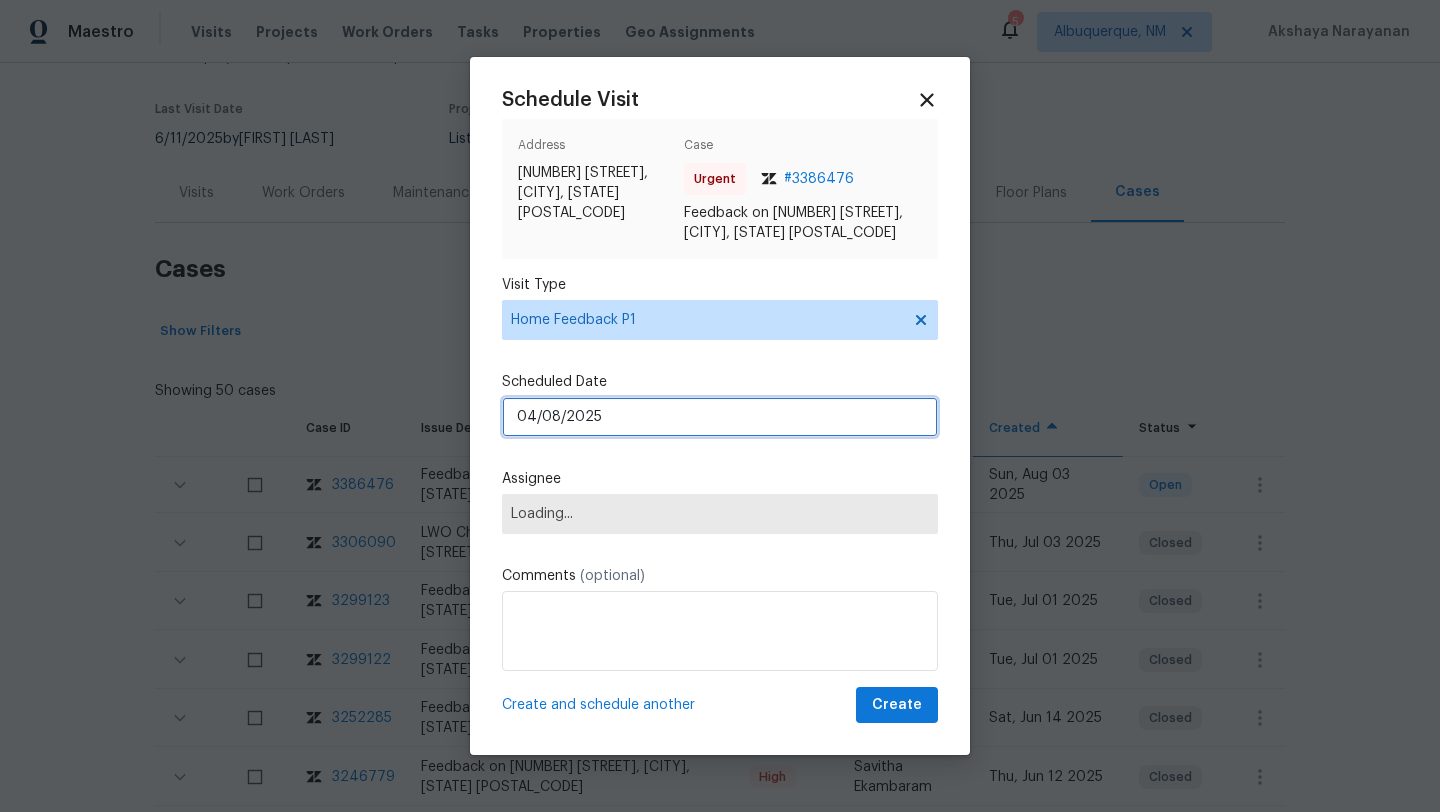 click on "04/08/2025" at bounding box center (720, 417) 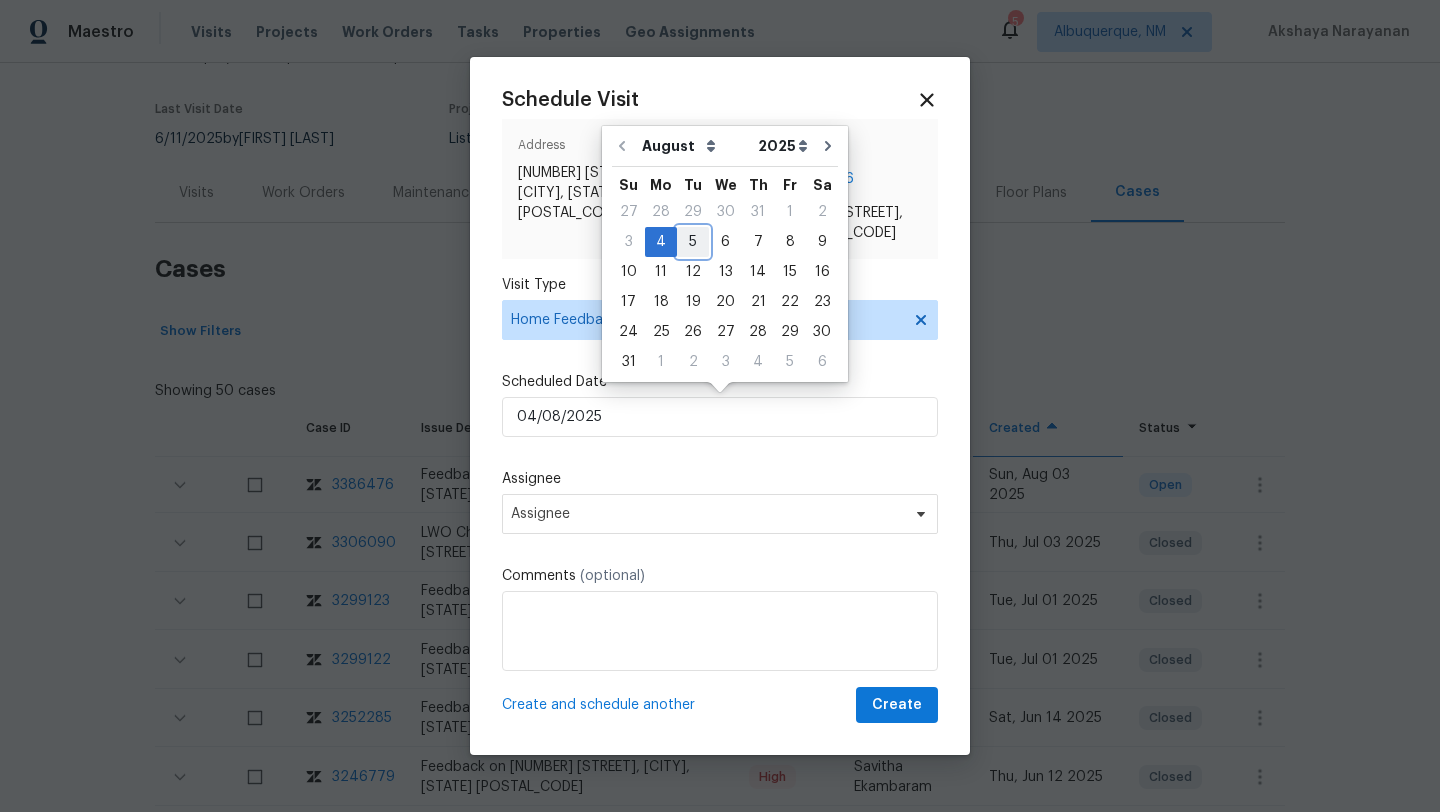 click on "5" at bounding box center [693, 242] 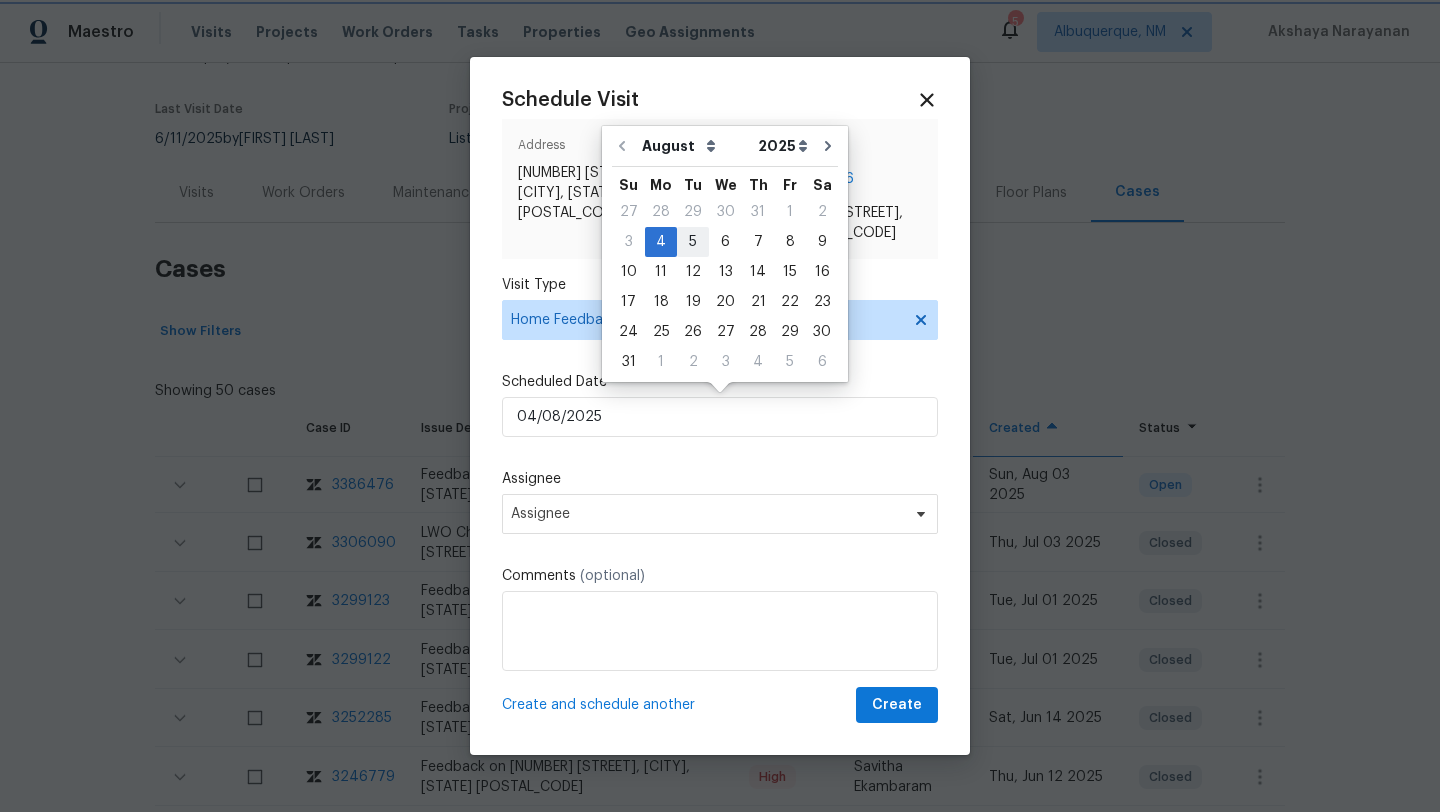 type on "05/08/2025" 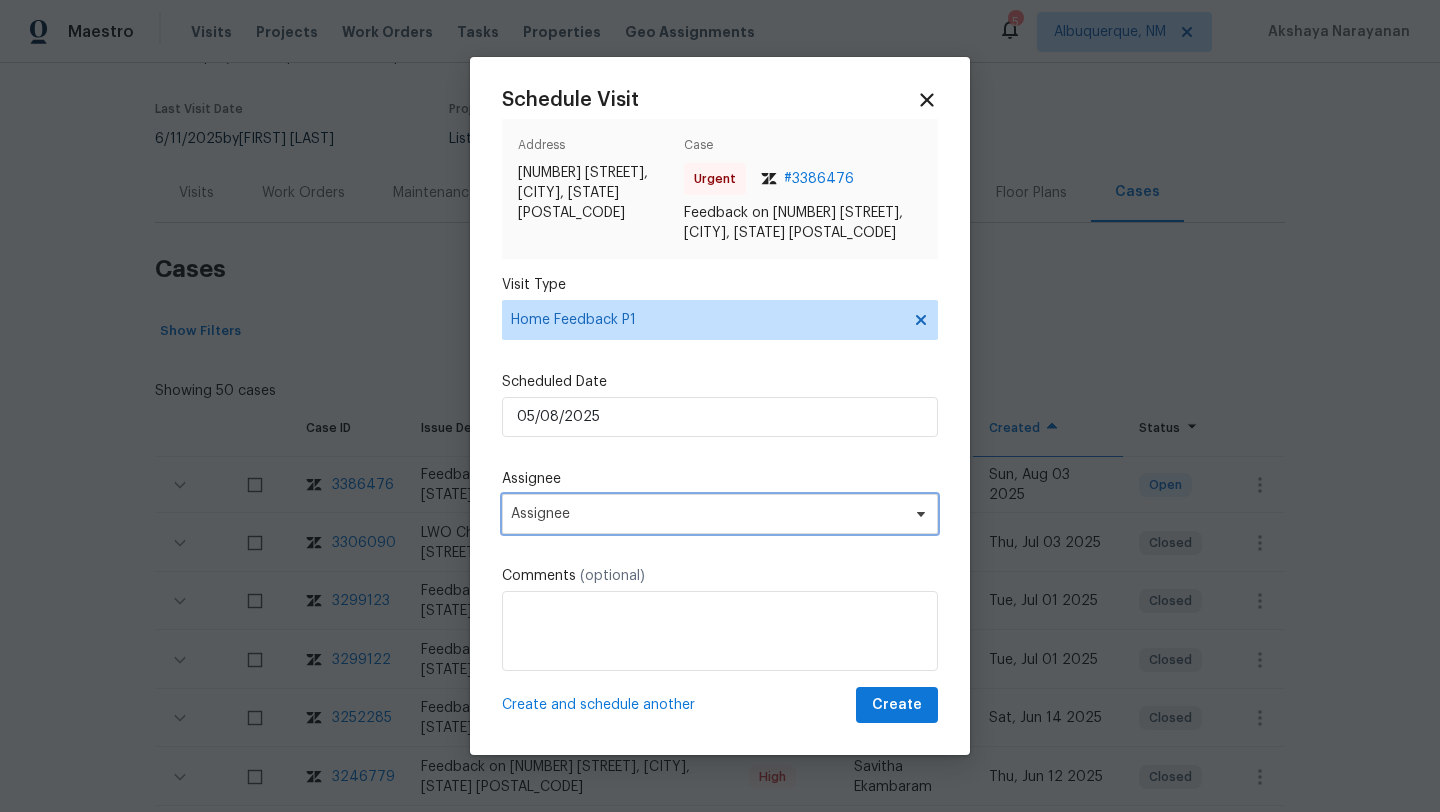 click on "Assignee" at bounding box center (707, 514) 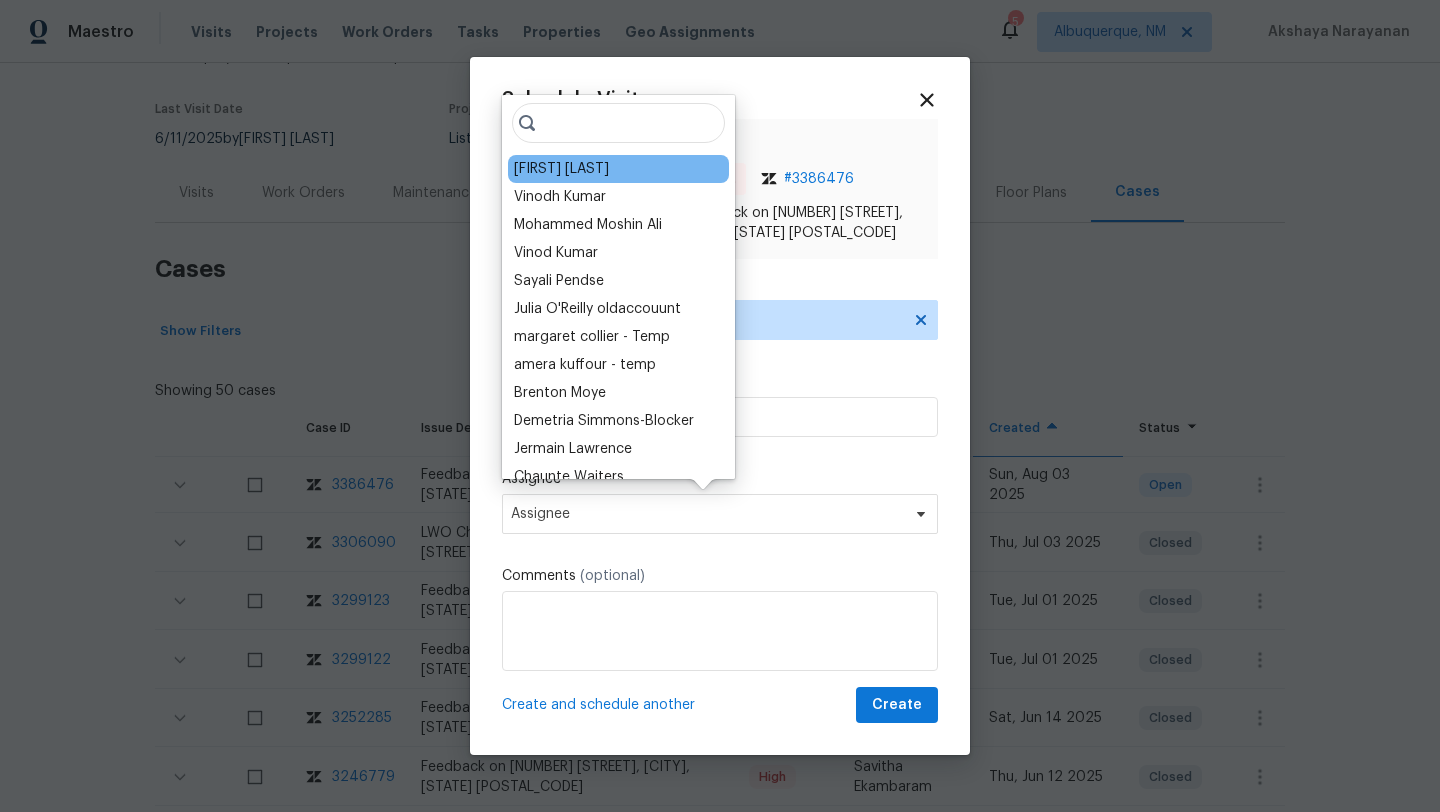 click on "Joshua Beatty" at bounding box center (561, 169) 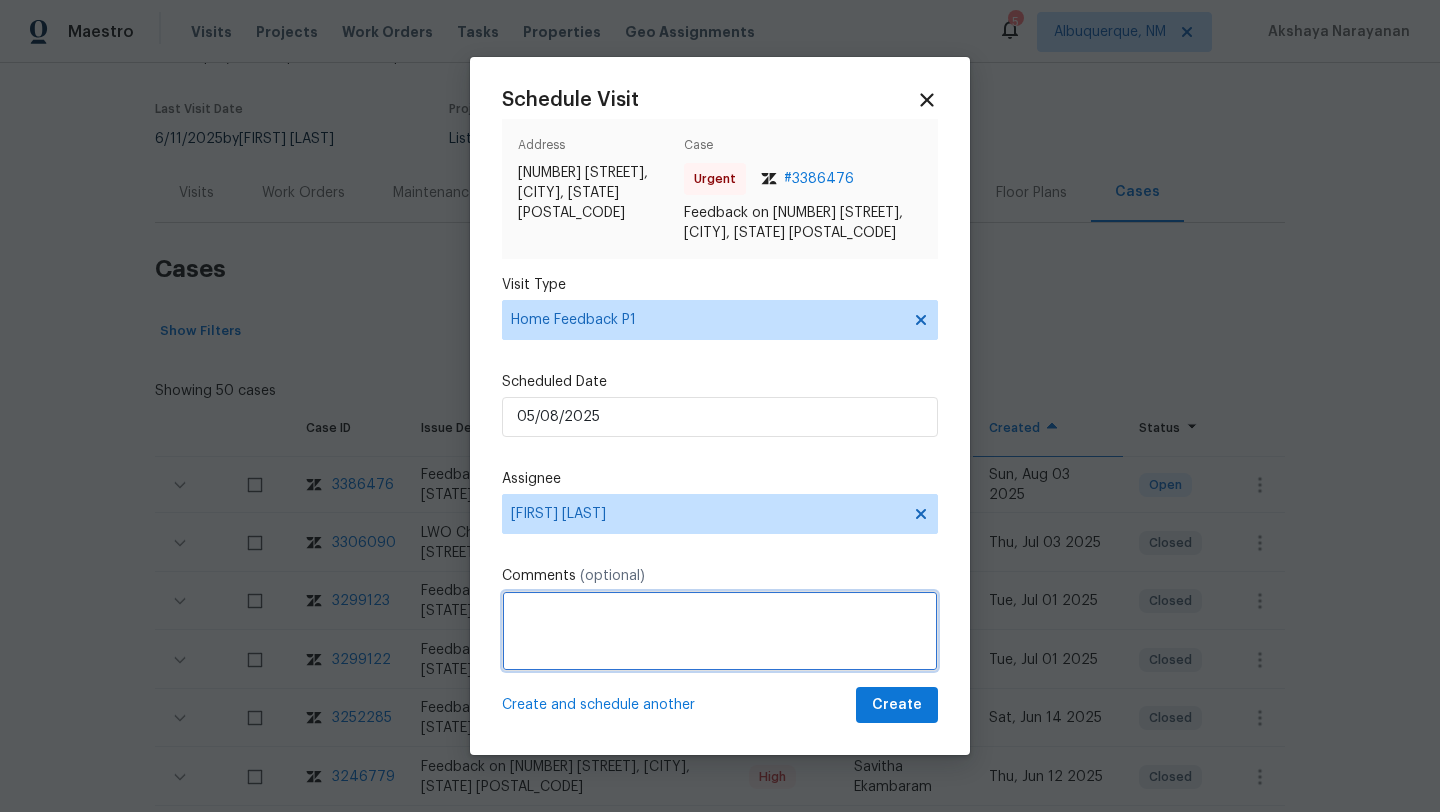 click at bounding box center (720, 631) 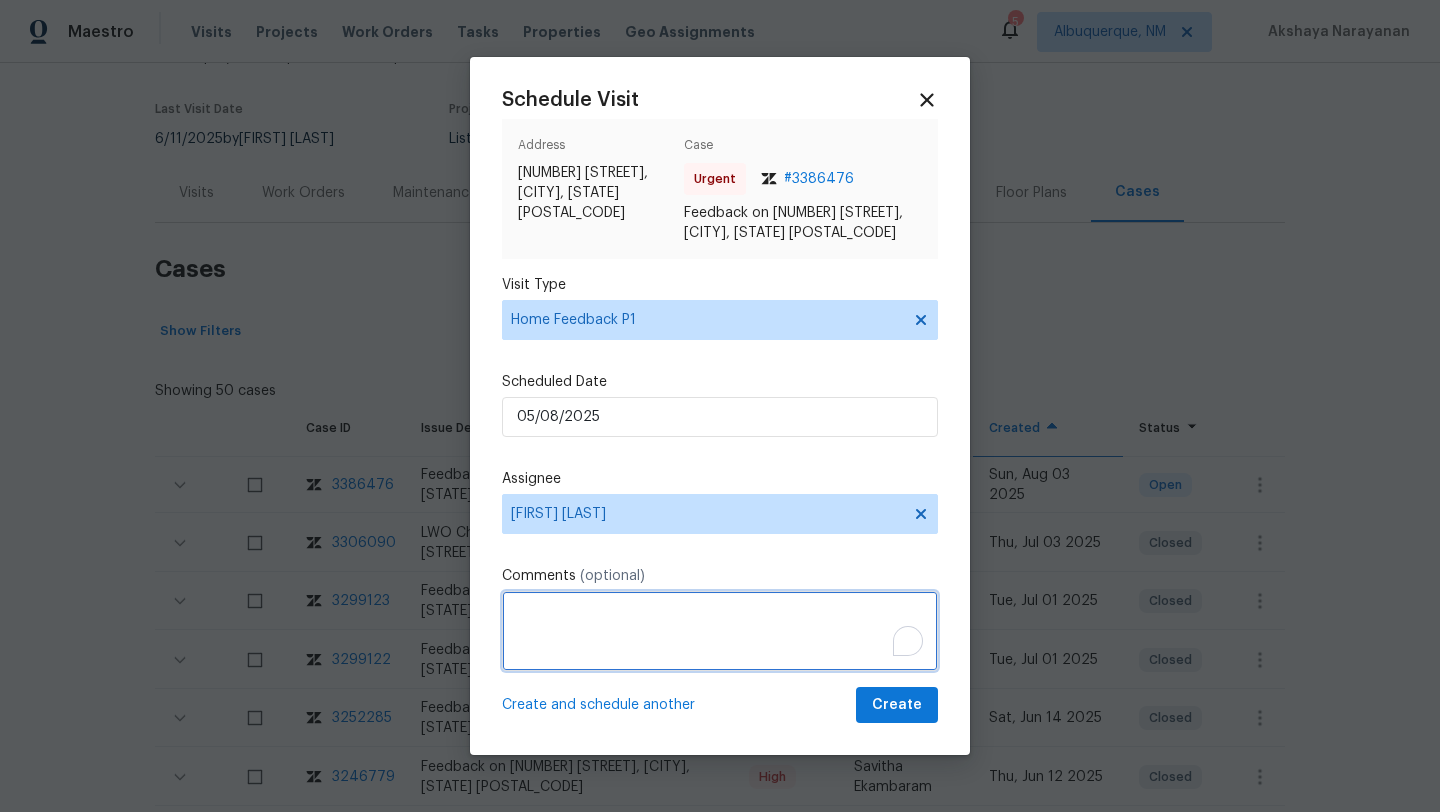 paste on "Feedback Message: house needs to be aired out, maybe a dehumidifier, the smell of mold is overwhelming. The windows are painted shut and should be replaced." 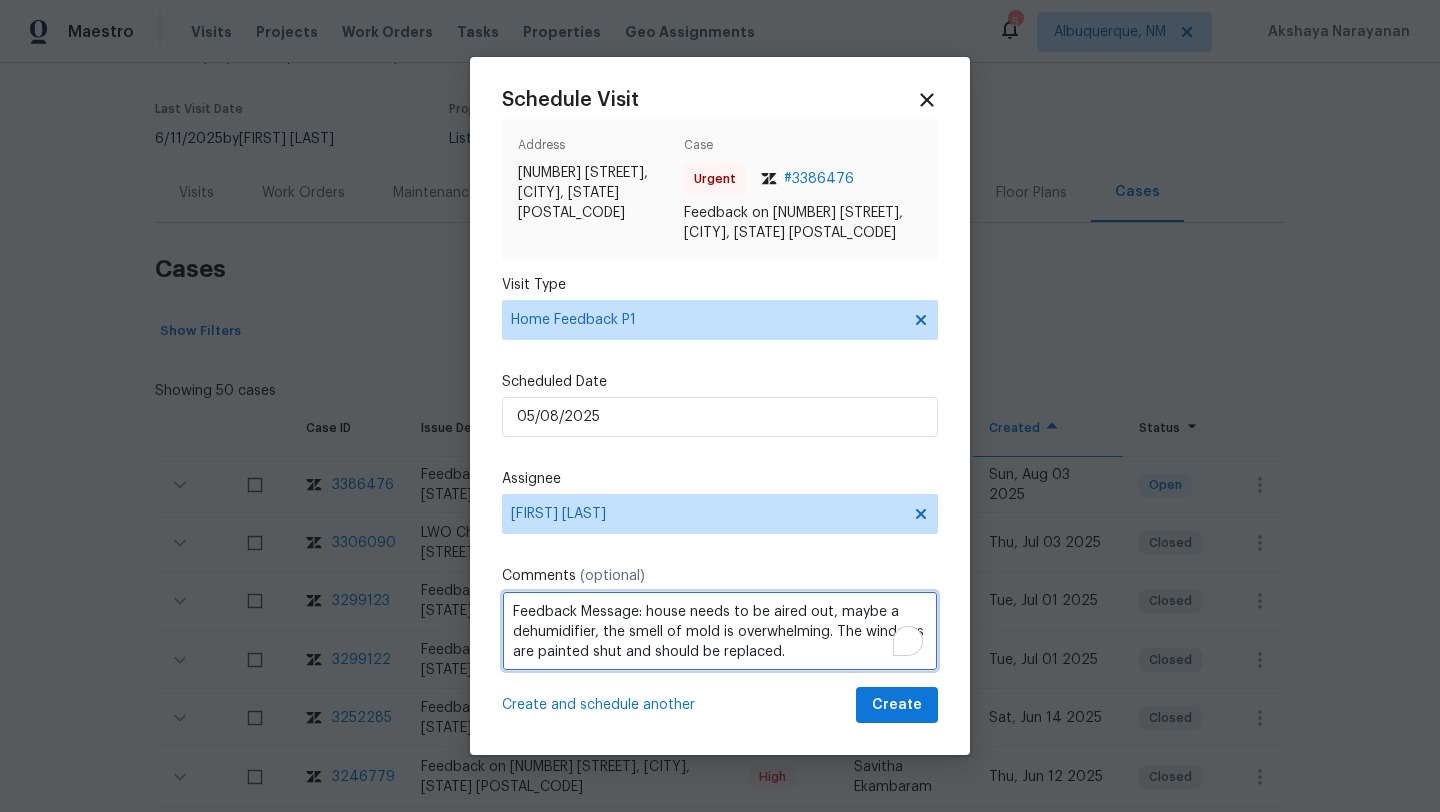 type on "Feedback Message: house needs to be aired out, maybe a dehumidifier, the smell of mold is overwhelming. The windows are painted shut and should be replaced." 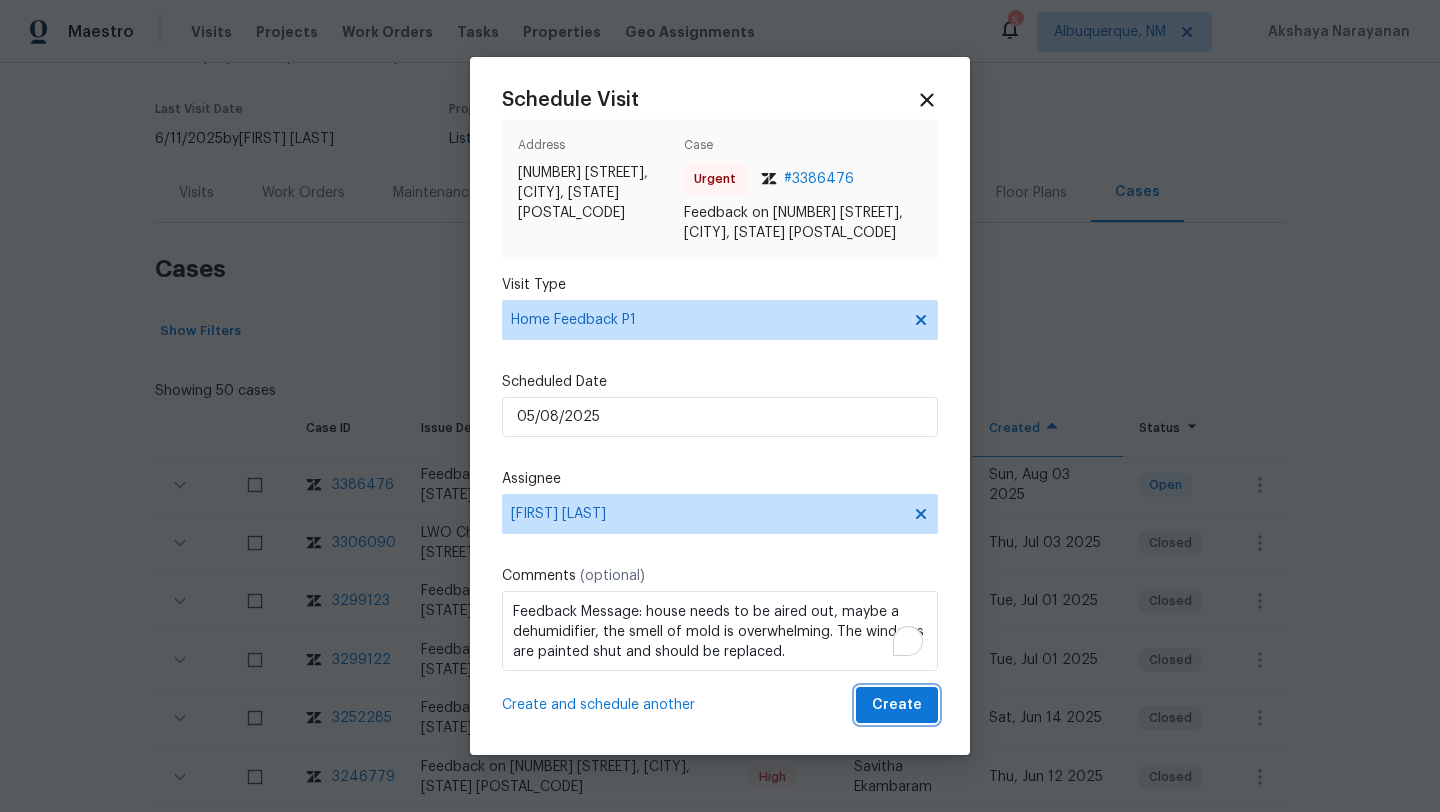 click on "Create" at bounding box center (897, 705) 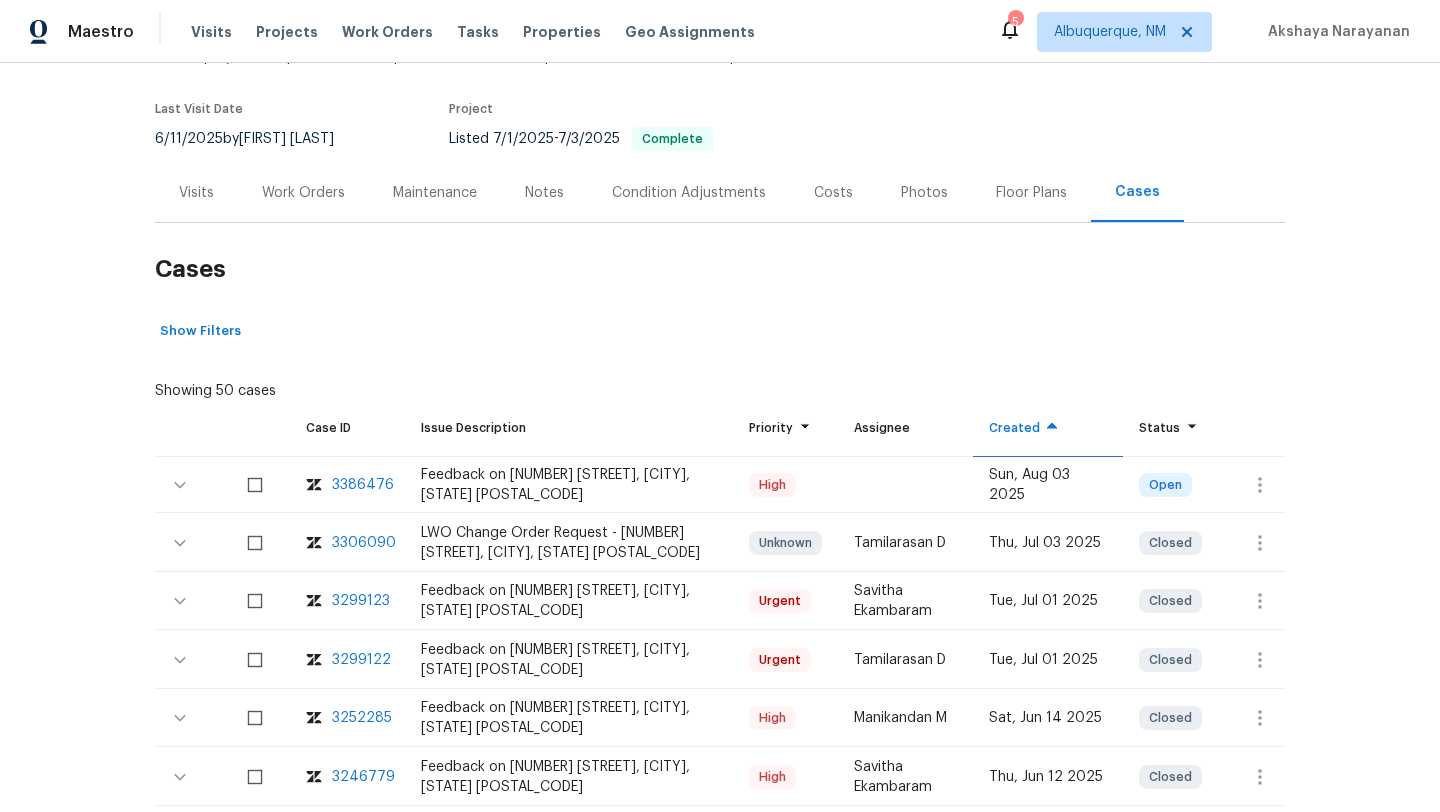 click on "Visits" at bounding box center [196, 193] 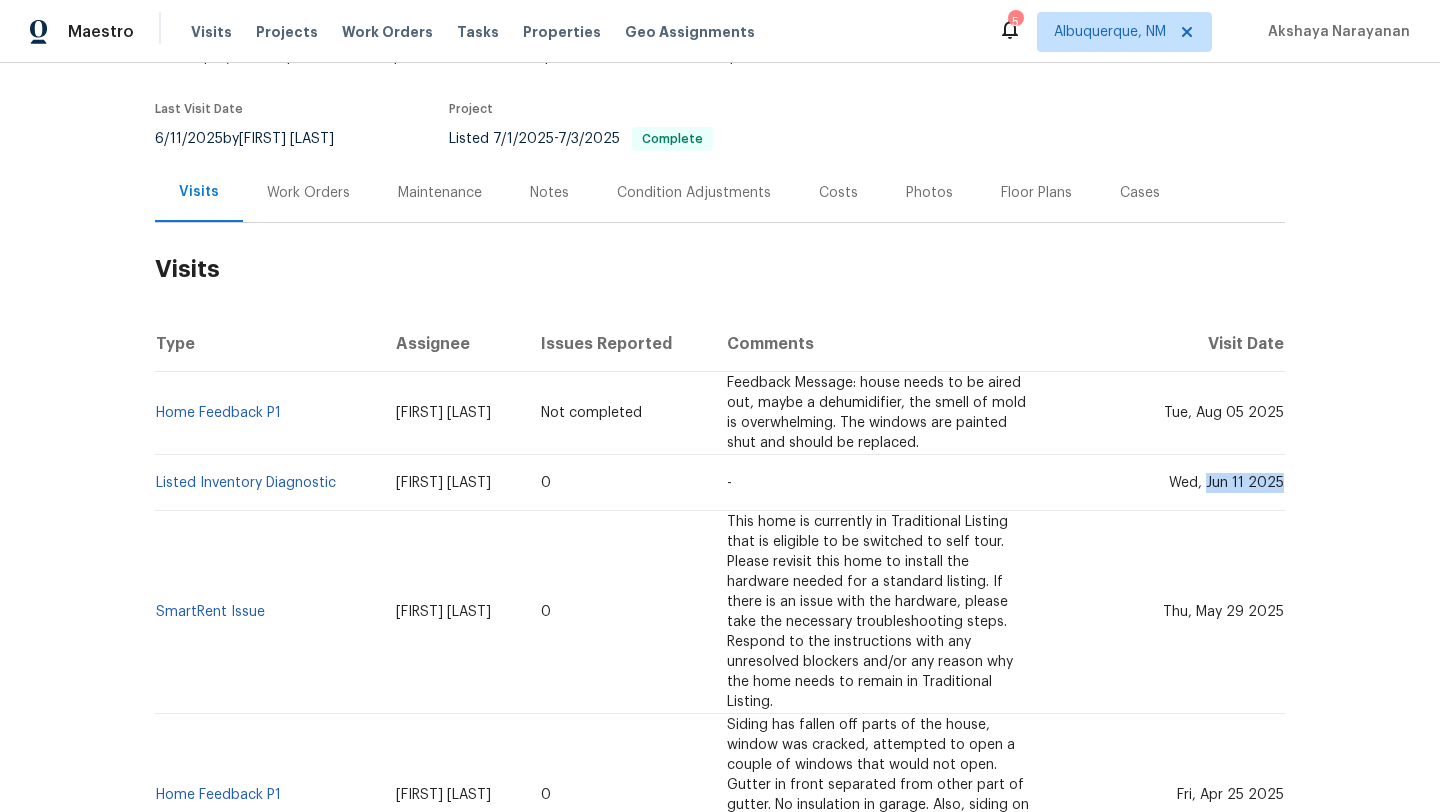 drag, startPoint x: 1209, startPoint y: 467, endPoint x: 1280, endPoint y: 466, distance: 71.00704 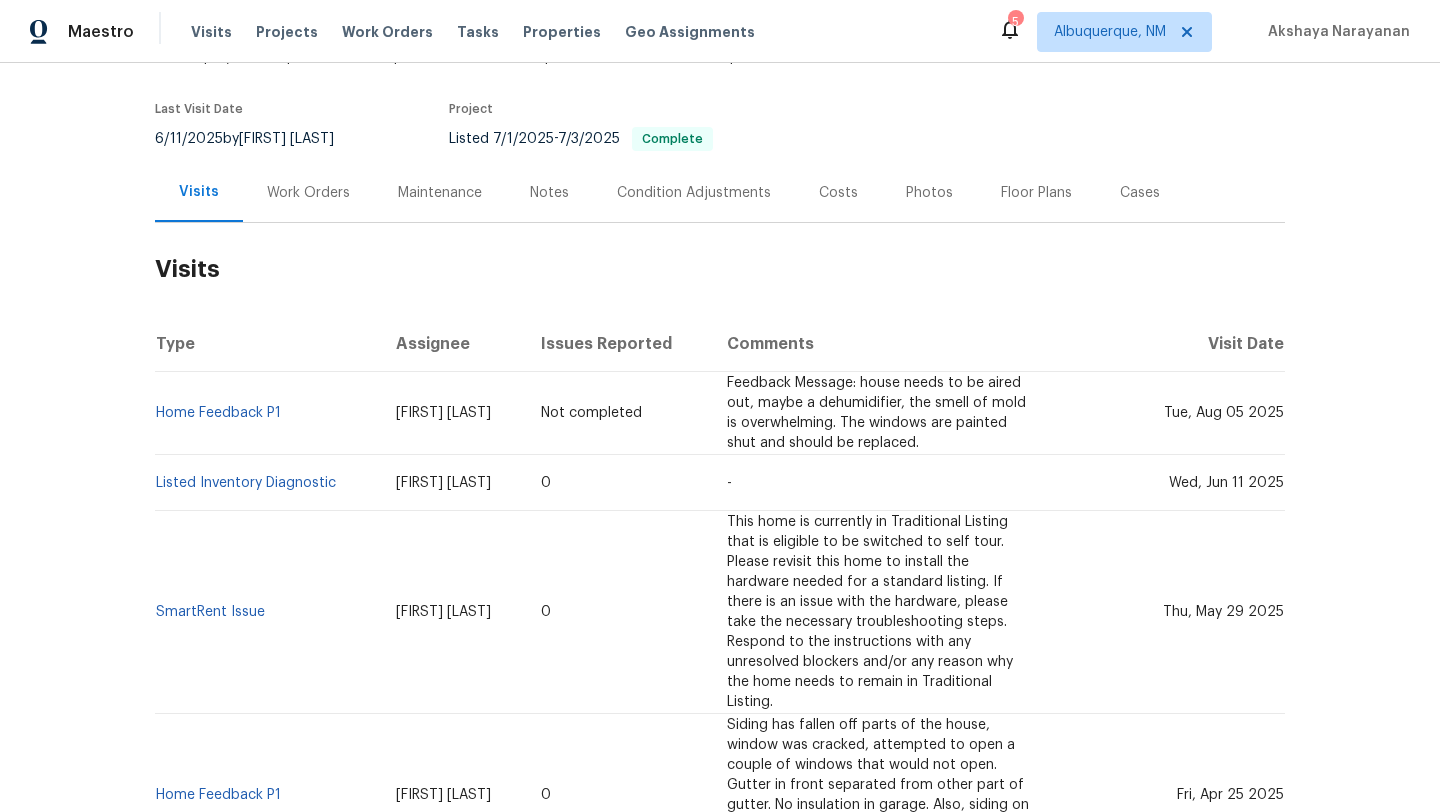 click on "Work Orders" at bounding box center (308, 192) 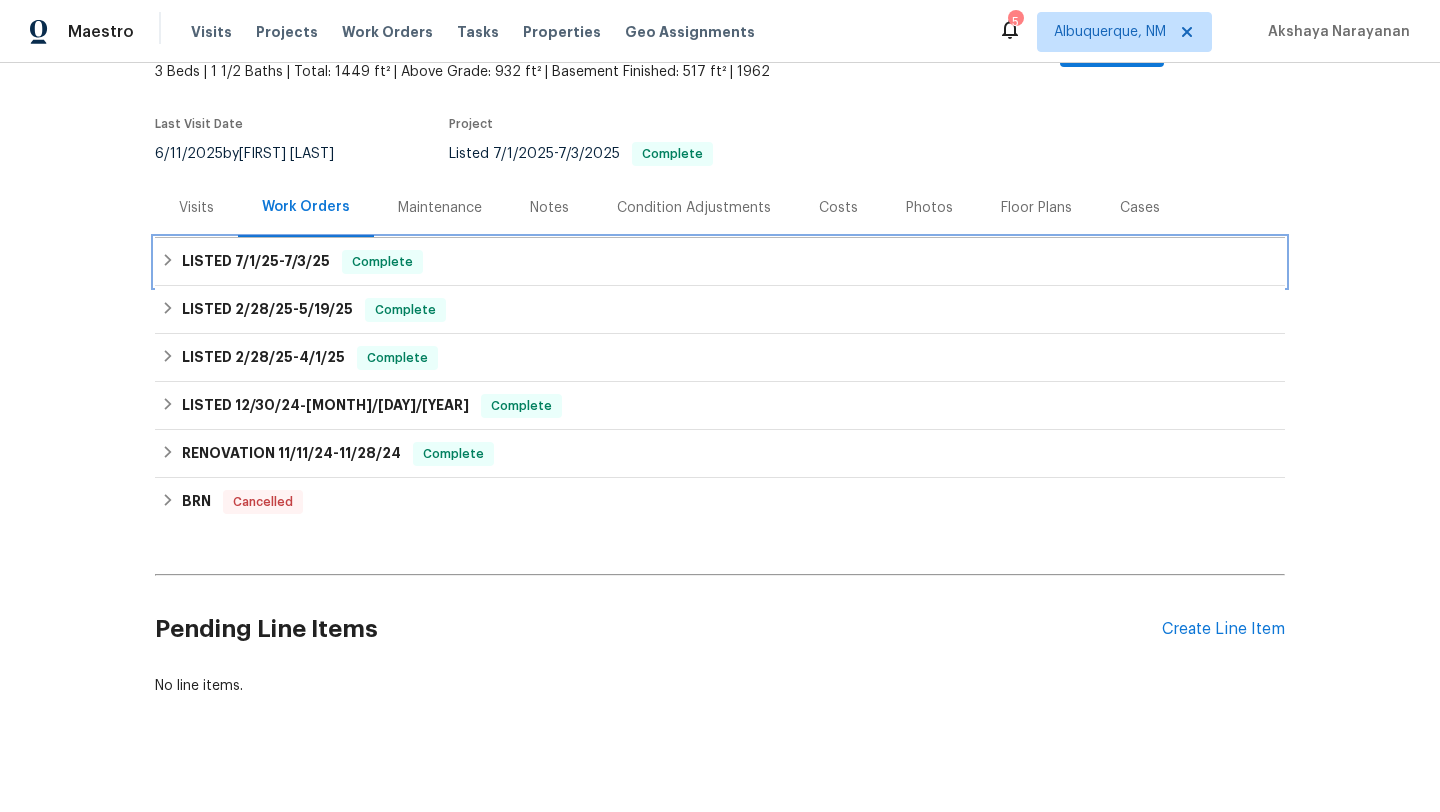 click on "LISTED   7/1/25  -  7/3/25 Complete" at bounding box center [720, 262] 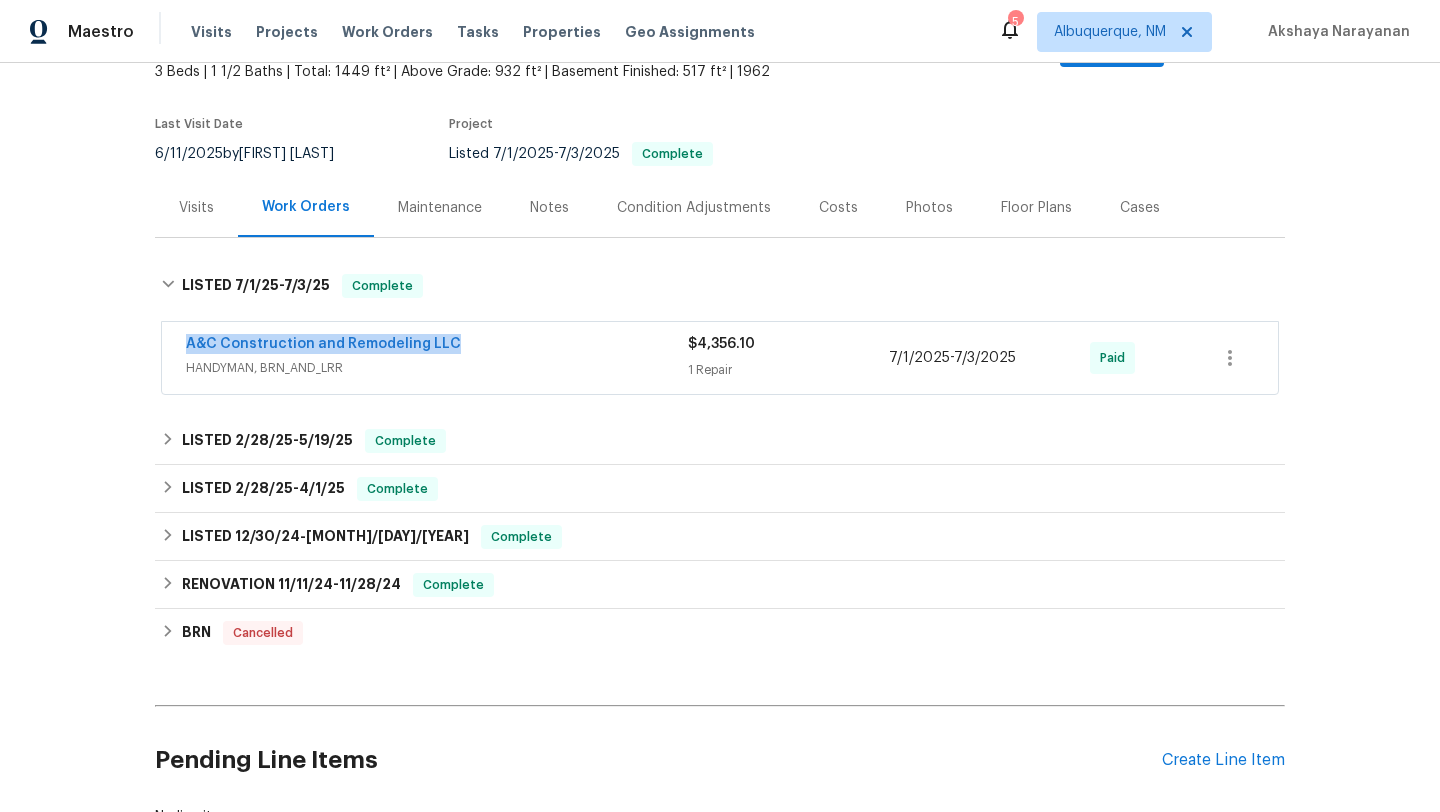drag, startPoint x: 485, startPoint y: 327, endPoint x: 150, endPoint y: 327, distance: 335 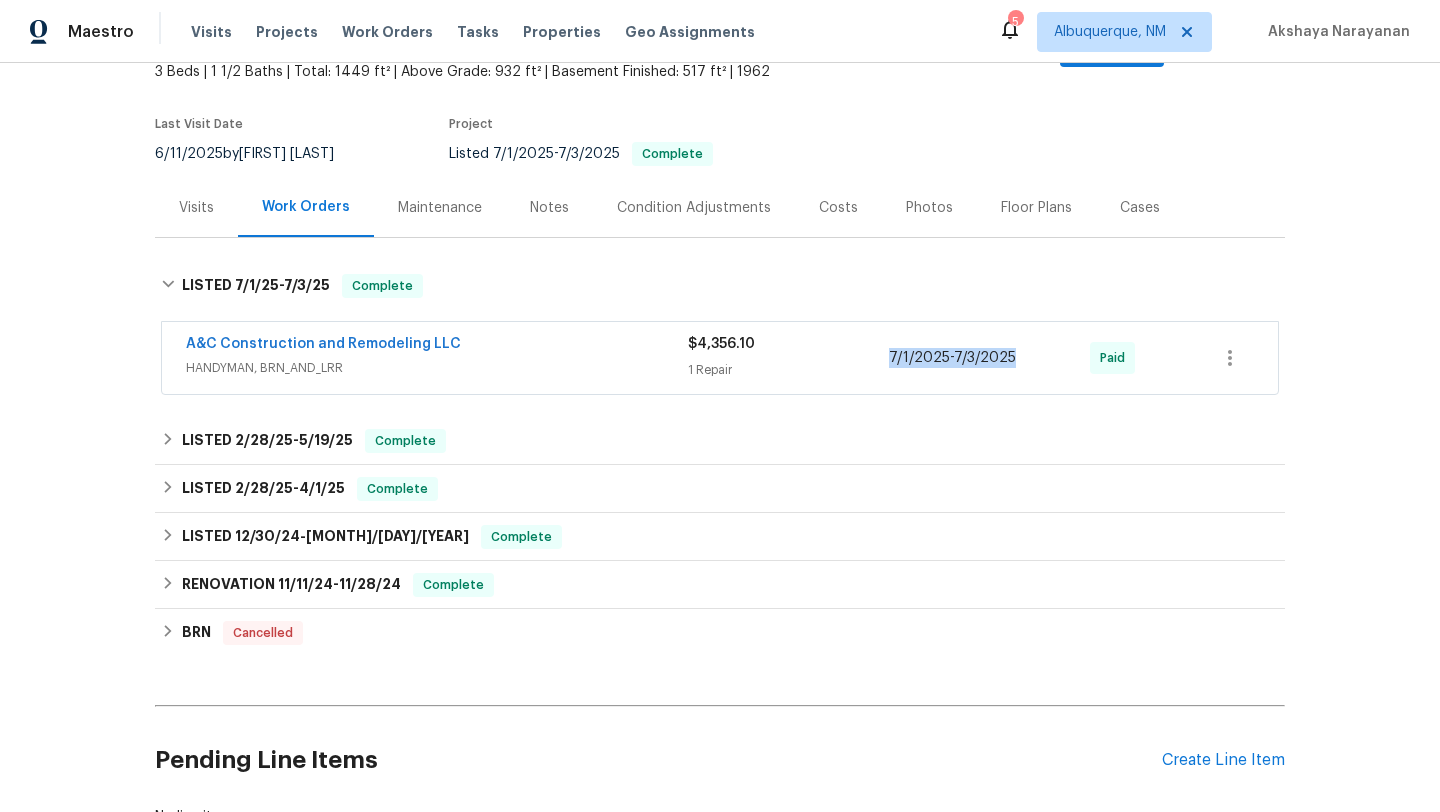 drag, startPoint x: 1022, startPoint y: 342, endPoint x: 890, endPoint y: 342, distance: 132 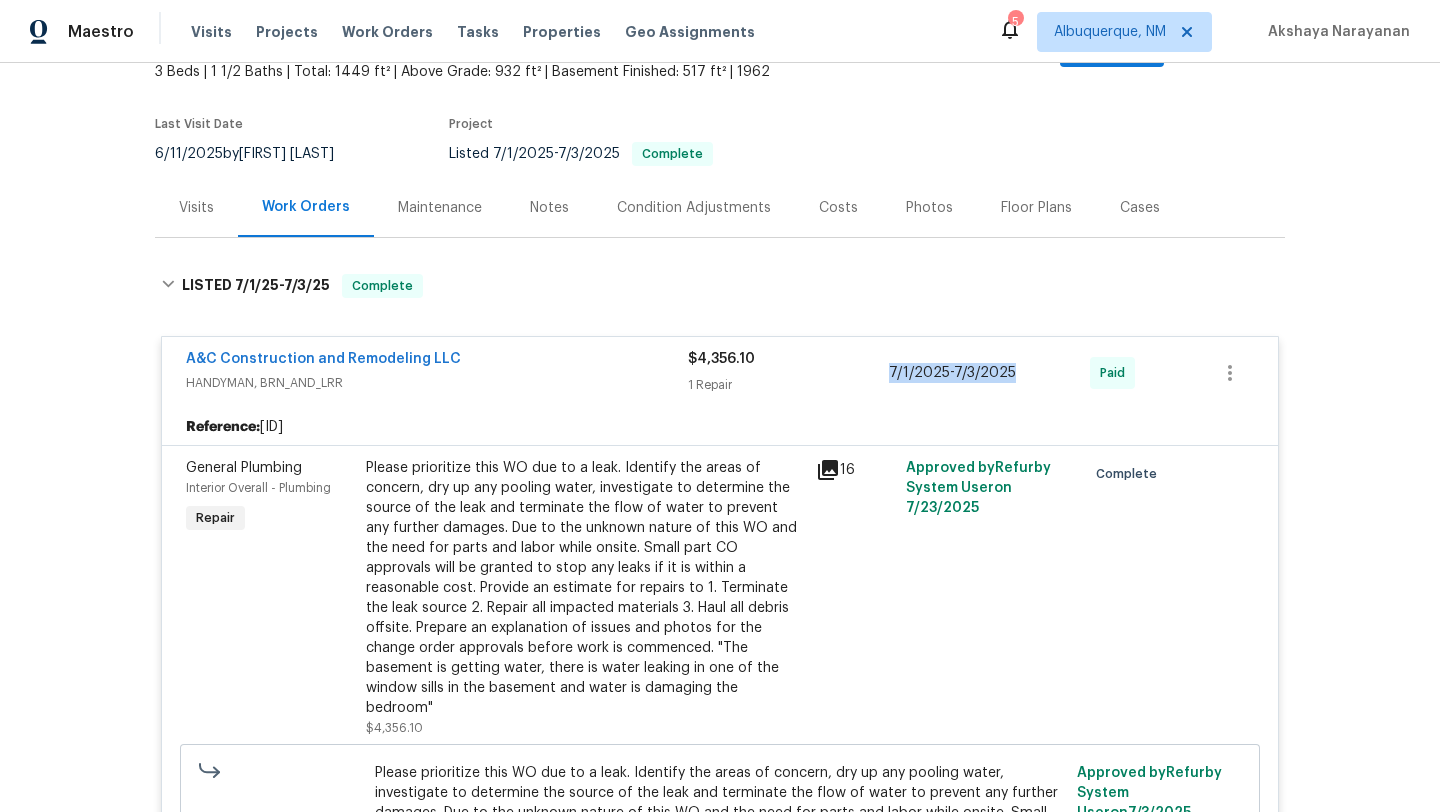 copy on "7/1/2025  -  7/3/2025" 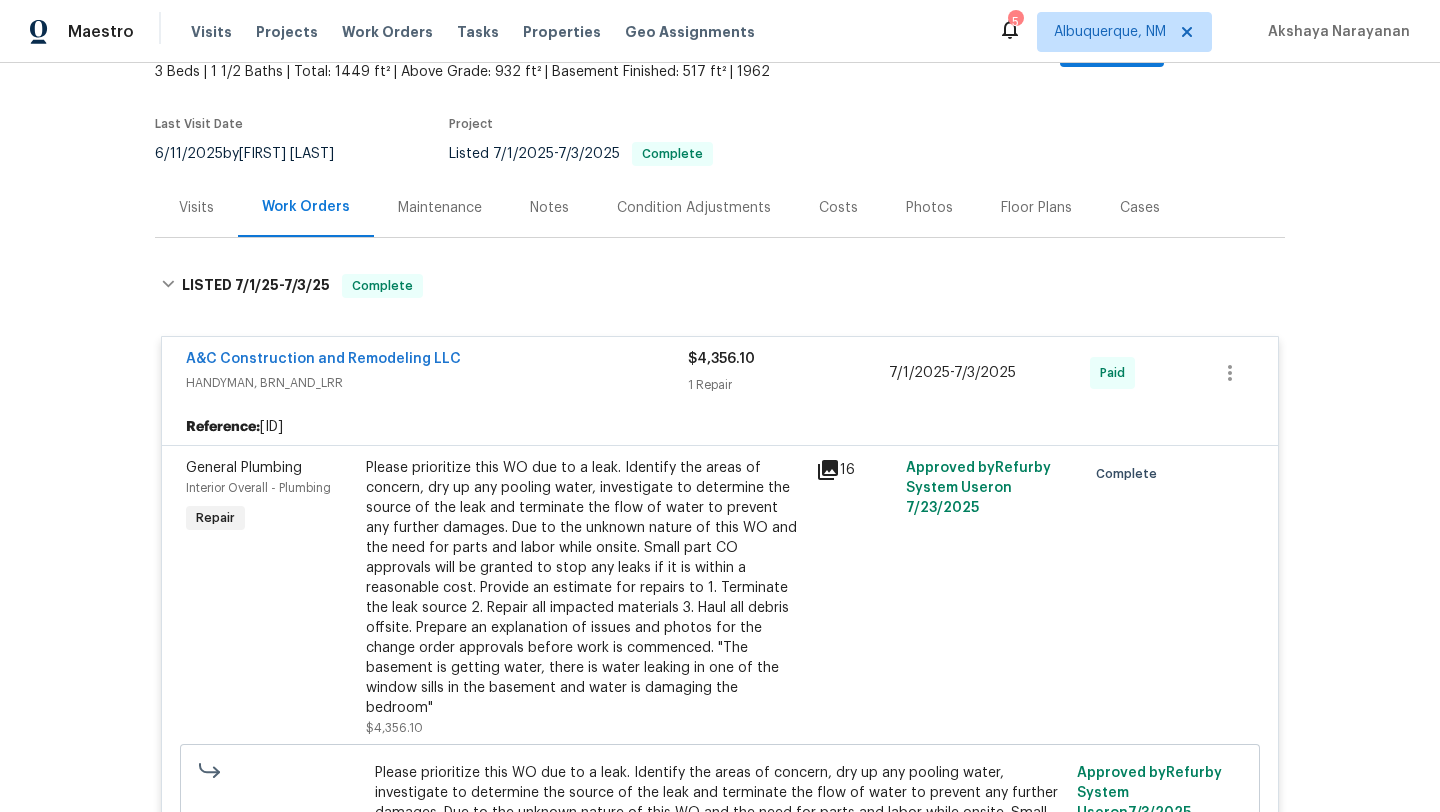 click on "Visits" at bounding box center [196, 207] 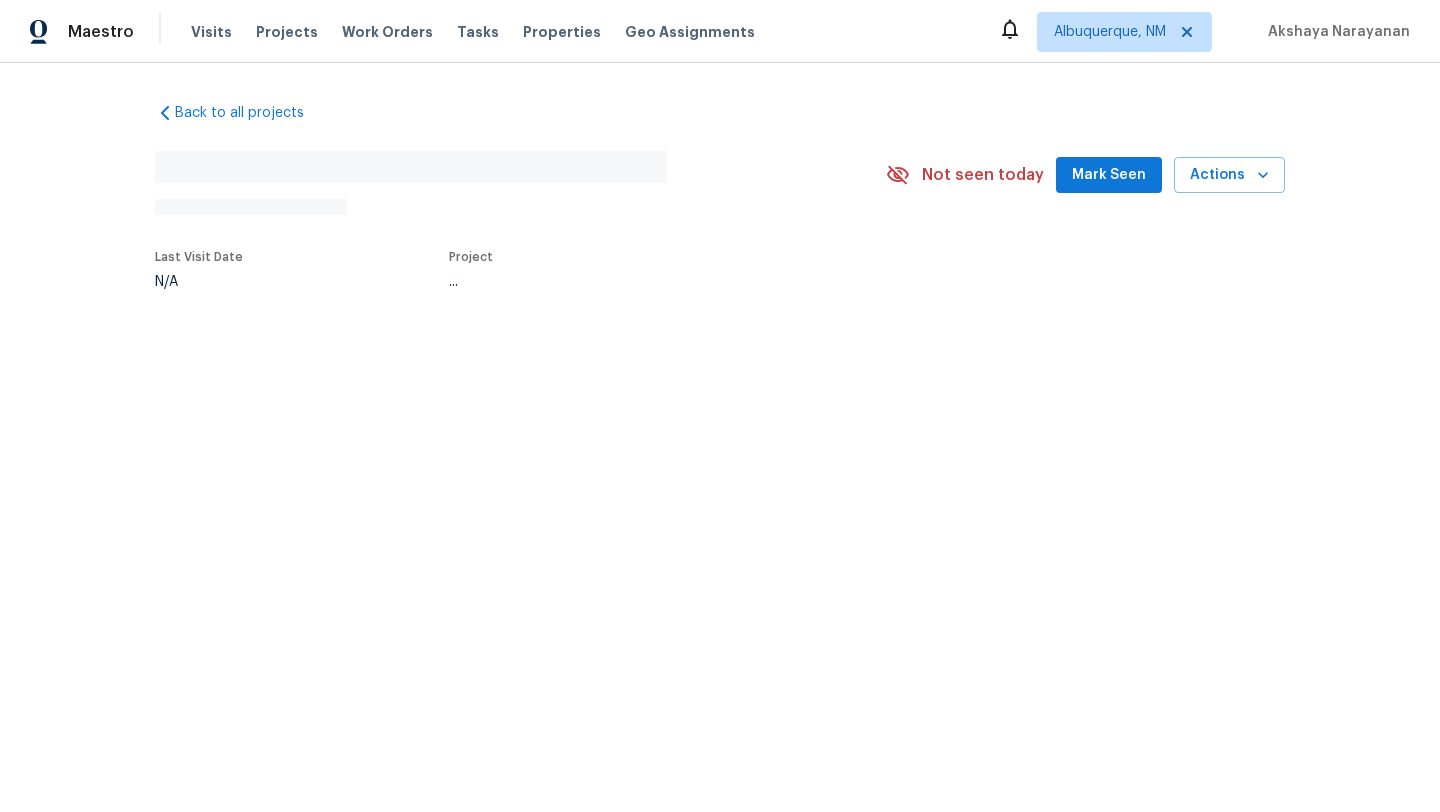 scroll, scrollTop: 0, scrollLeft: 0, axis: both 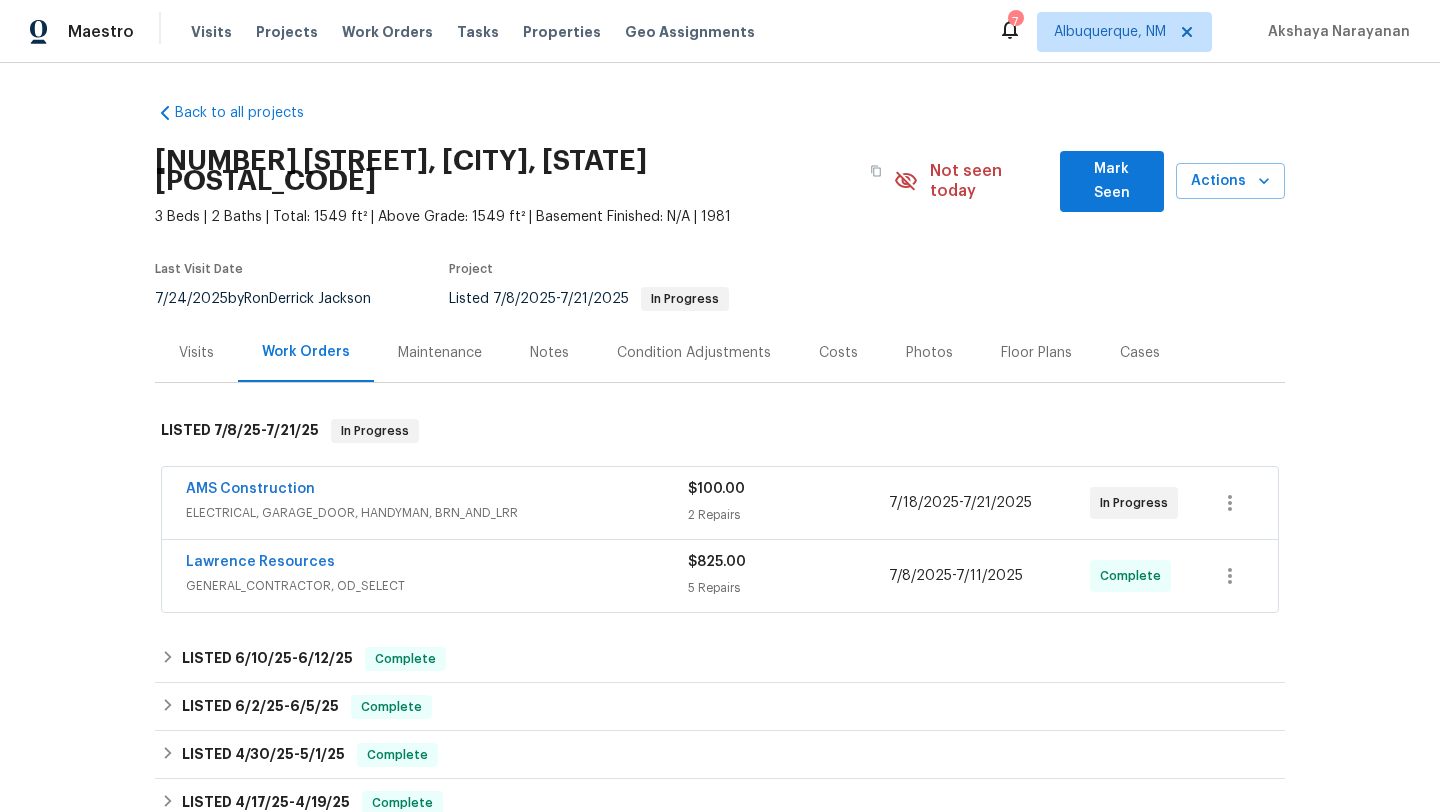click on "Visits" at bounding box center [196, 353] 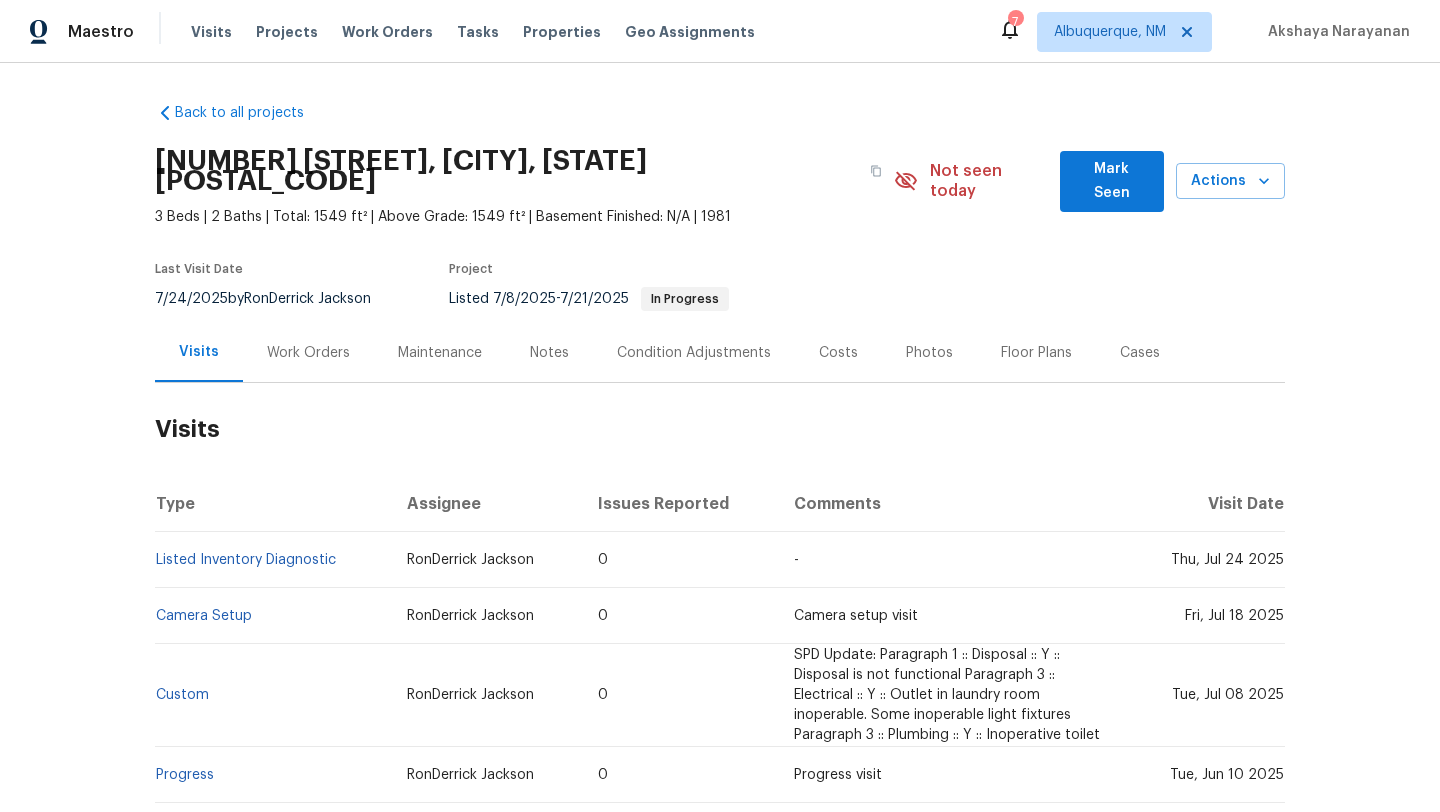 drag, startPoint x: 1212, startPoint y: 543, endPoint x: 1260, endPoint y: 542, distance: 48.010414 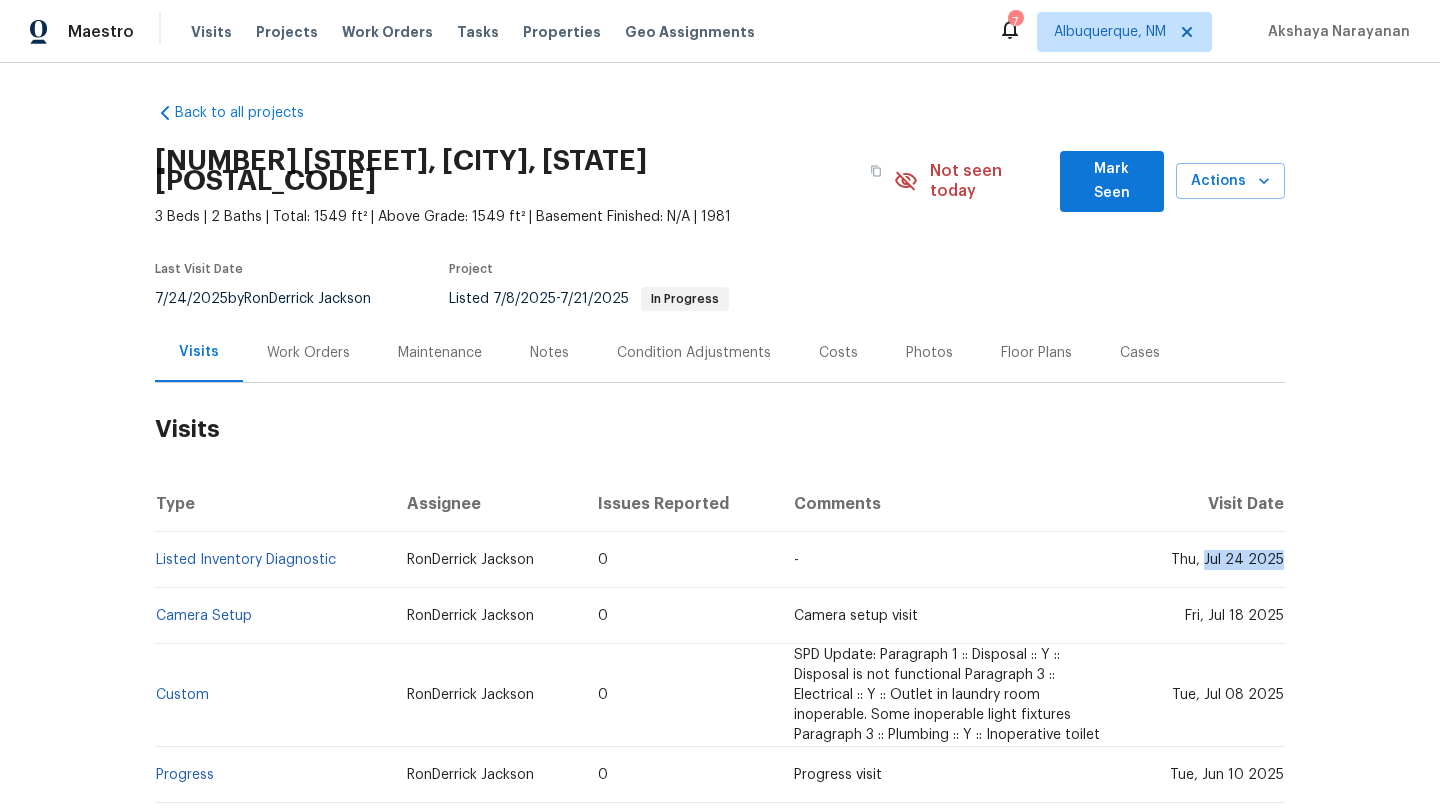 drag, startPoint x: 1211, startPoint y: 543, endPoint x: 1283, endPoint y: 544, distance: 72.00694 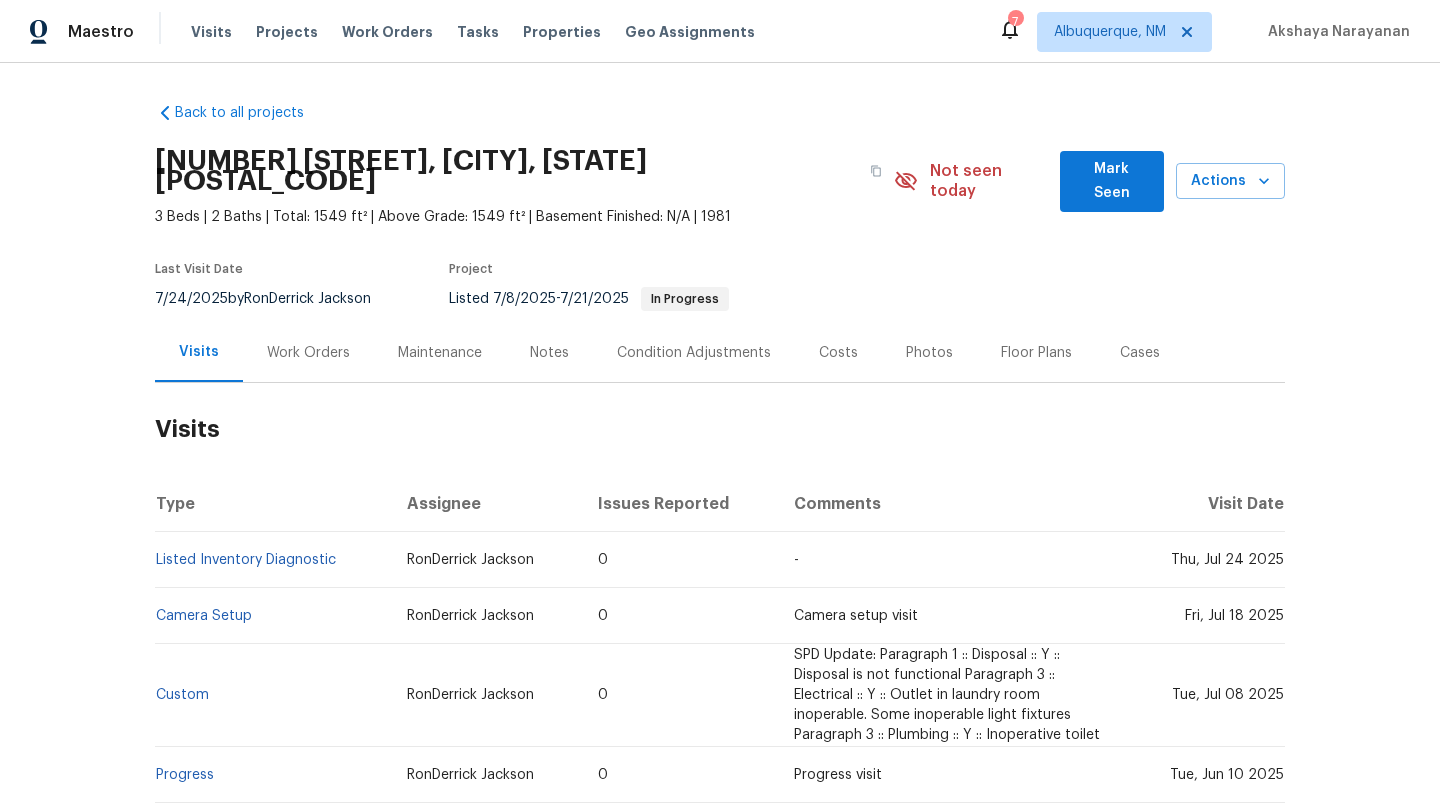 click on "Work Orders" at bounding box center (308, 353) 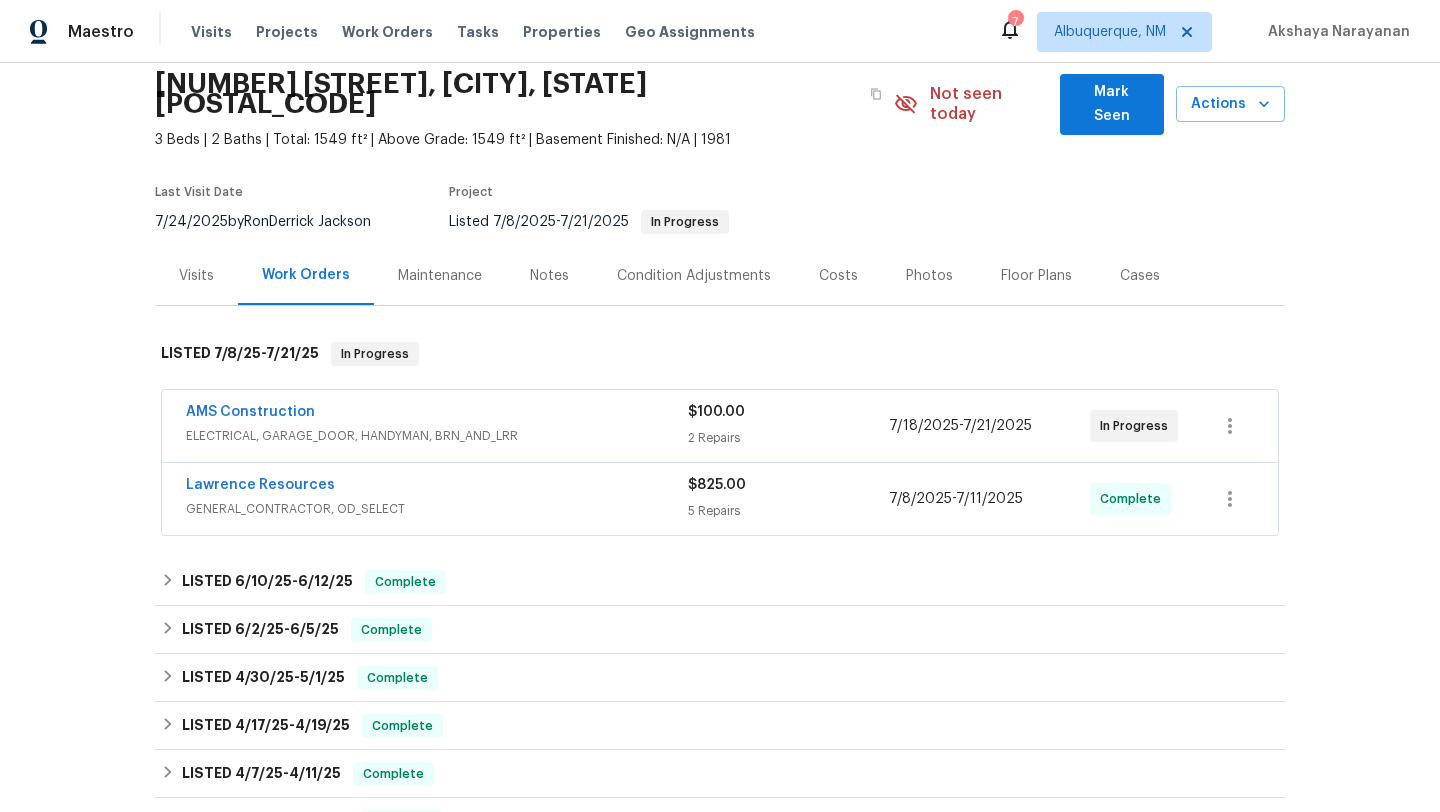 scroll, scrollTop: 90, scrollLeft: 0, axis: vertical 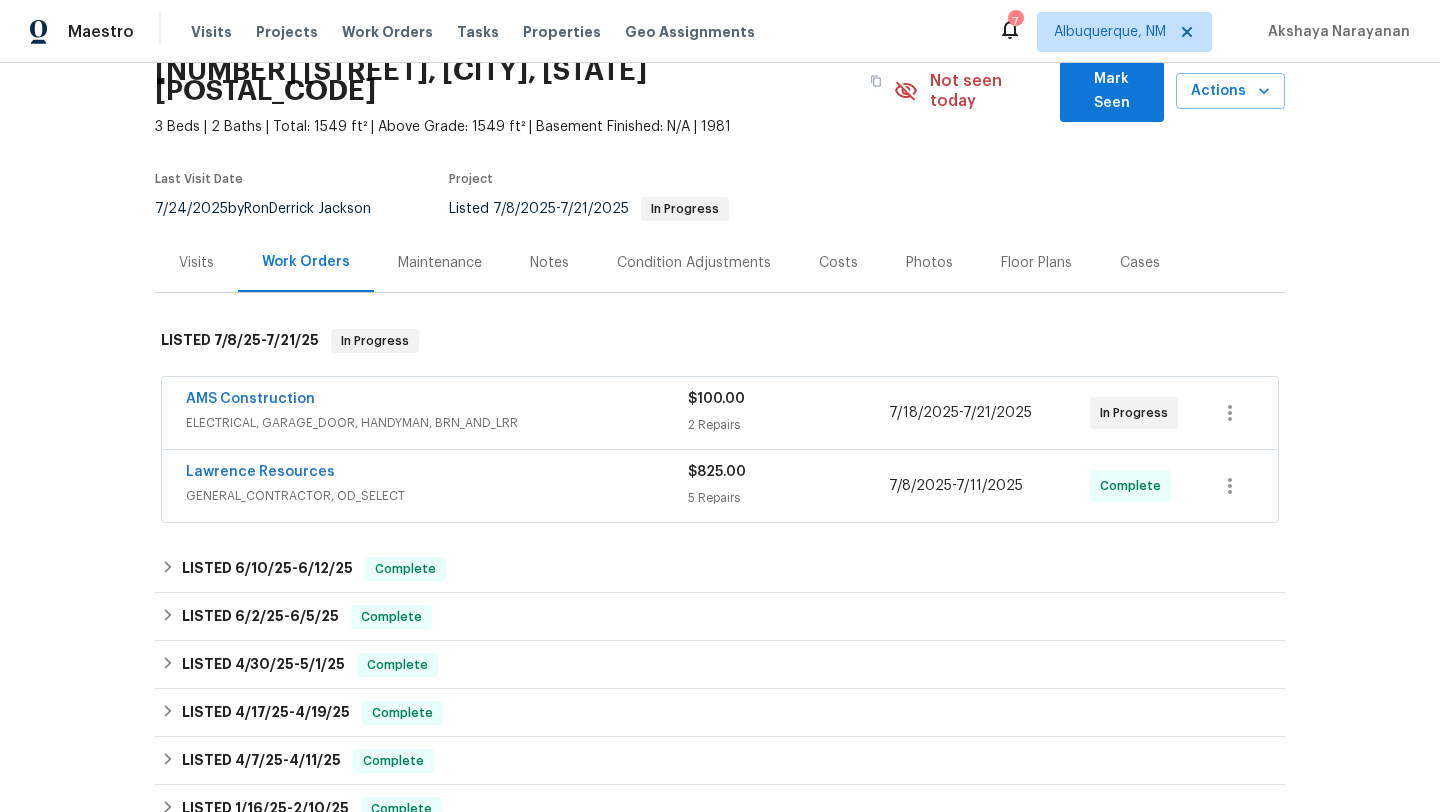 click on "GENERAL_CONTRACTOR, OD_SELECT" at bounding box center [437, 496] 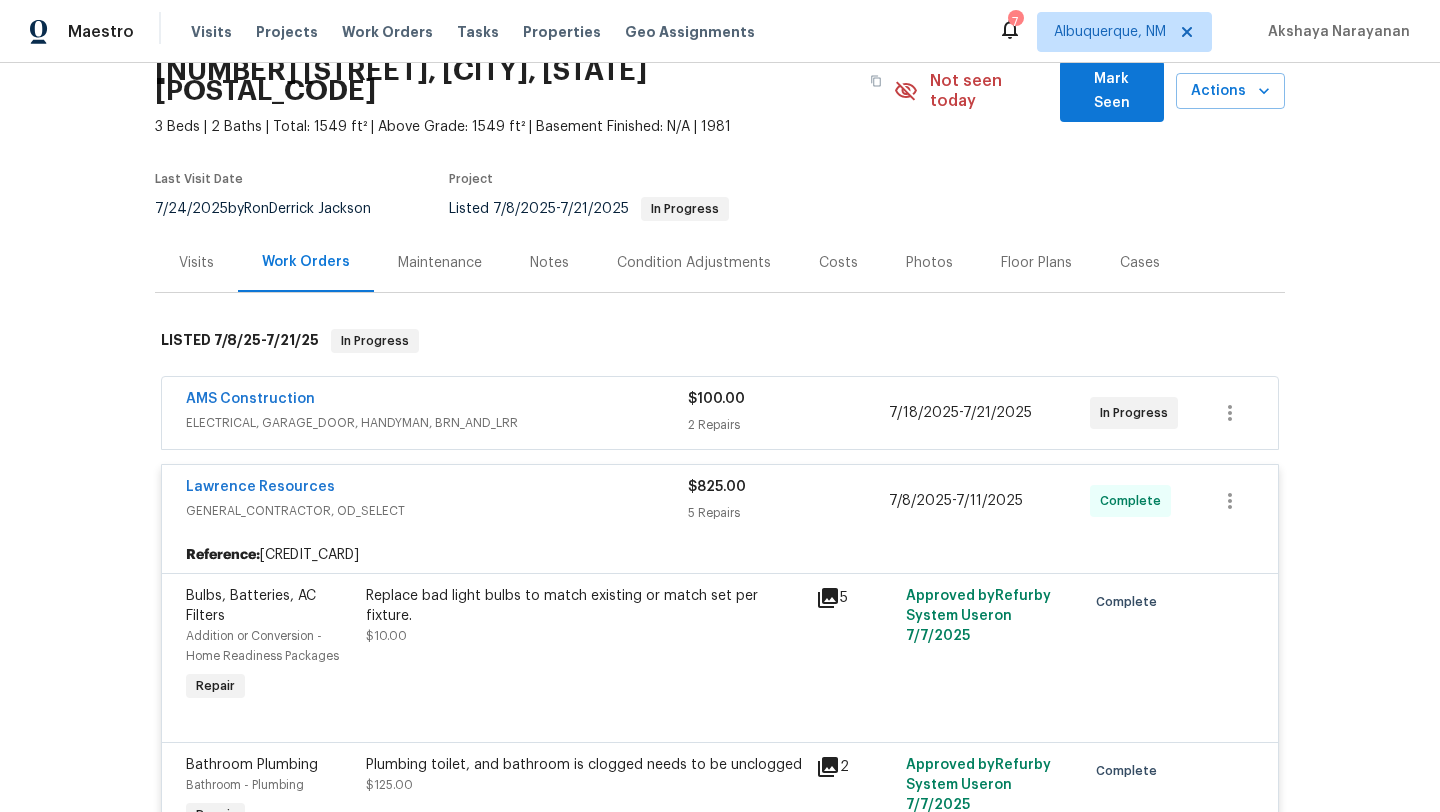 click on "ELECTRICAL, GARAGE_DOOR, HANDYMAN, BRN_AND_LRR" at bounding box center (437, 423) 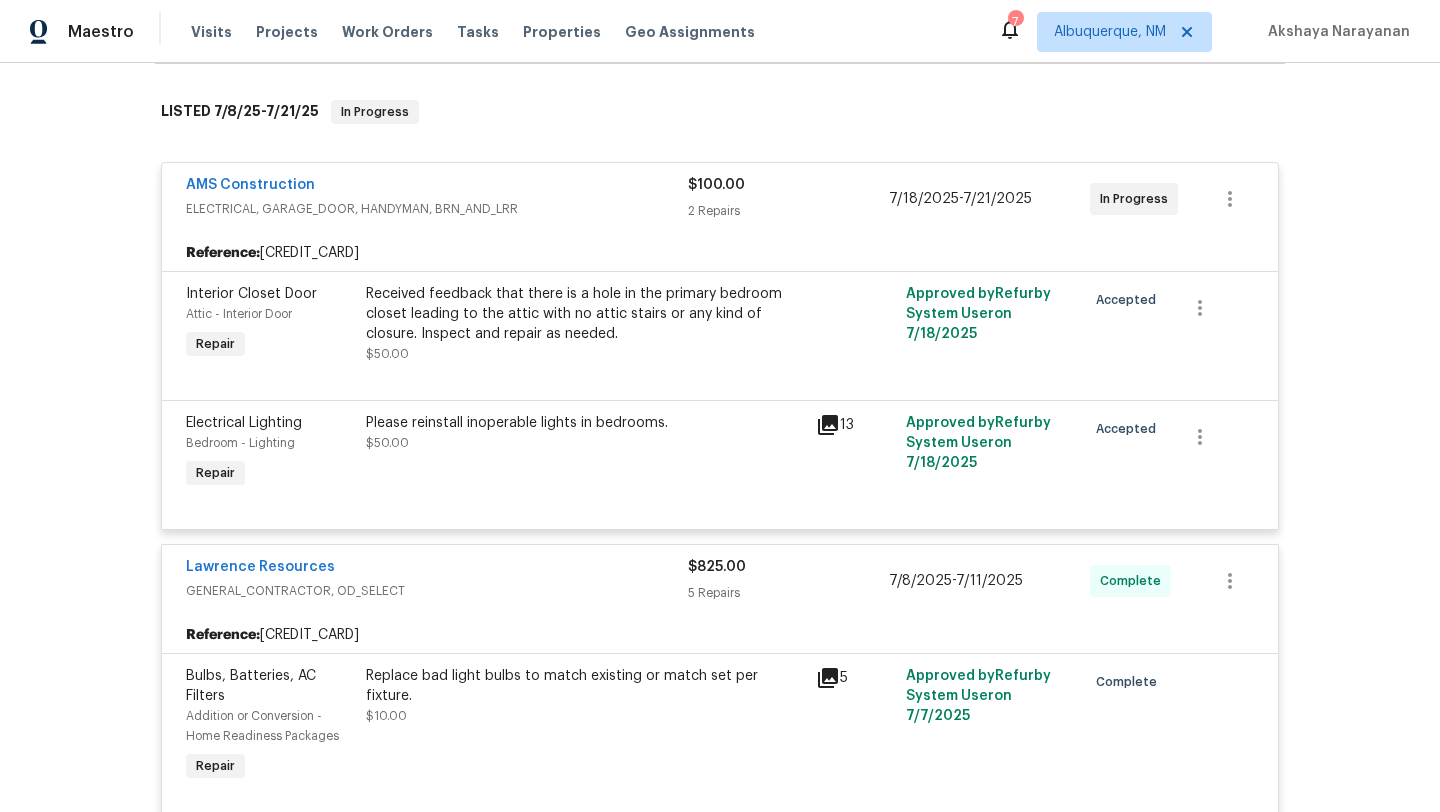 scroll, scrollTop: 346, scrollLeft: 0, axis: vertical 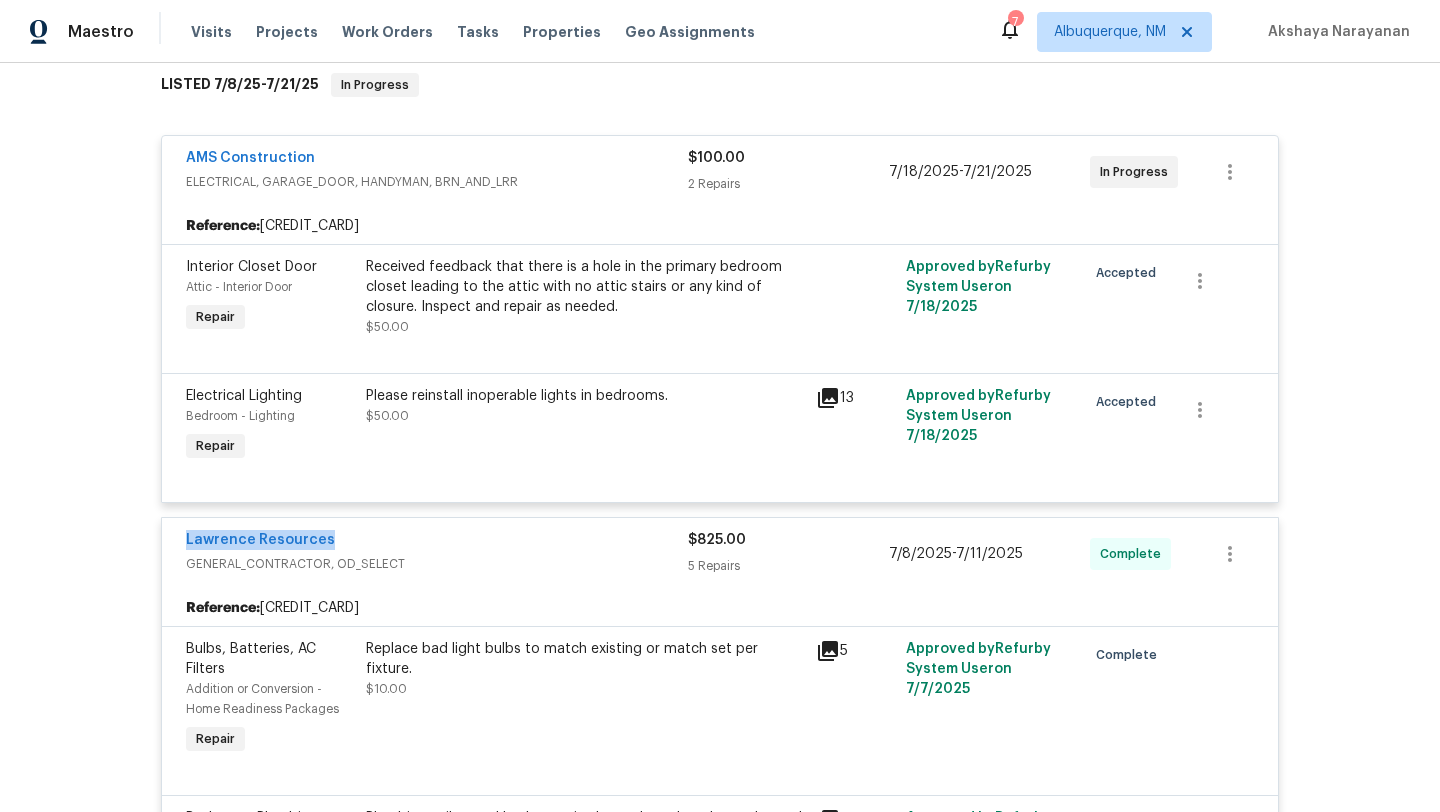 drag, startPoint x: 355, startPoint y: 520, endPoint x: 169, endPoint y: 521, distance: 186.00269 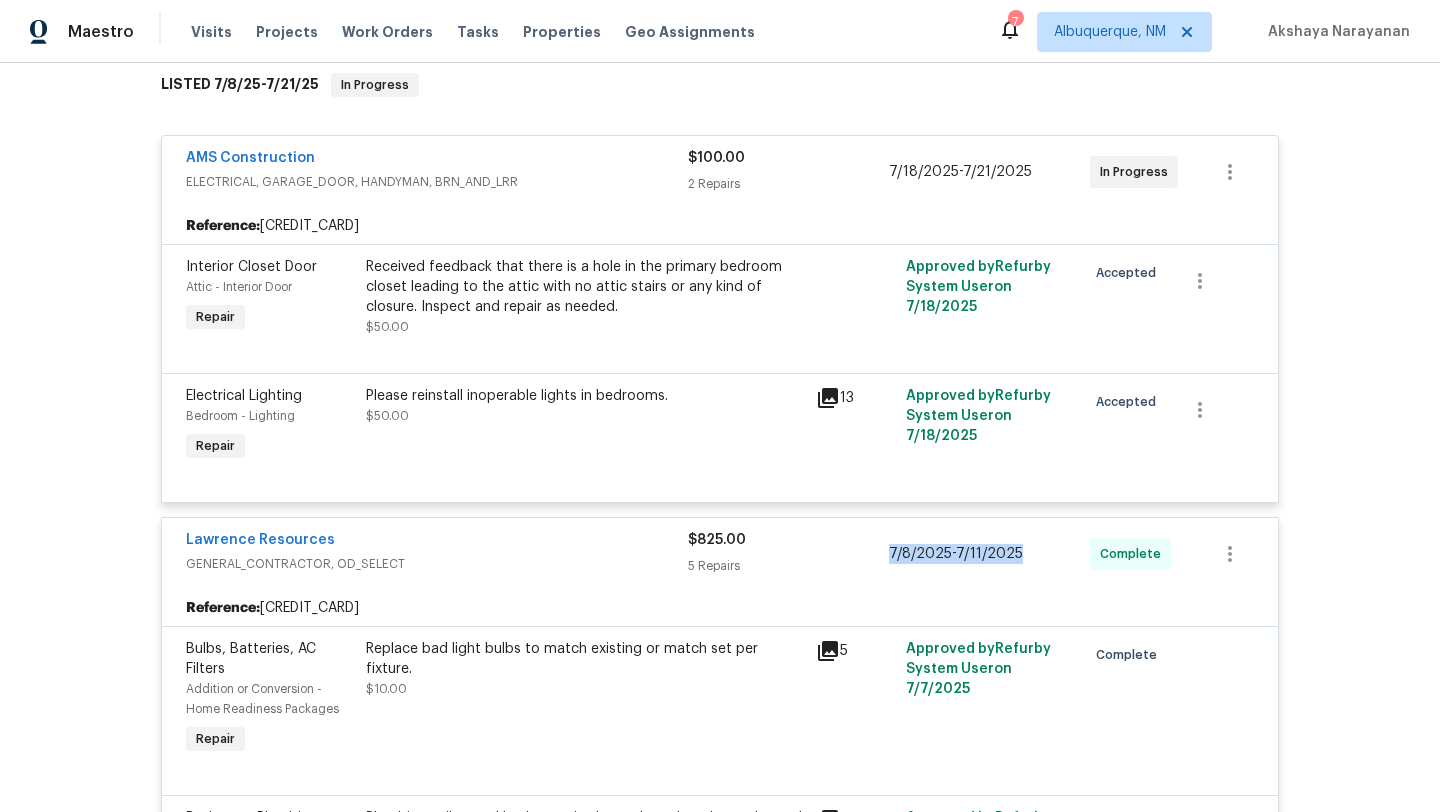 drag, startPoint x: 1035, startPoint y: 536, endPoint x: 881, endPoint y: 539, distance: 154.02922 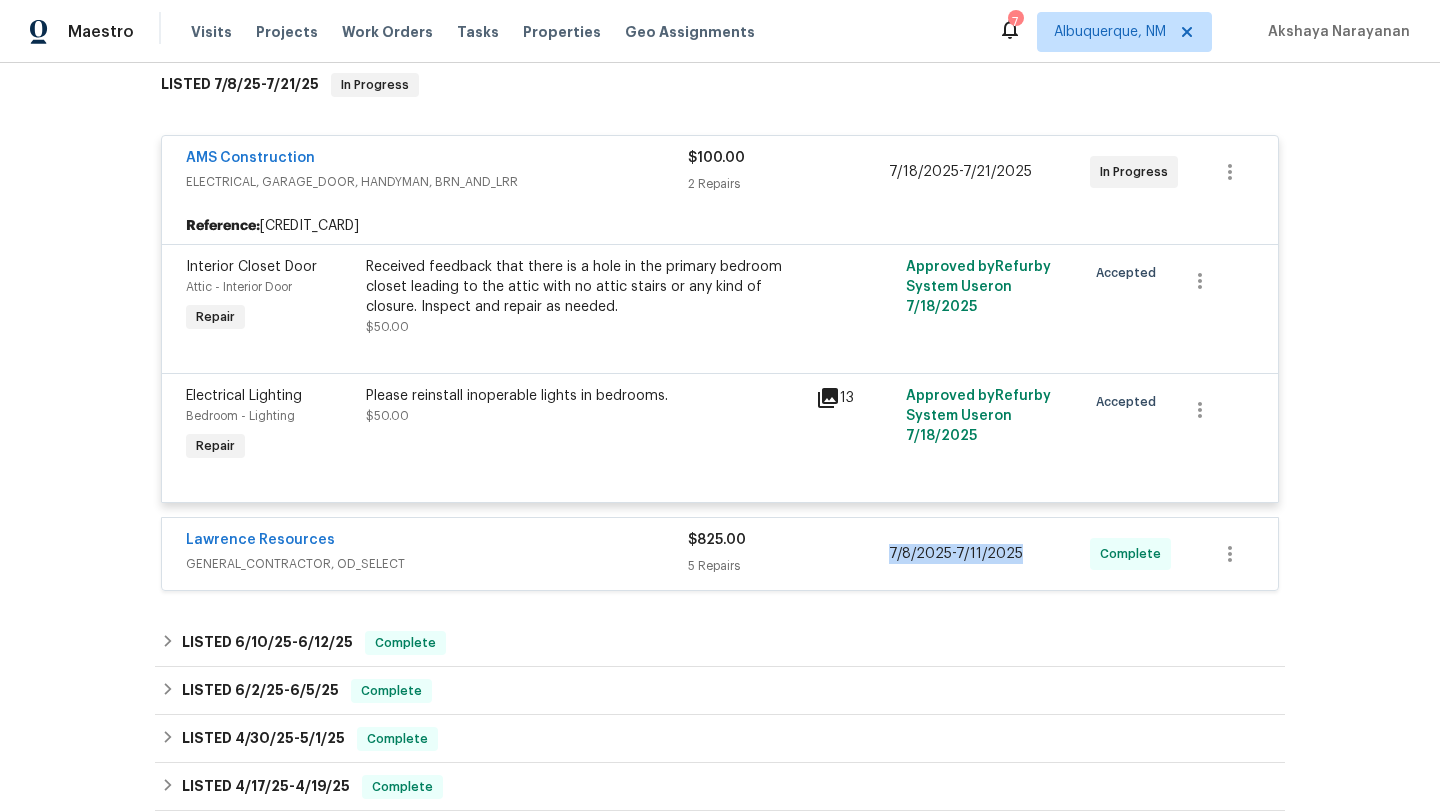 copy on "7/8/2025  -  7/11/2025" 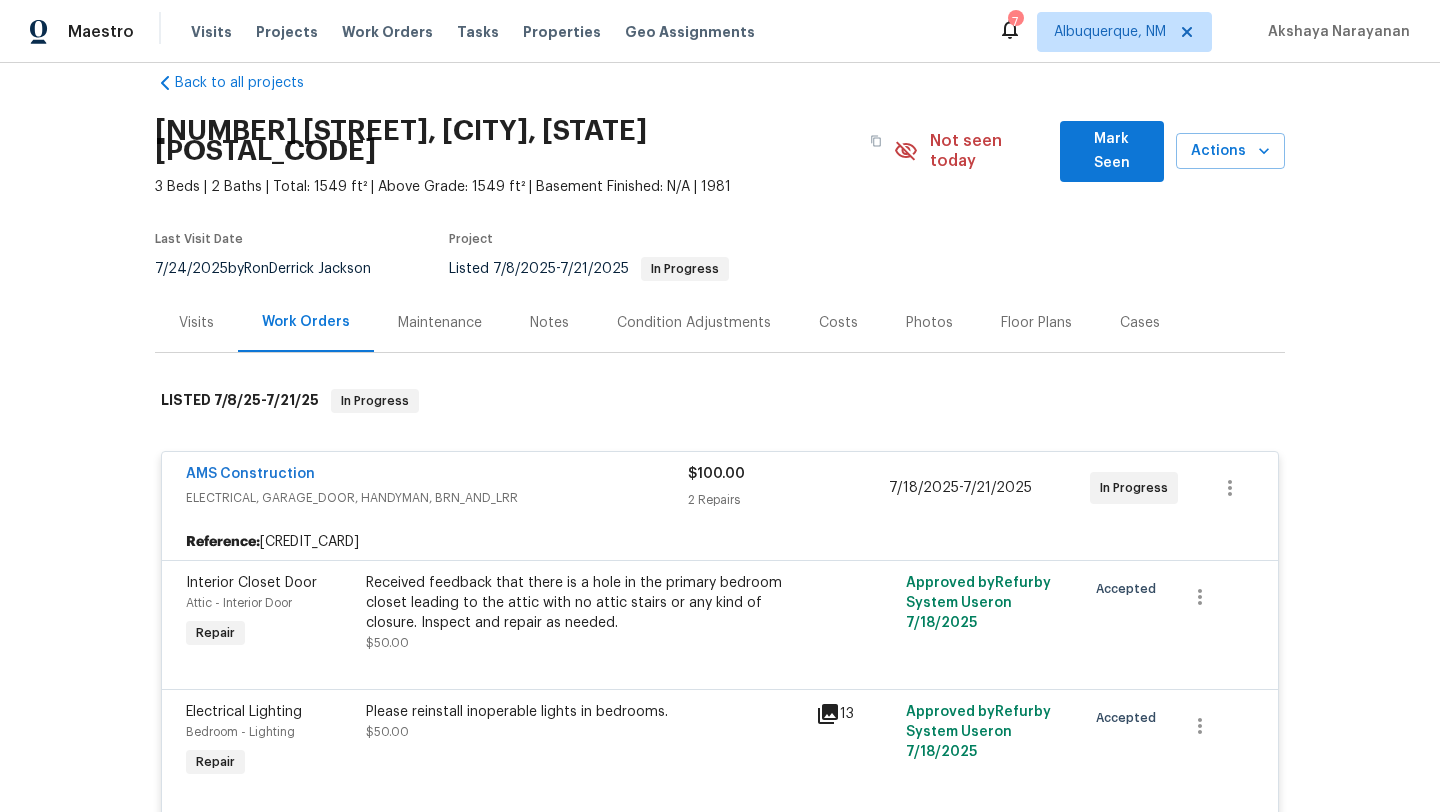 scroll, scrollTop: 54, scrollLeft: 0, axis: vertical 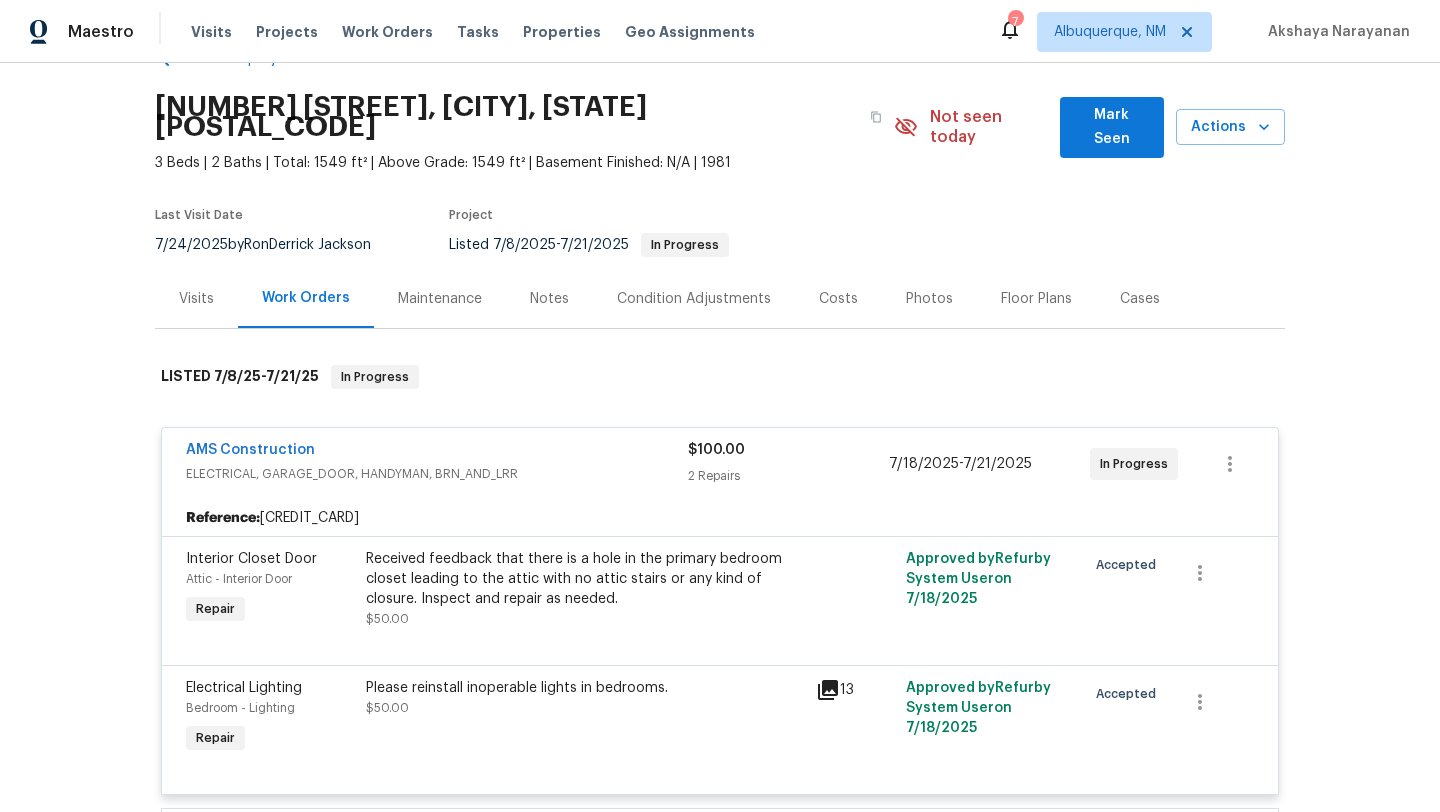 click on "Maintenance" at bounding box center (440, 299) 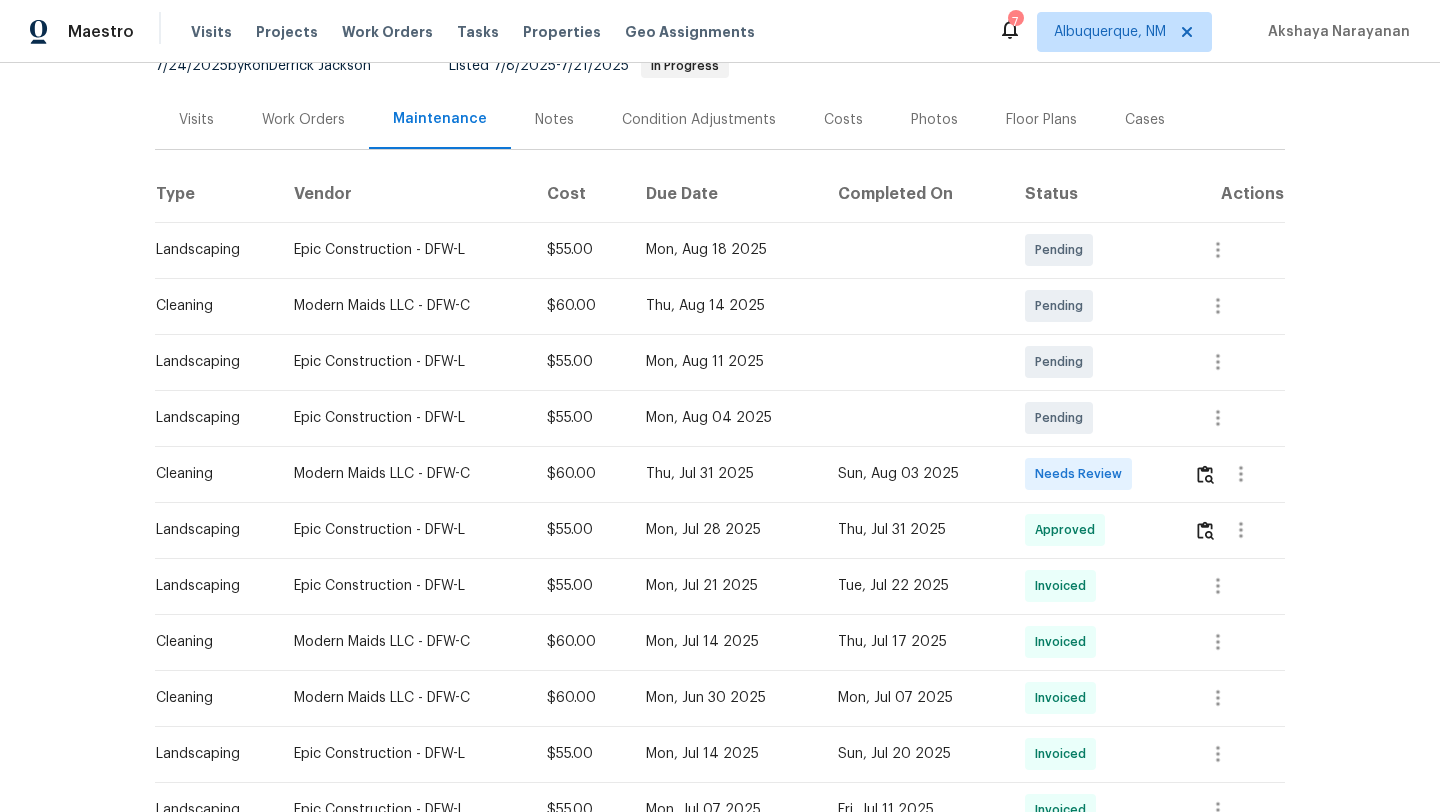scroll, scrollTop: 250, scrollLeft: 0, axis: vertical 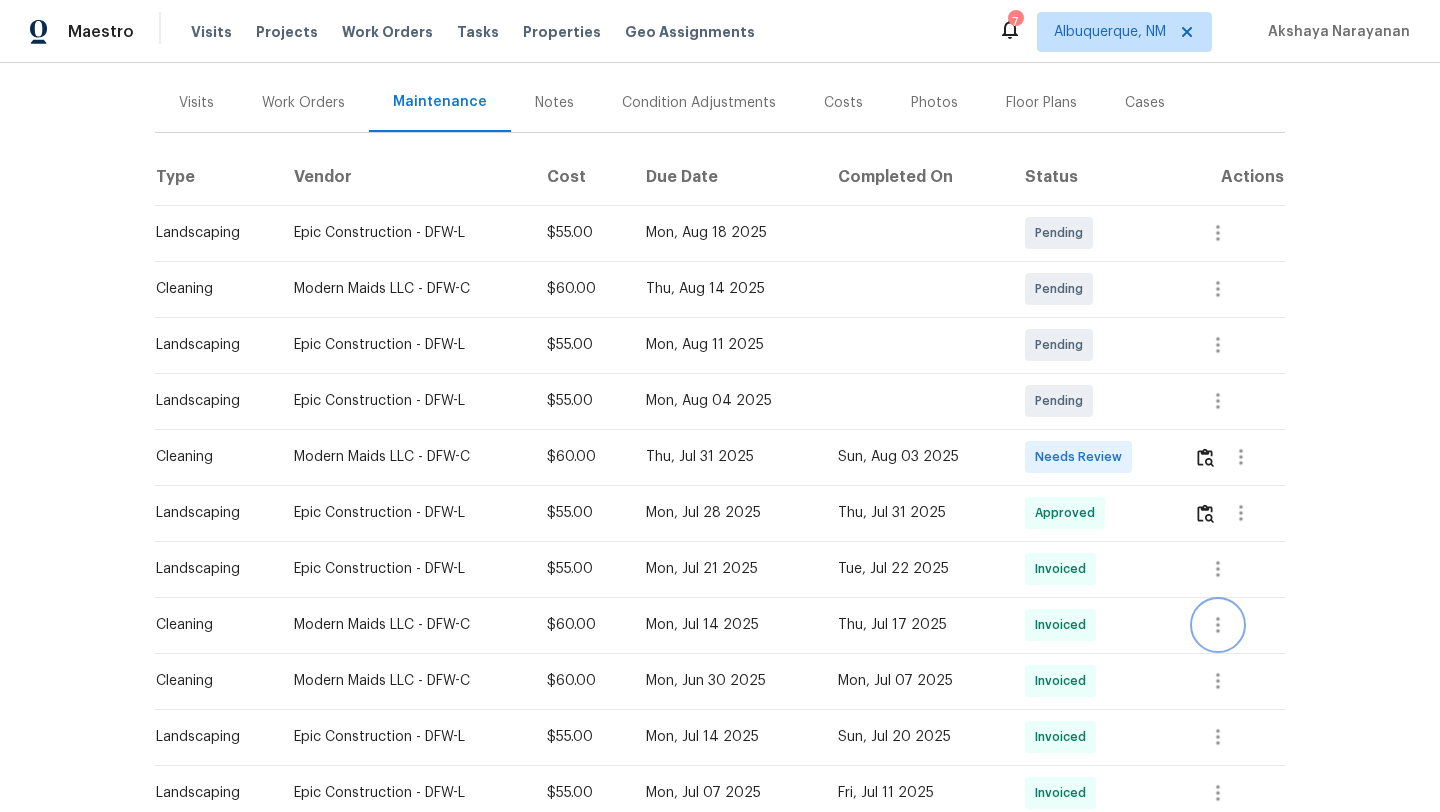 click 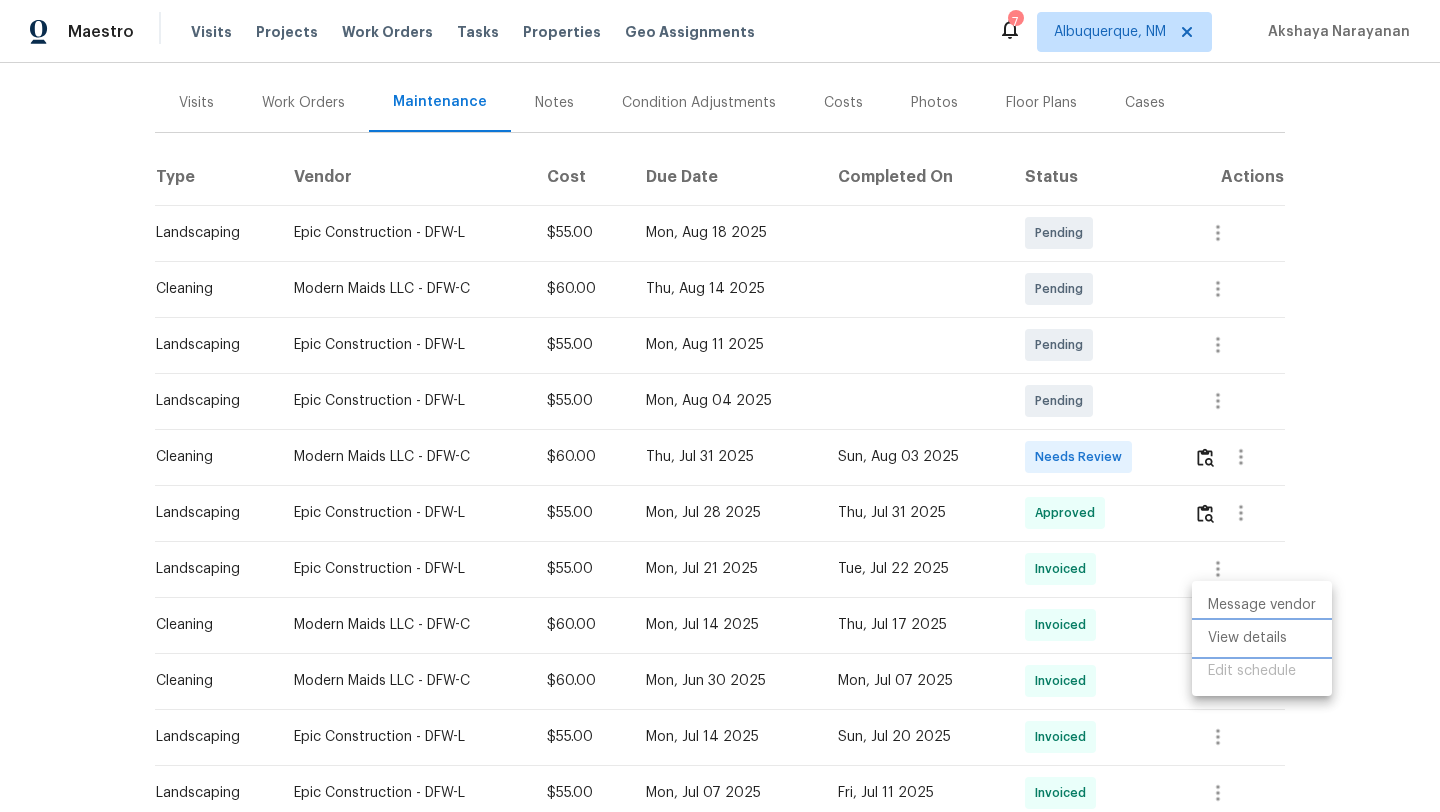 click on "View details" at bounding box center (1262, 638) 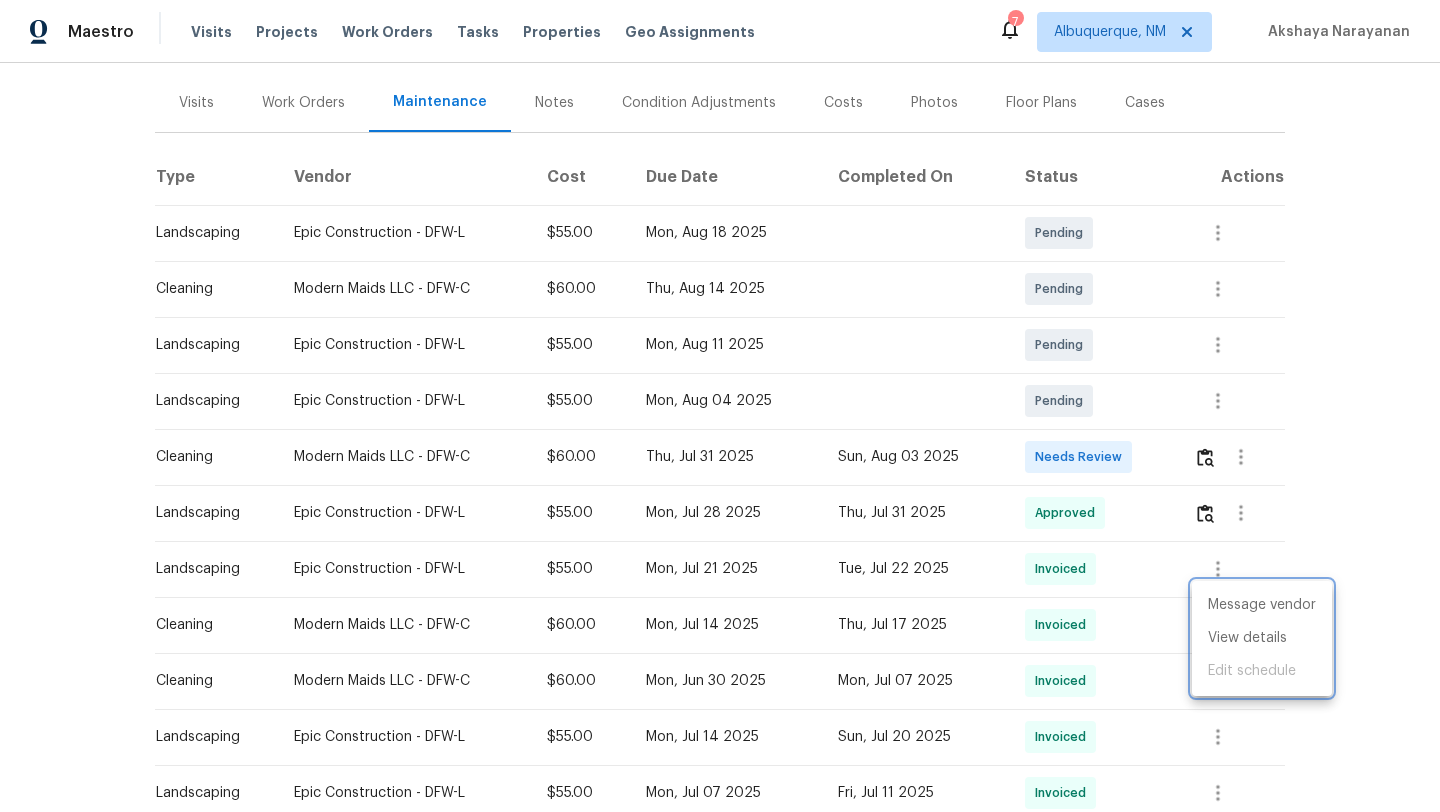 click at bounding box center (720, 406) 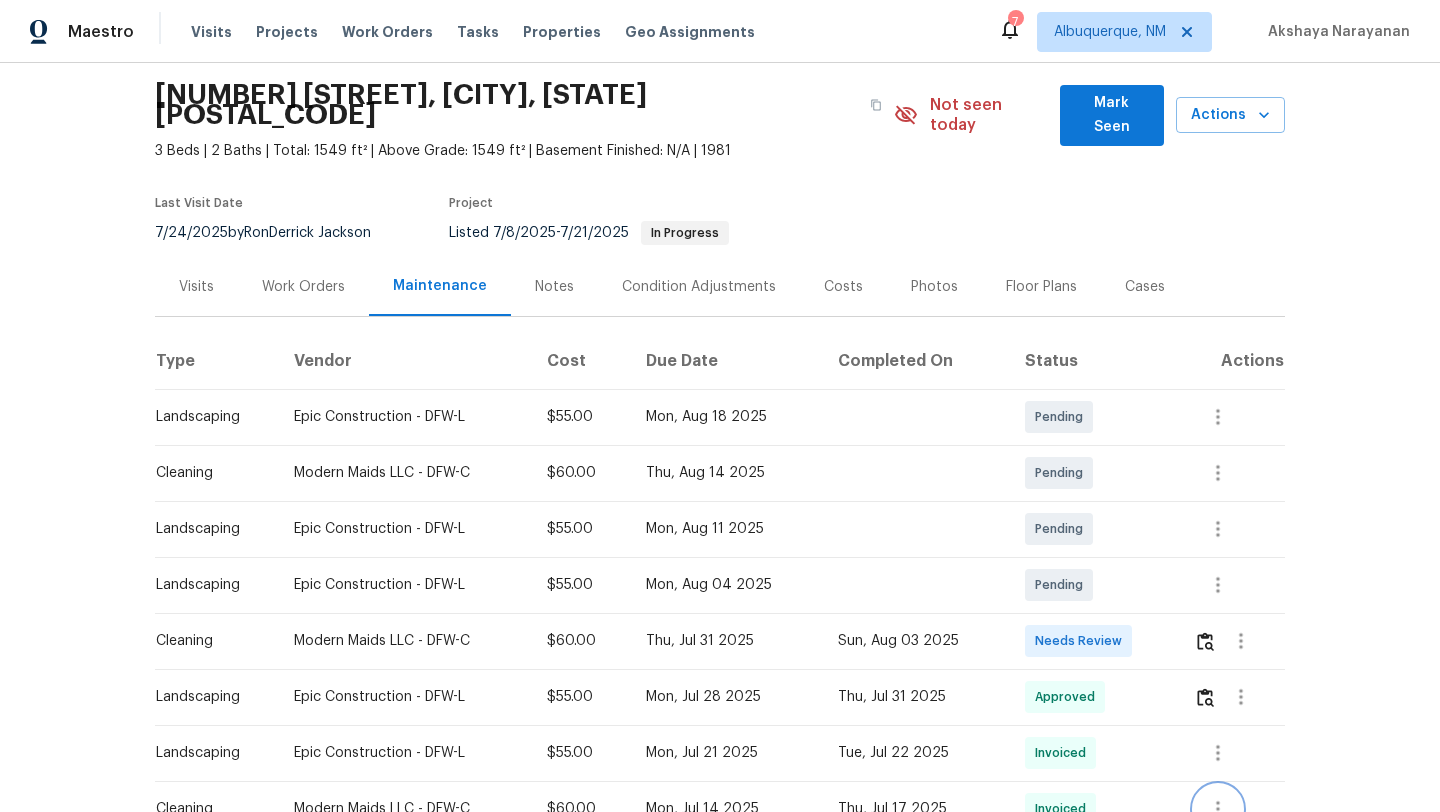 scroll, scrollTop: 0, scrollLeft: 0, axis: both 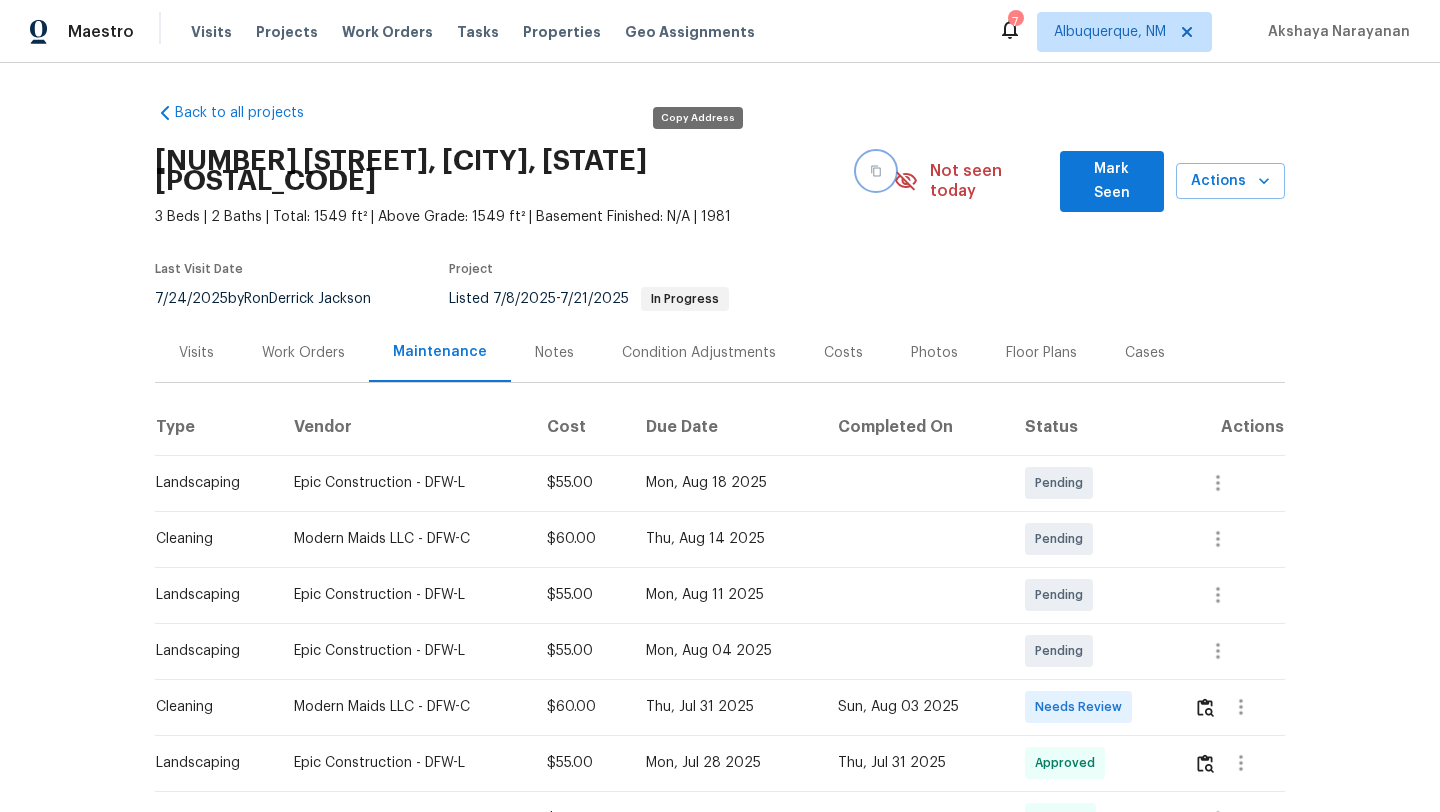 click at bounding box center [876, 171] 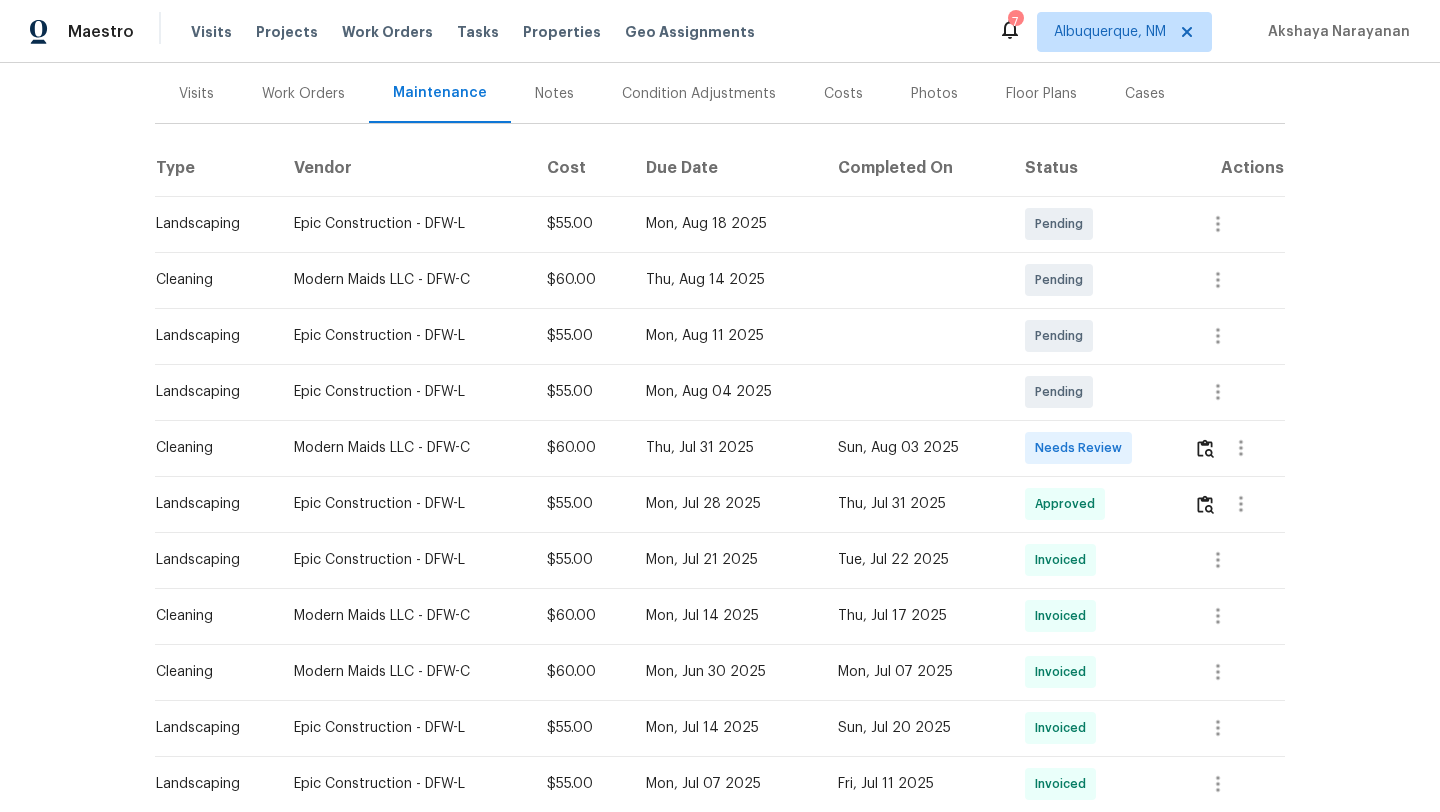 scroll, scrollTop: 309, scrollLeft: 0, axis: vertical 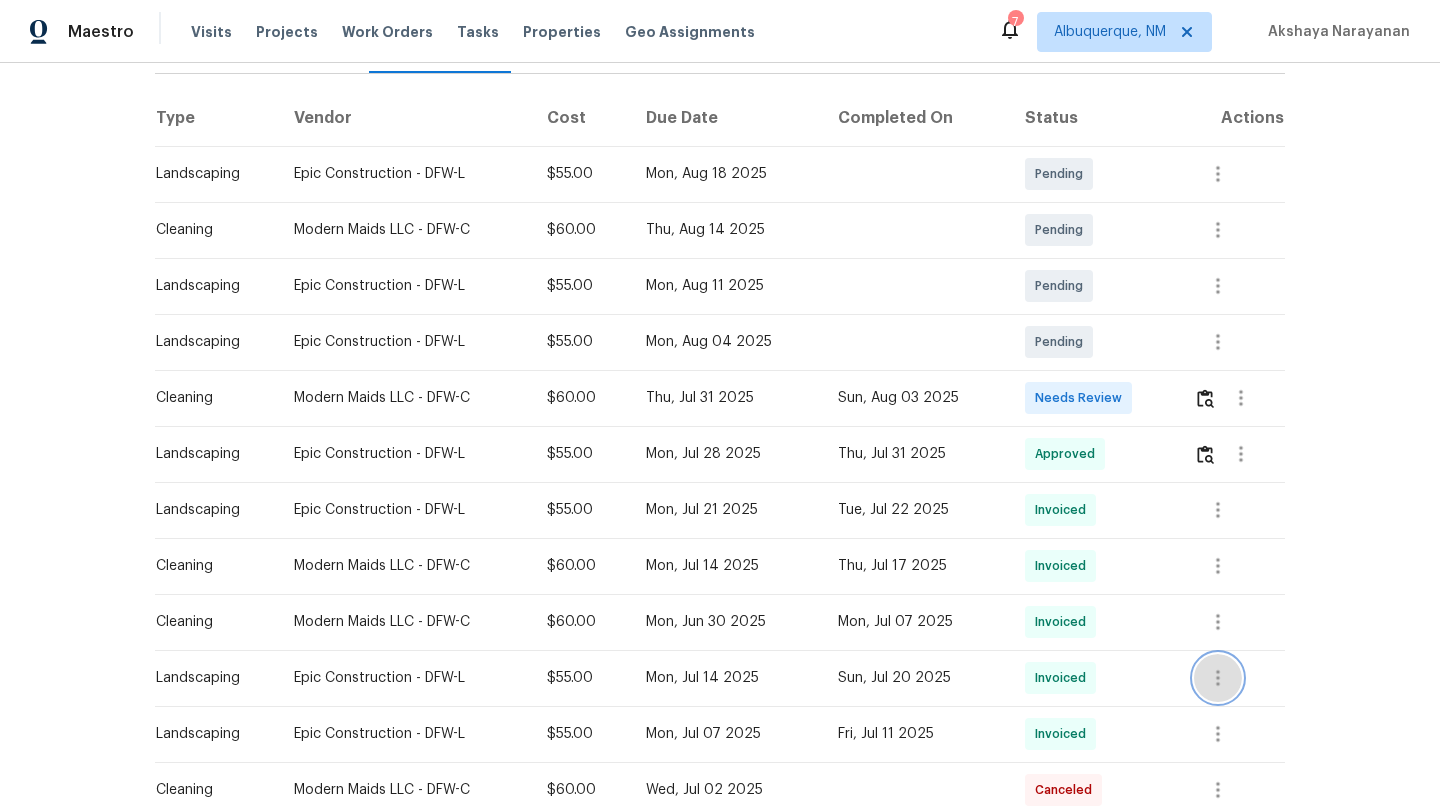 click 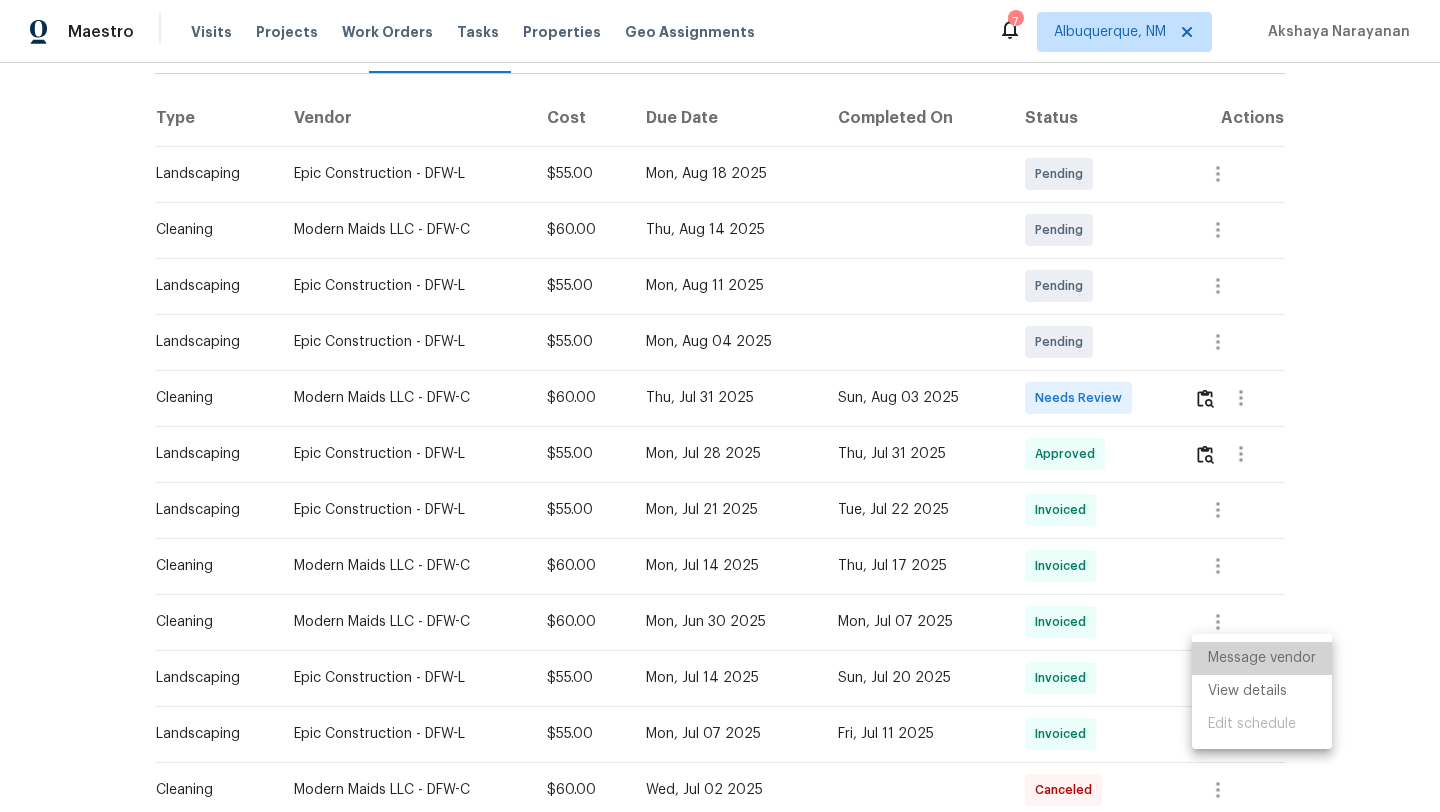 click on "Message vendor" at bounding box center (1262, 658) 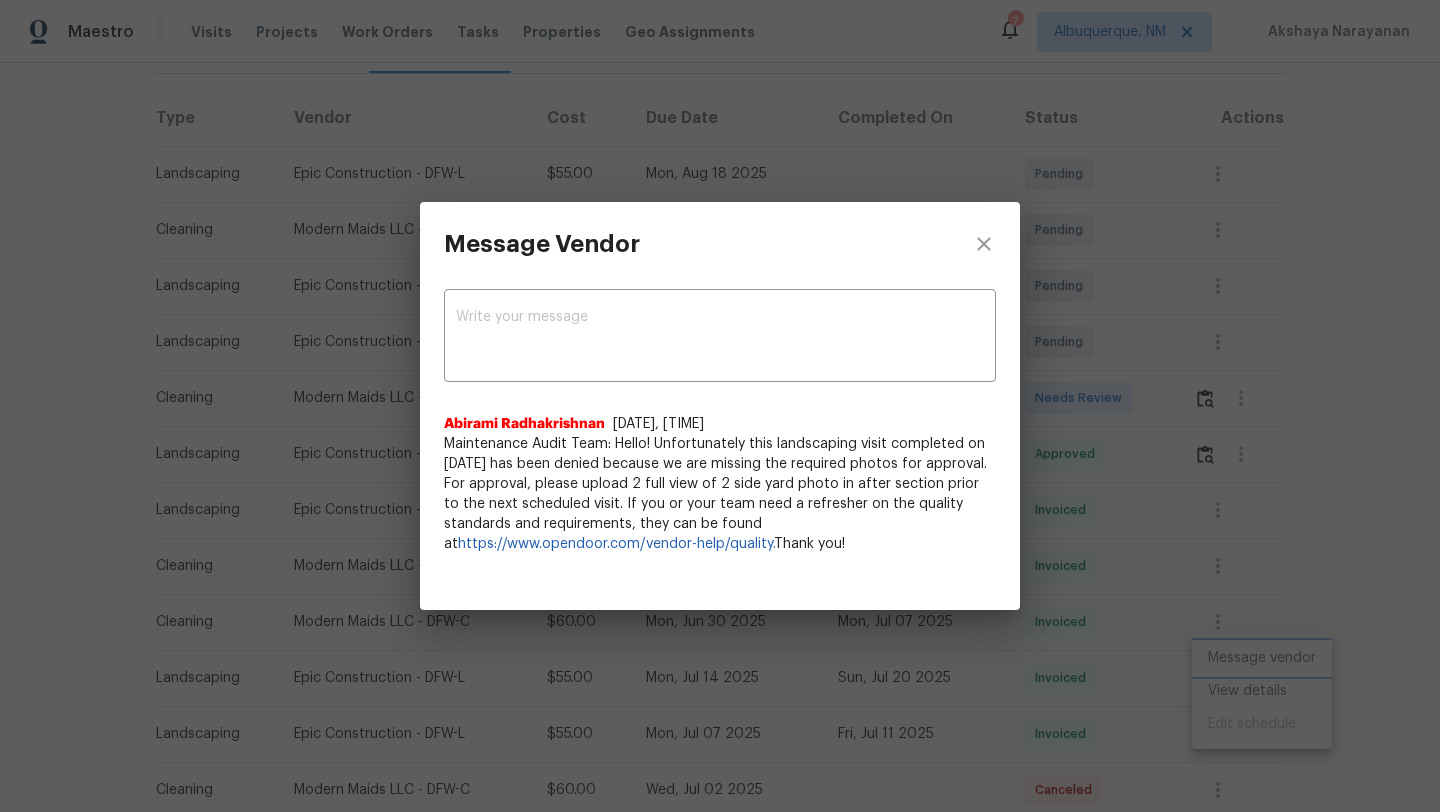 click on "Message Vendor x ​ Abirami Radhakrishnan 4/22/25, 11:34 Maintenance Audit Team: Hello! Unfortunately this landscaping visit completed on 04/21/2025 has been denied because we are missing the required photos for approval. For approval, please upload  2 full view of 2 side yard photo in after section prior to the next scheduled visit. If you or your team need a refresher on the quality standards and requirements, they can be found at  https://www.opendoor.com/vendor-help/quality.  Thank you!" at bounding box center [720, 406] 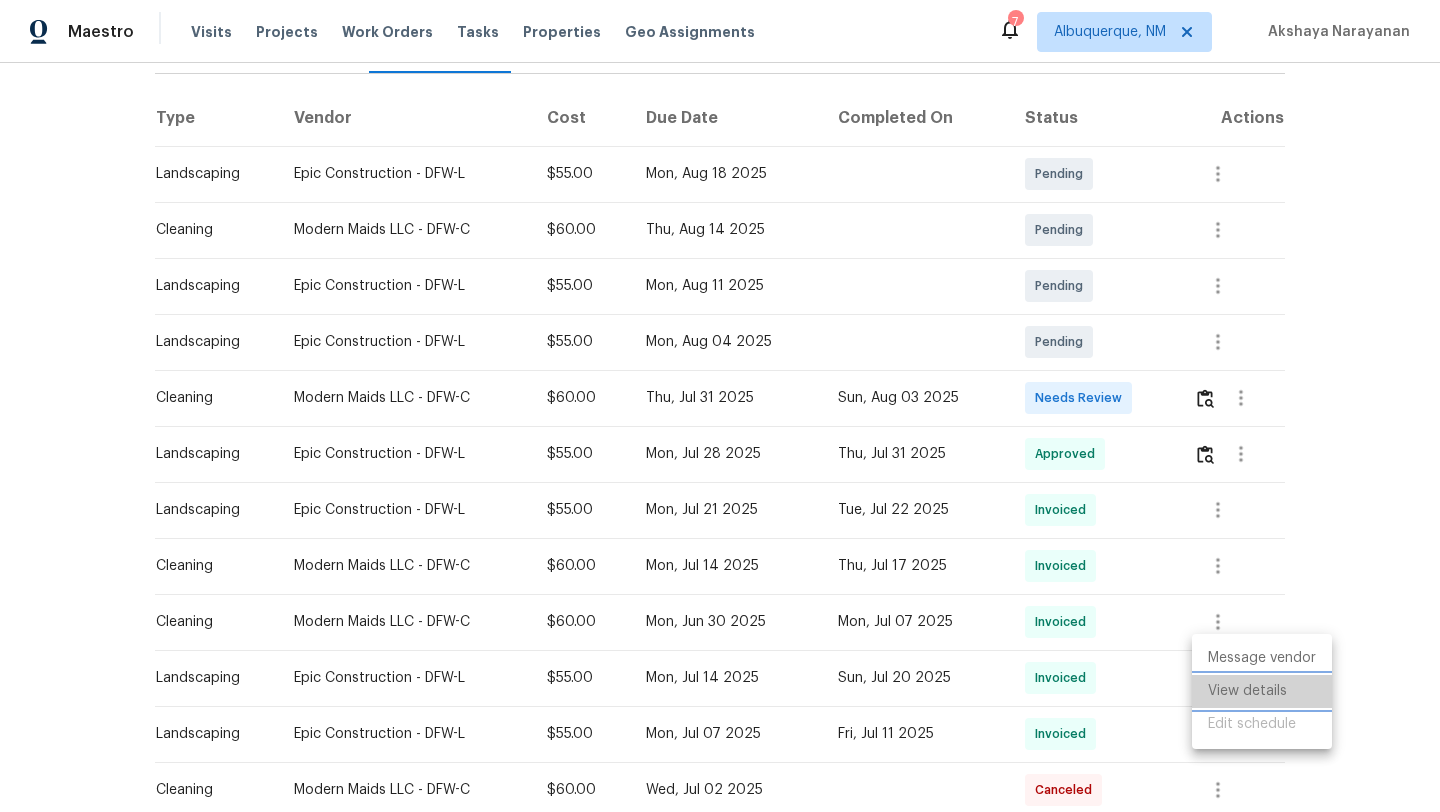 click on "View details" at bounding box center [1262, 691] 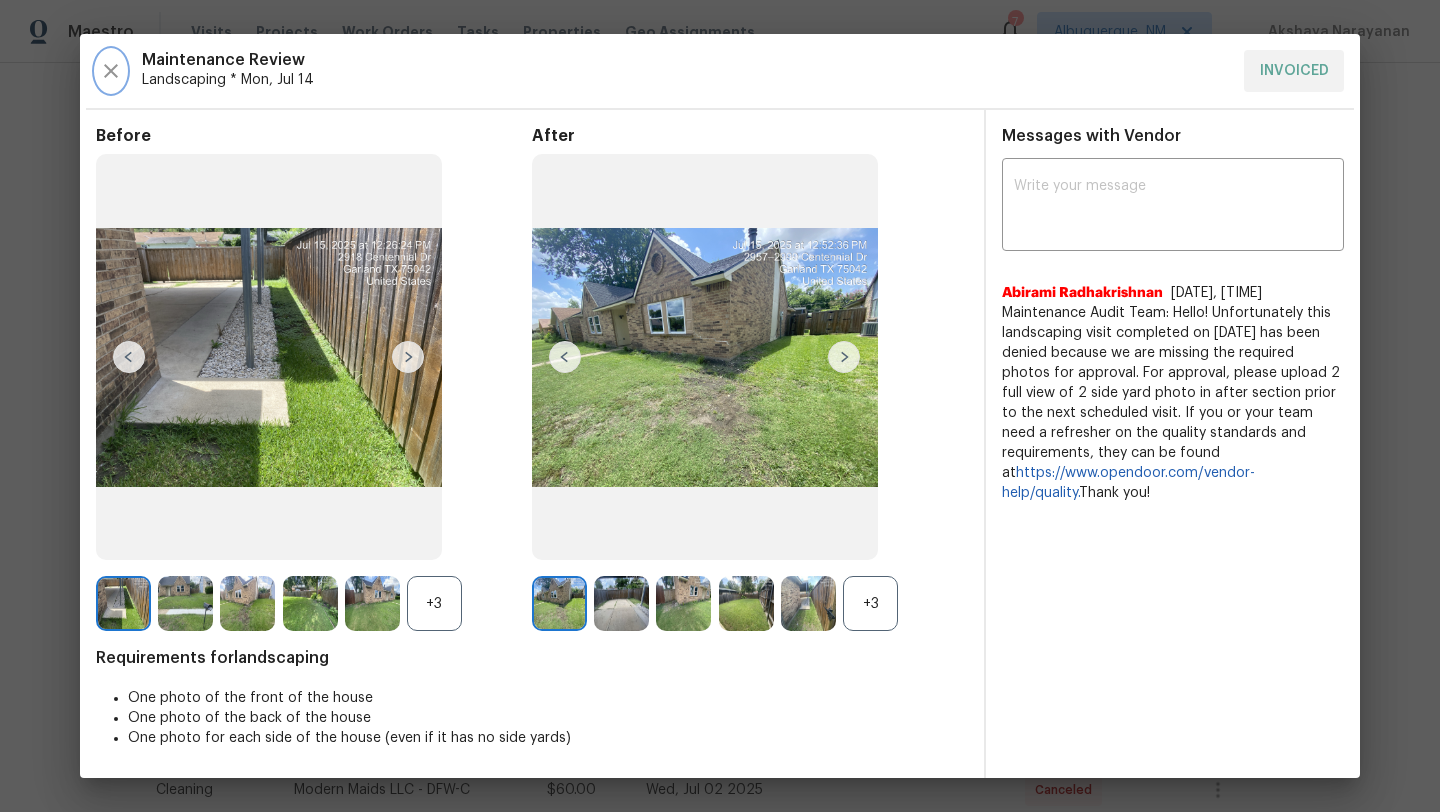 click 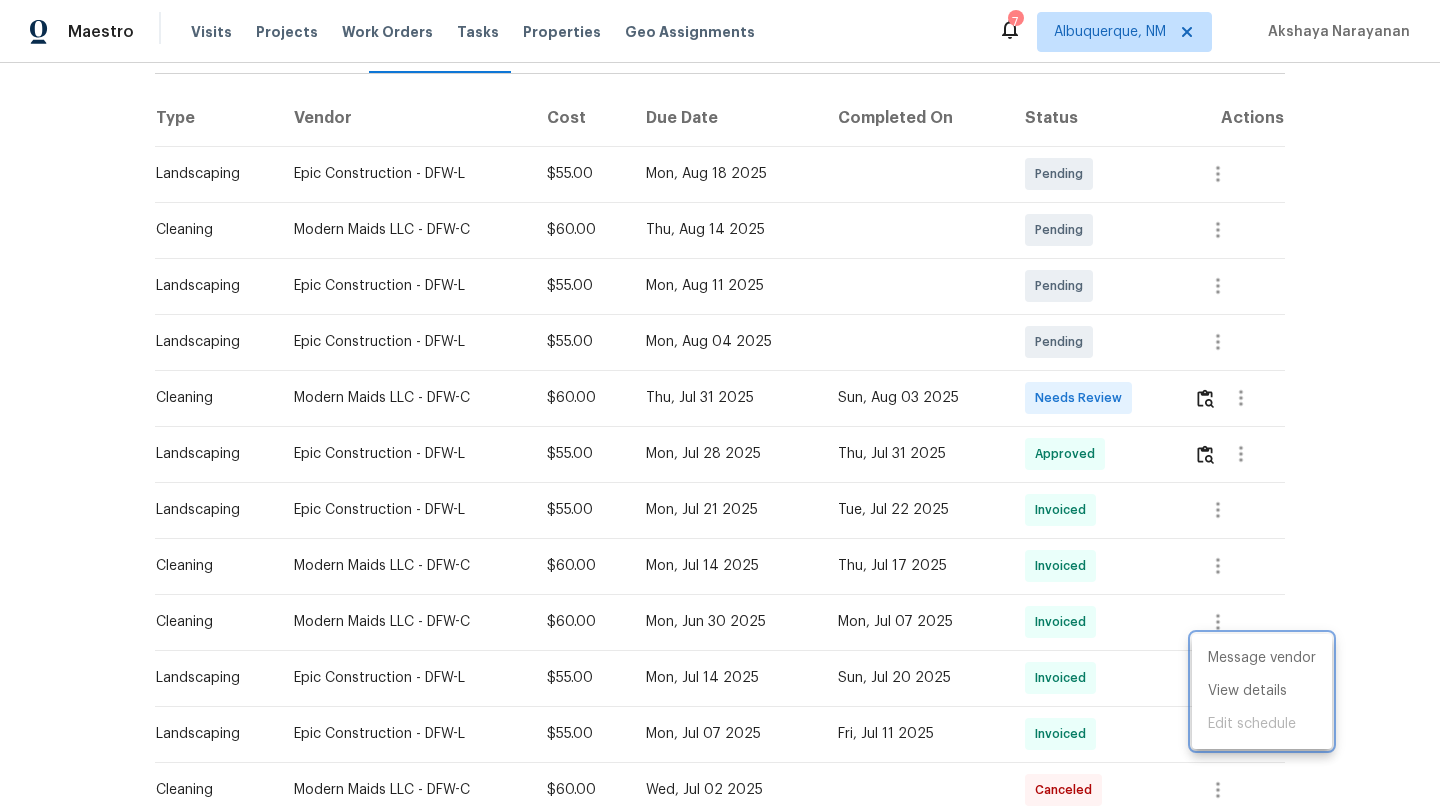 click at bounding box center [720, 406] 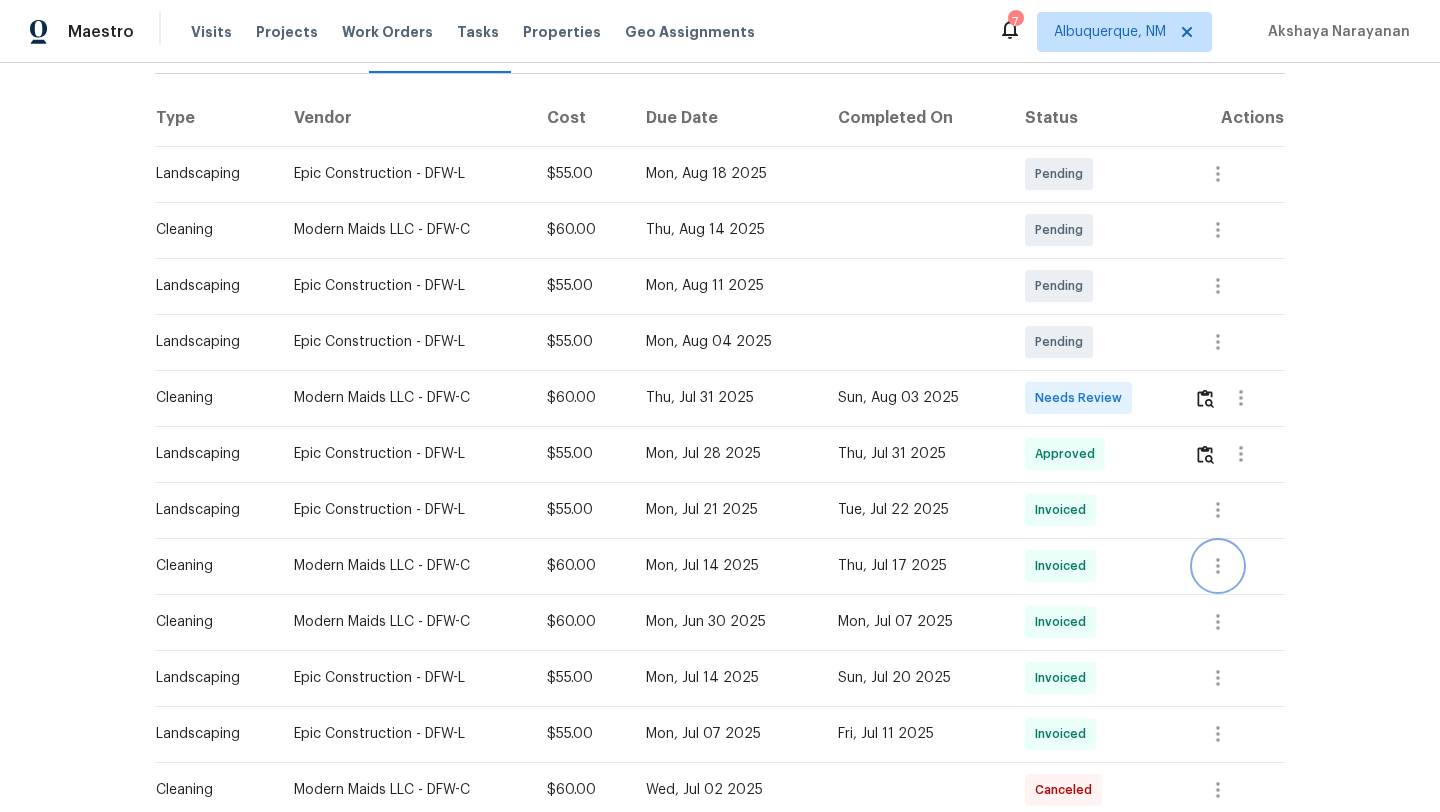 click 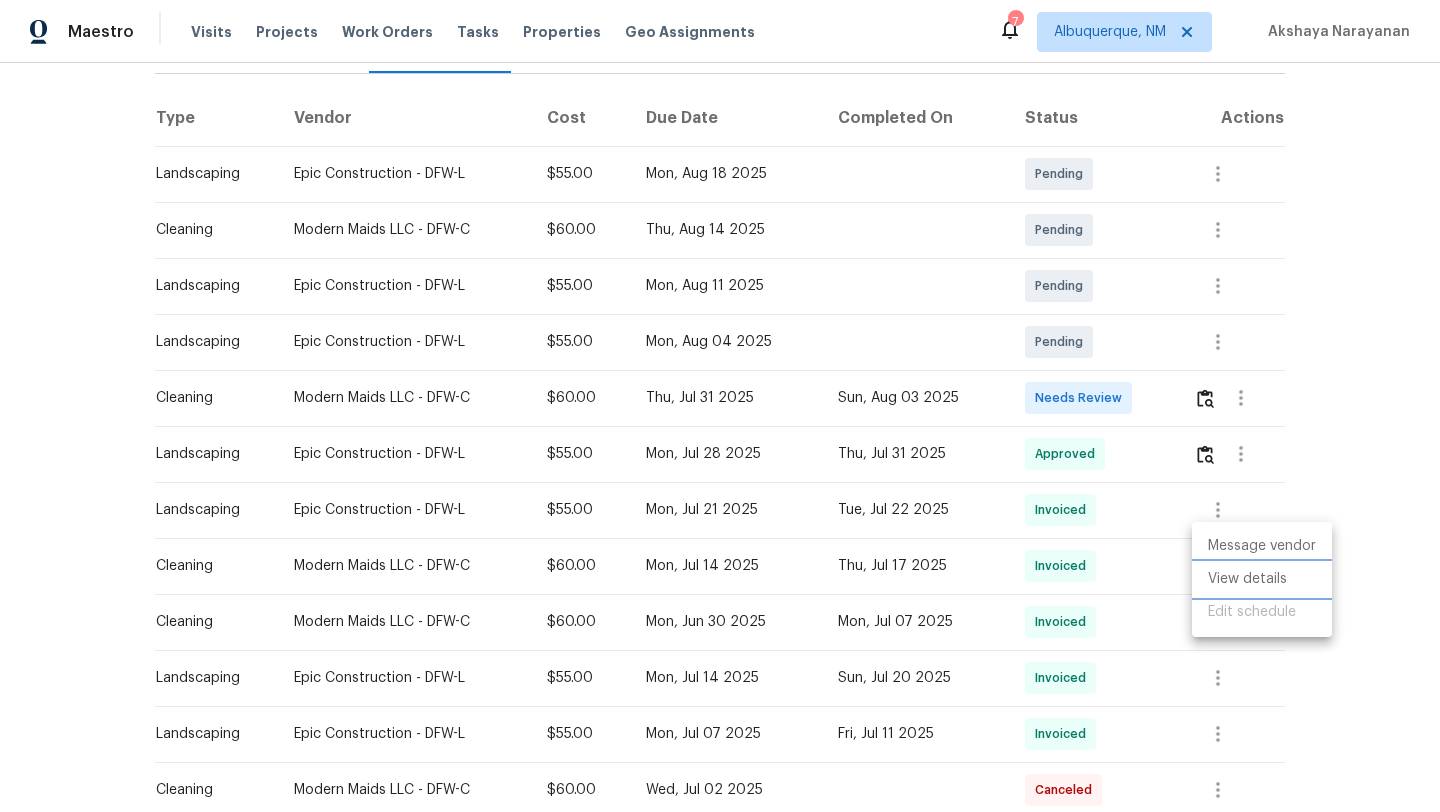click on "View details" at bounding box center [1262, 579] 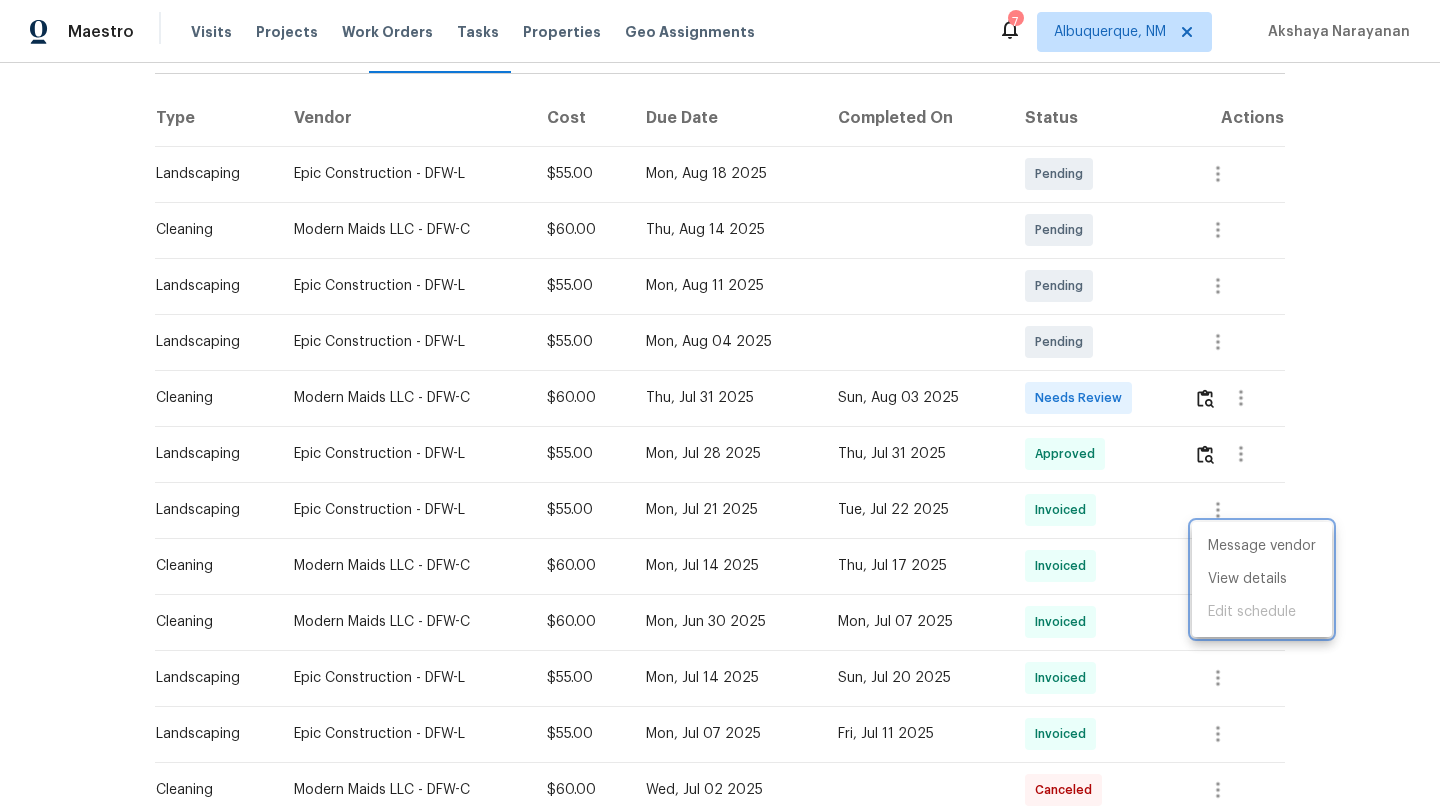 click at bounding box center [720, 406] 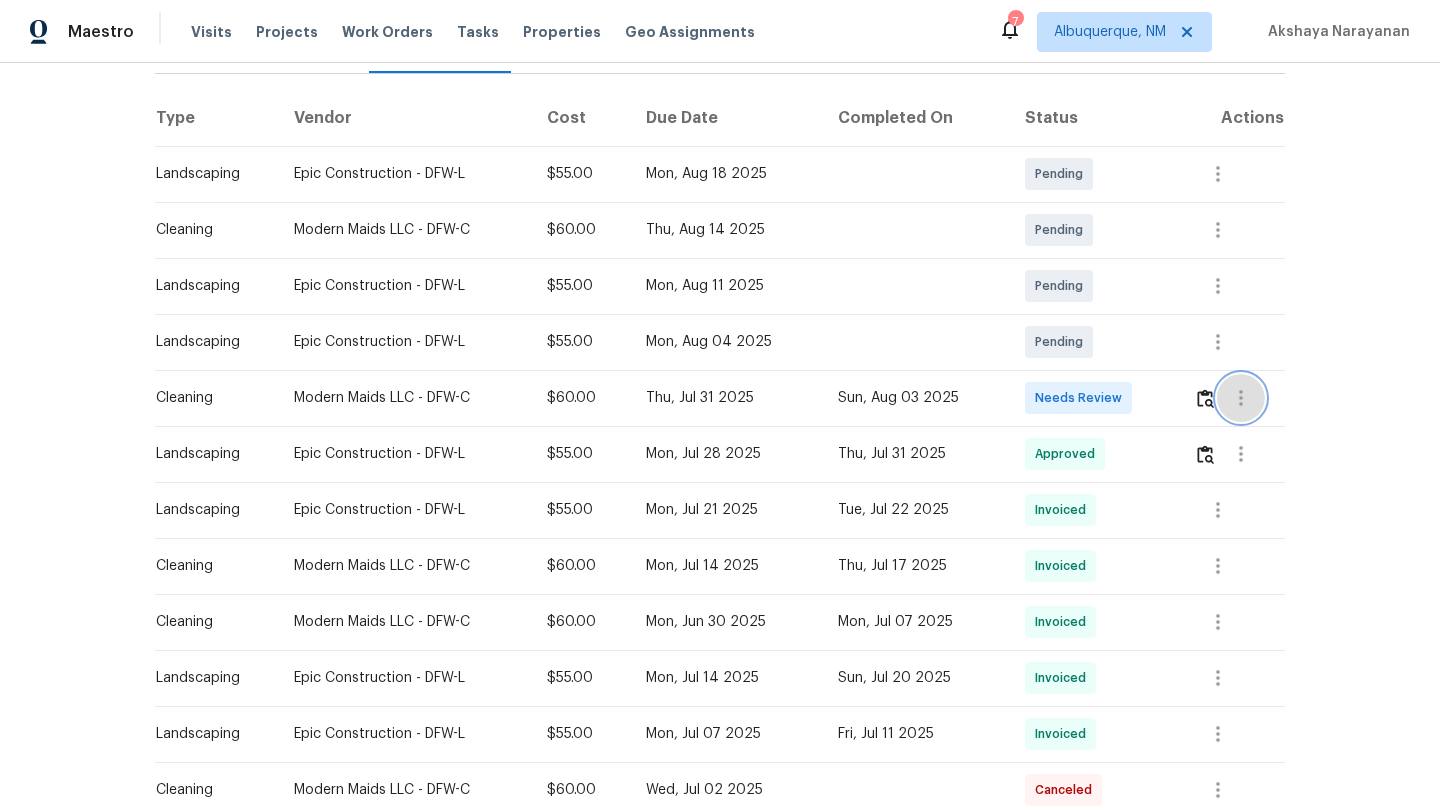 click 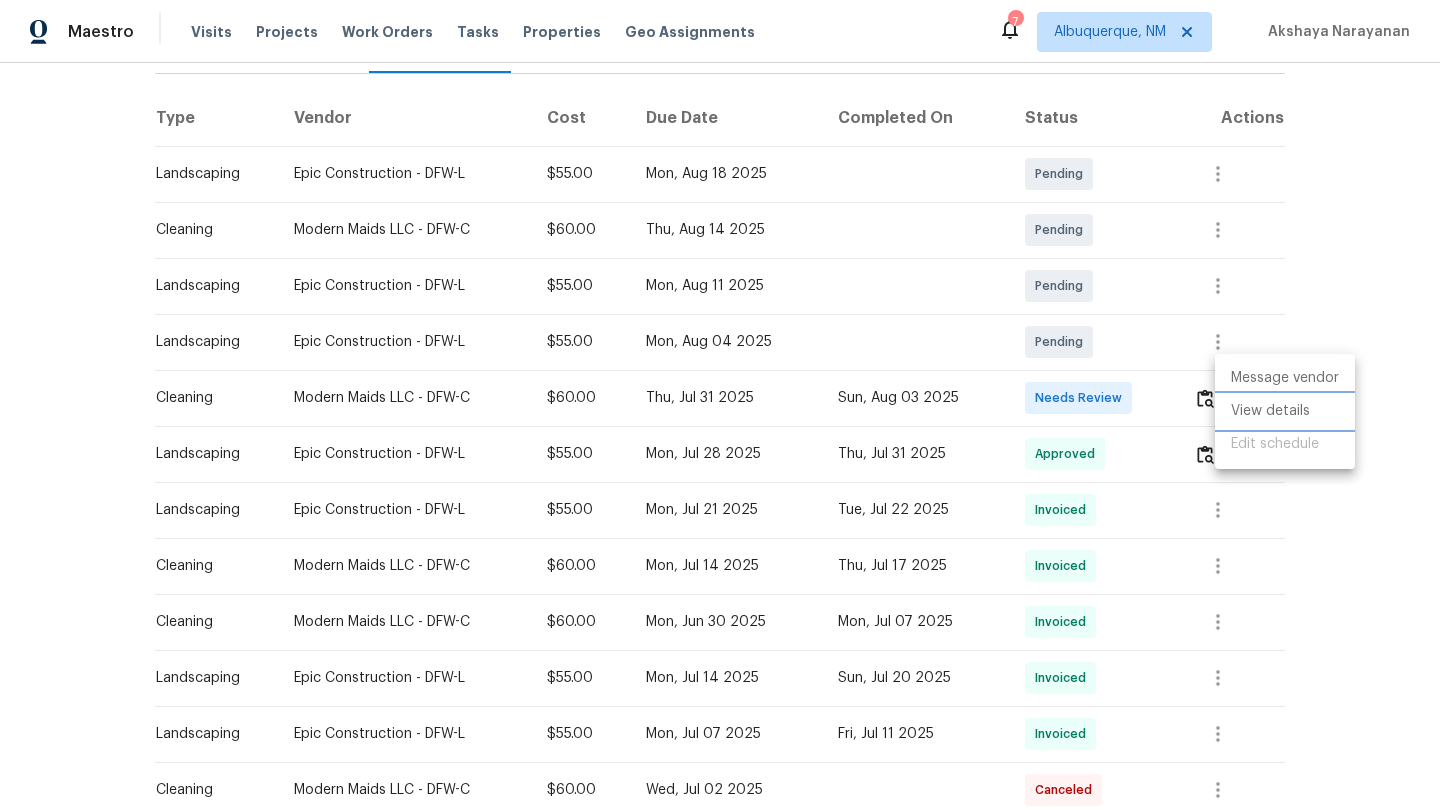 click on "View details" at bounding box center (1285, 411) 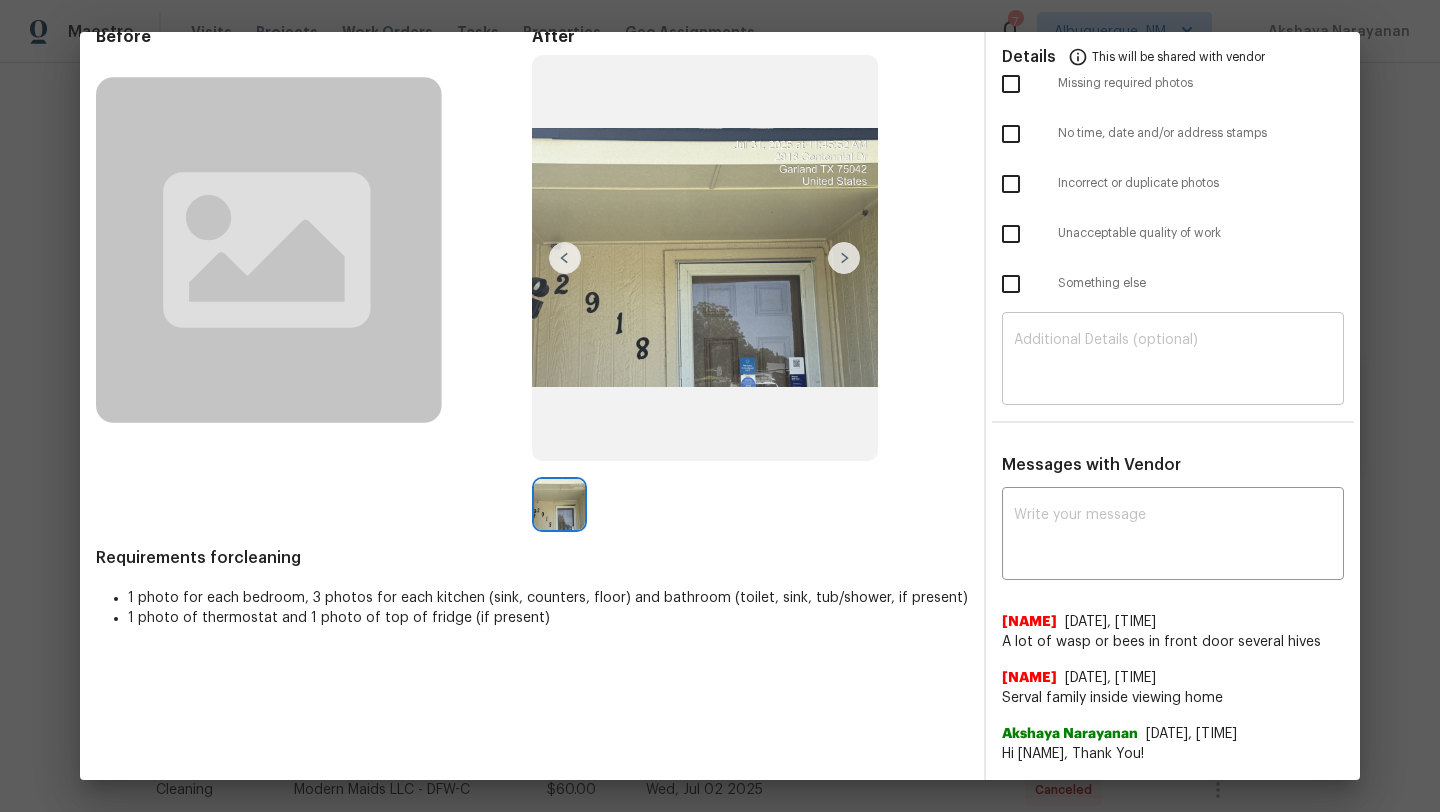 scroll, scrollTop: 153, scrollLeft: 0, axis: vertical 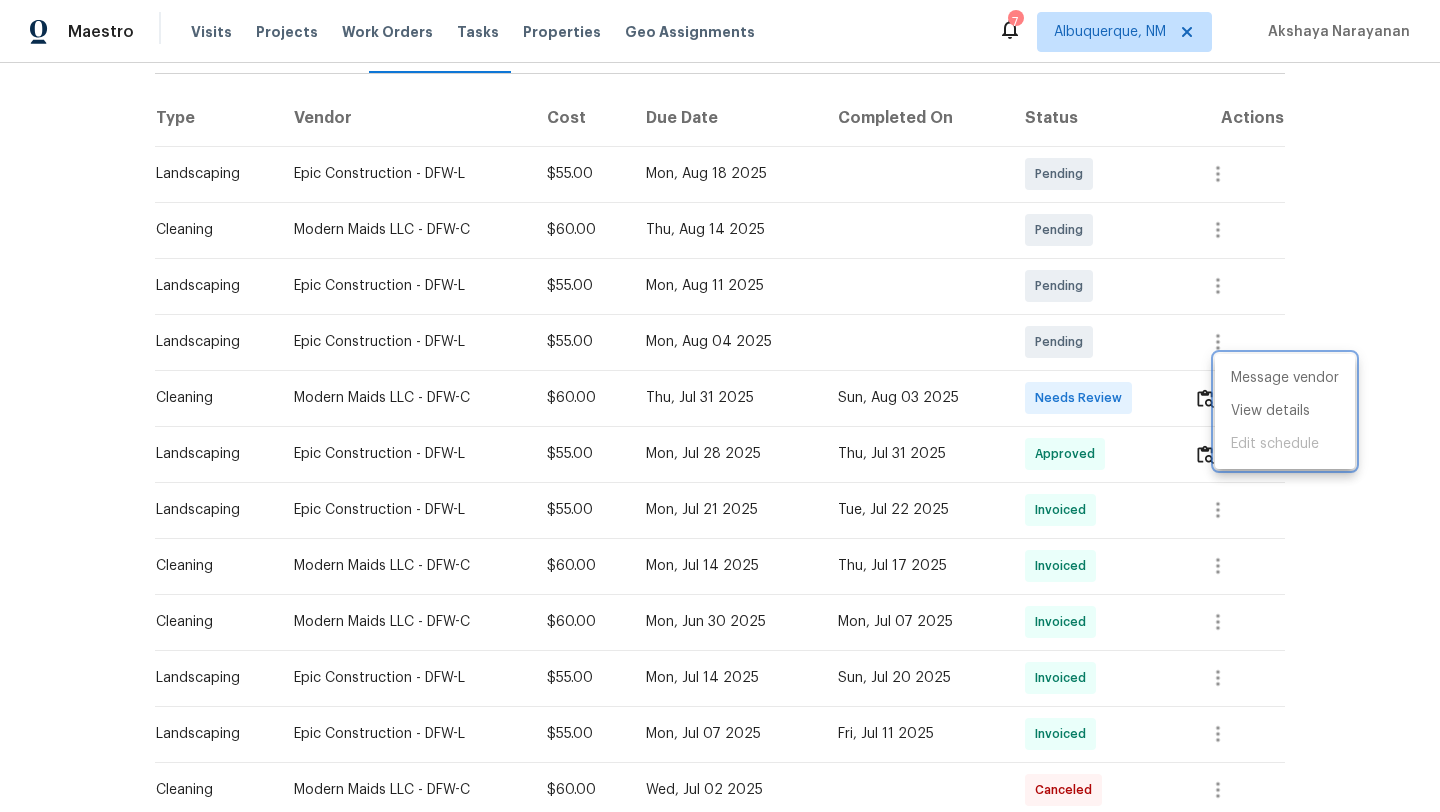click at bounding box center [720, 406] 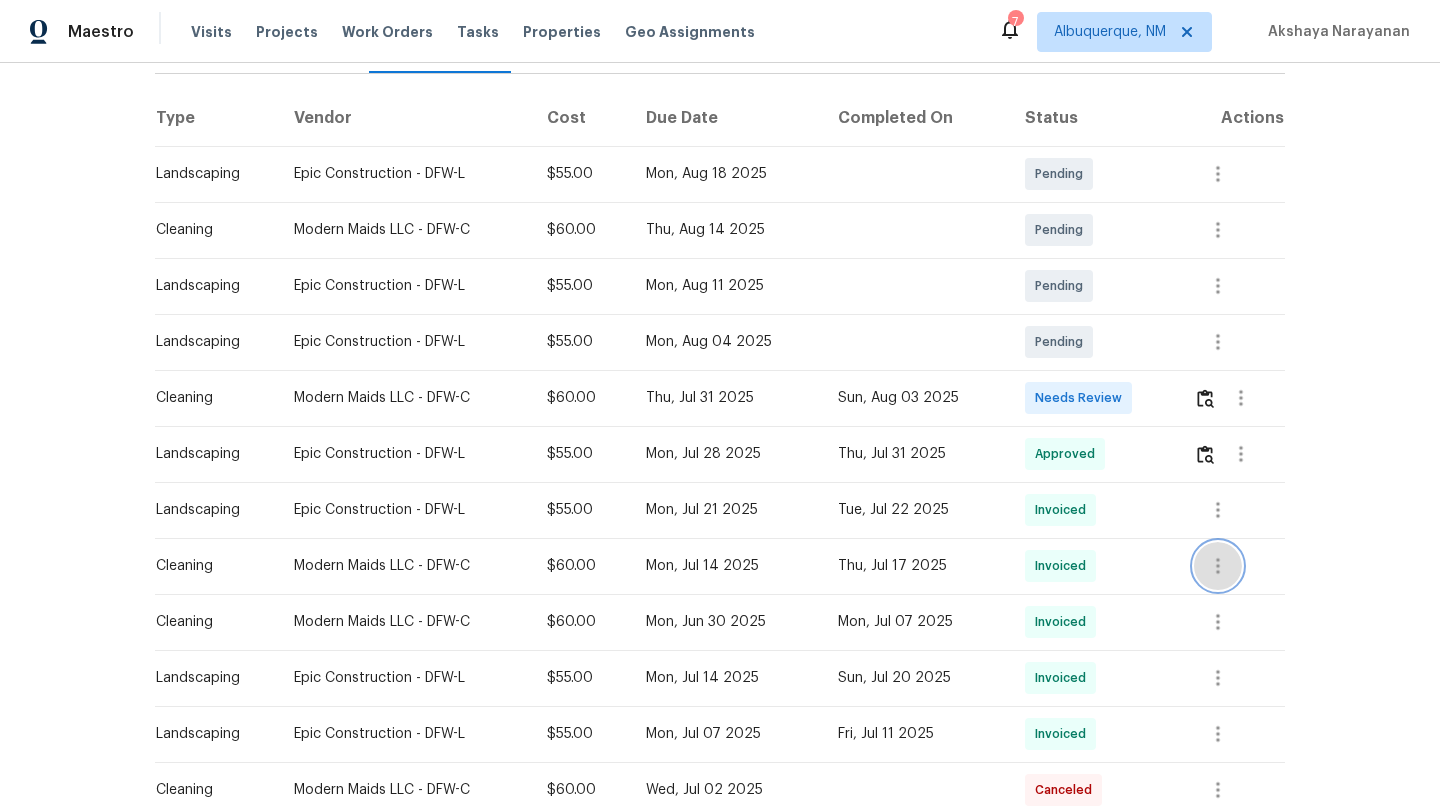 click 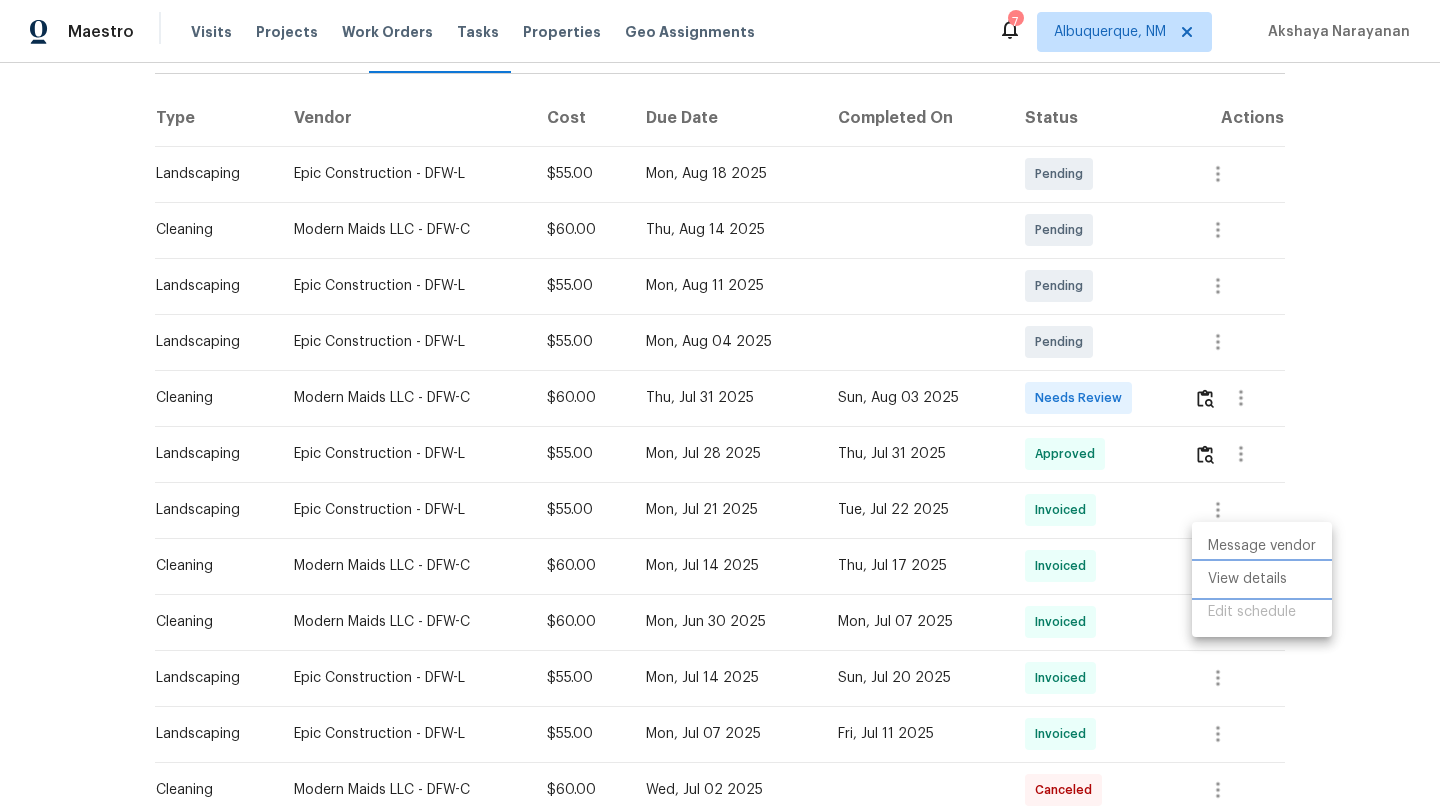 click on "View details" at bounding box center (1262, 579) 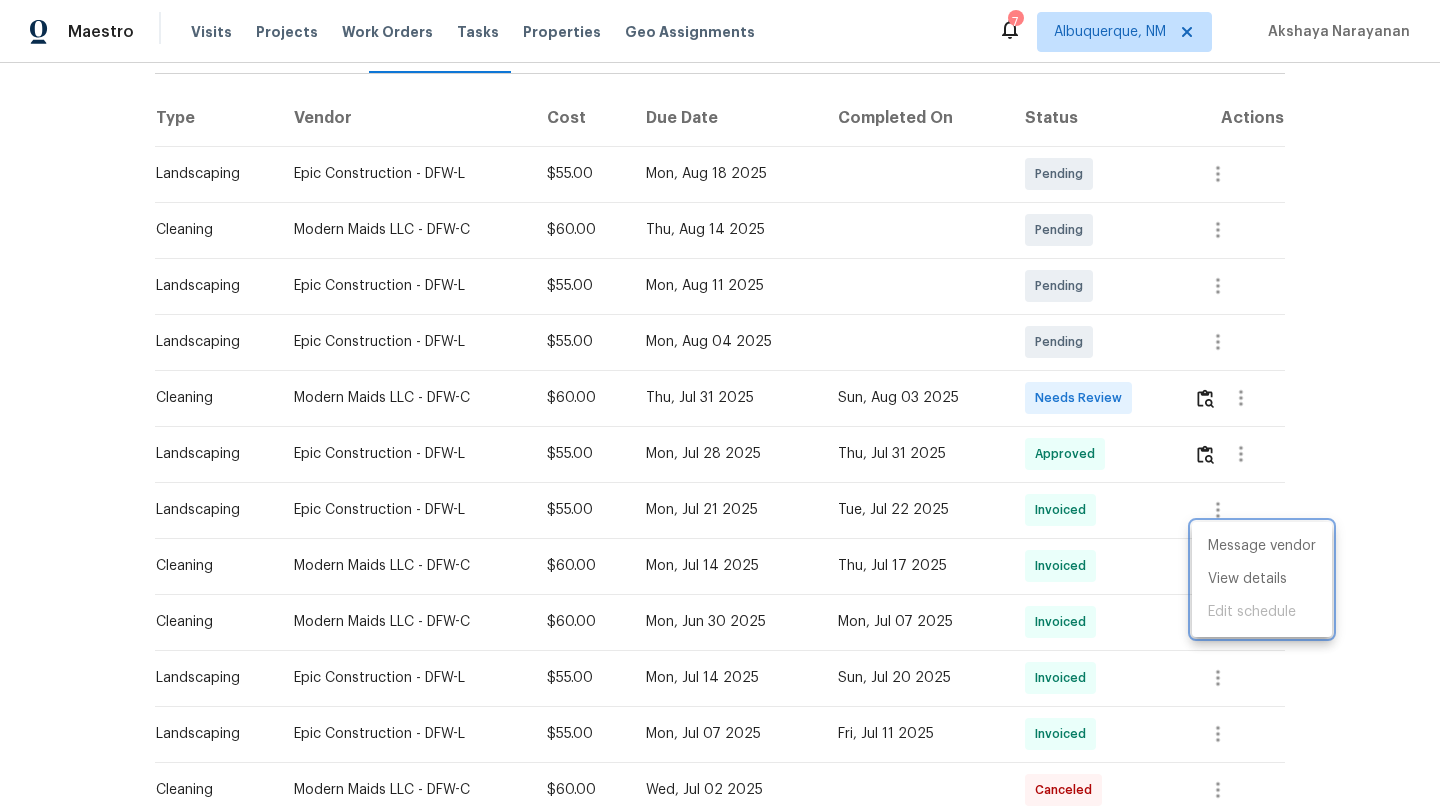 click at bounding box center (720, 406) 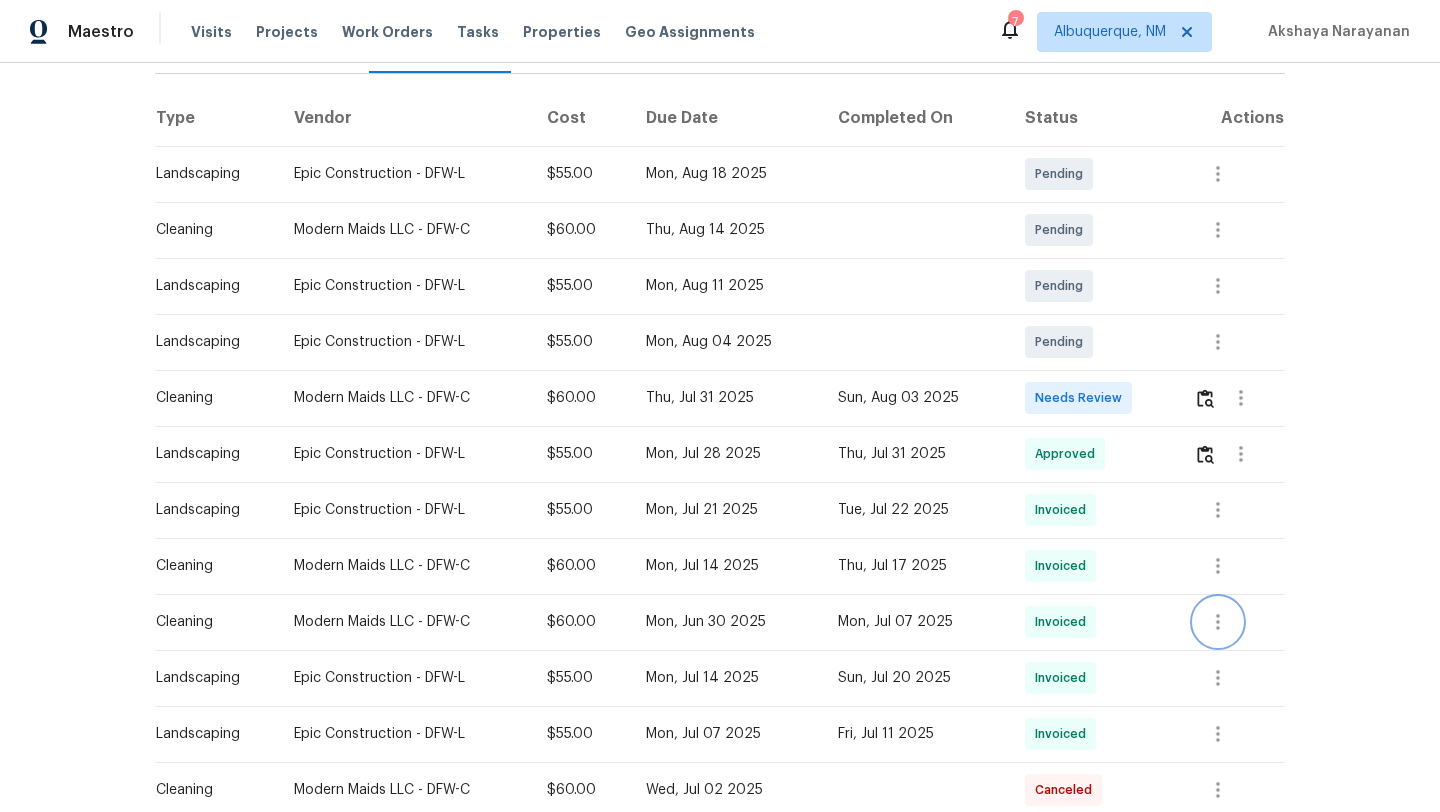 click at bounding box center (1218, 622) 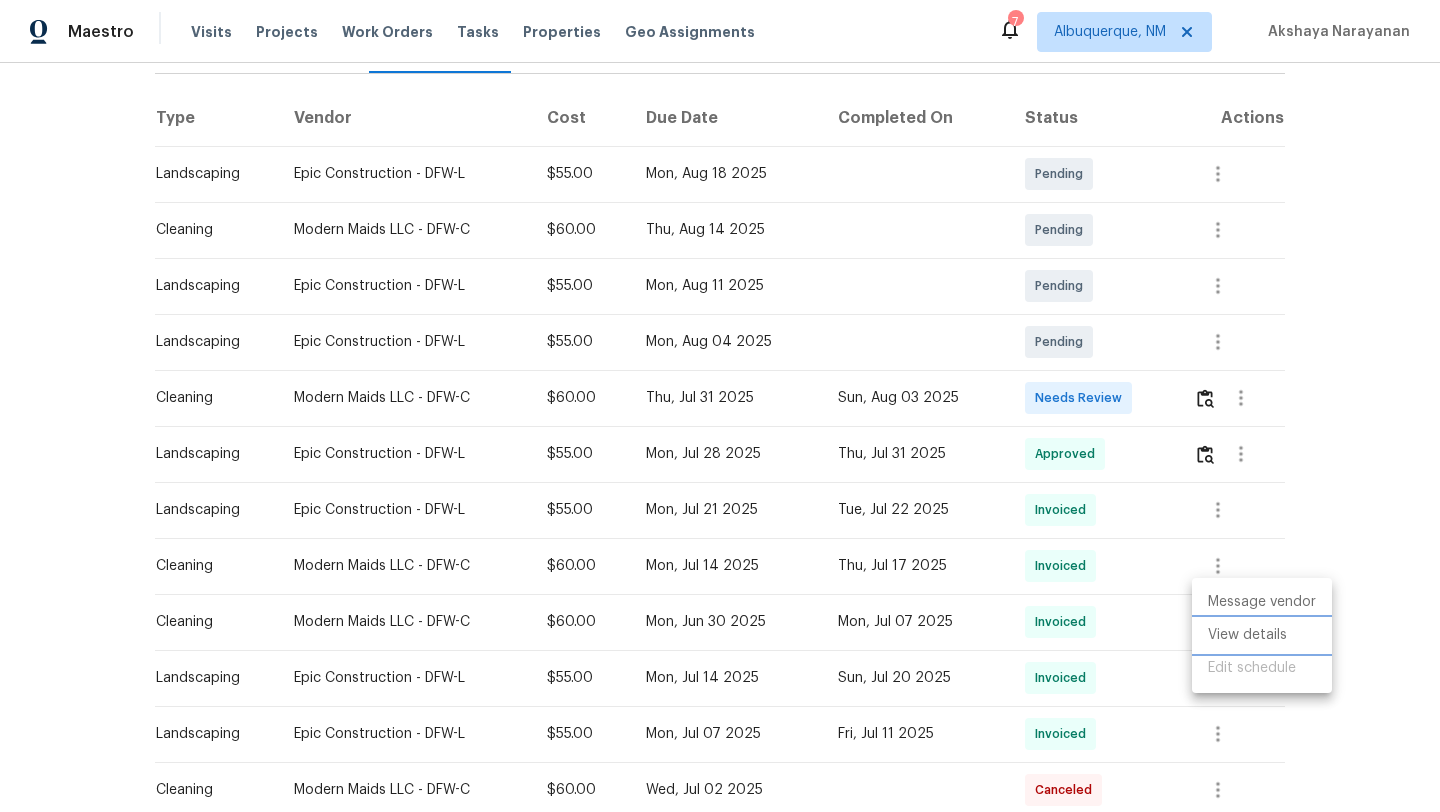 click on "View details" at bounding box center [1262, 635] 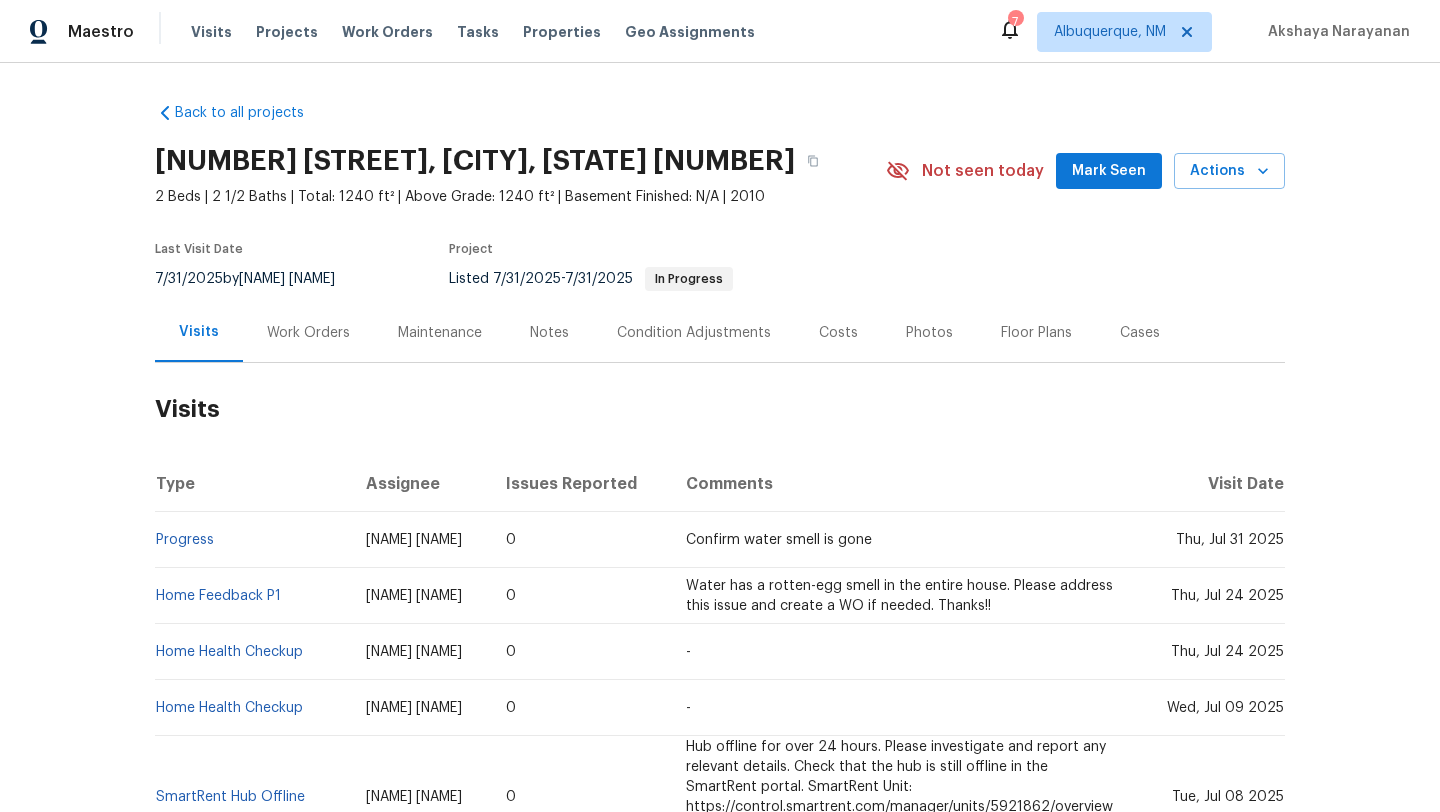 scroll, scrollTop: 0, scrollLeft: 0, axis: both 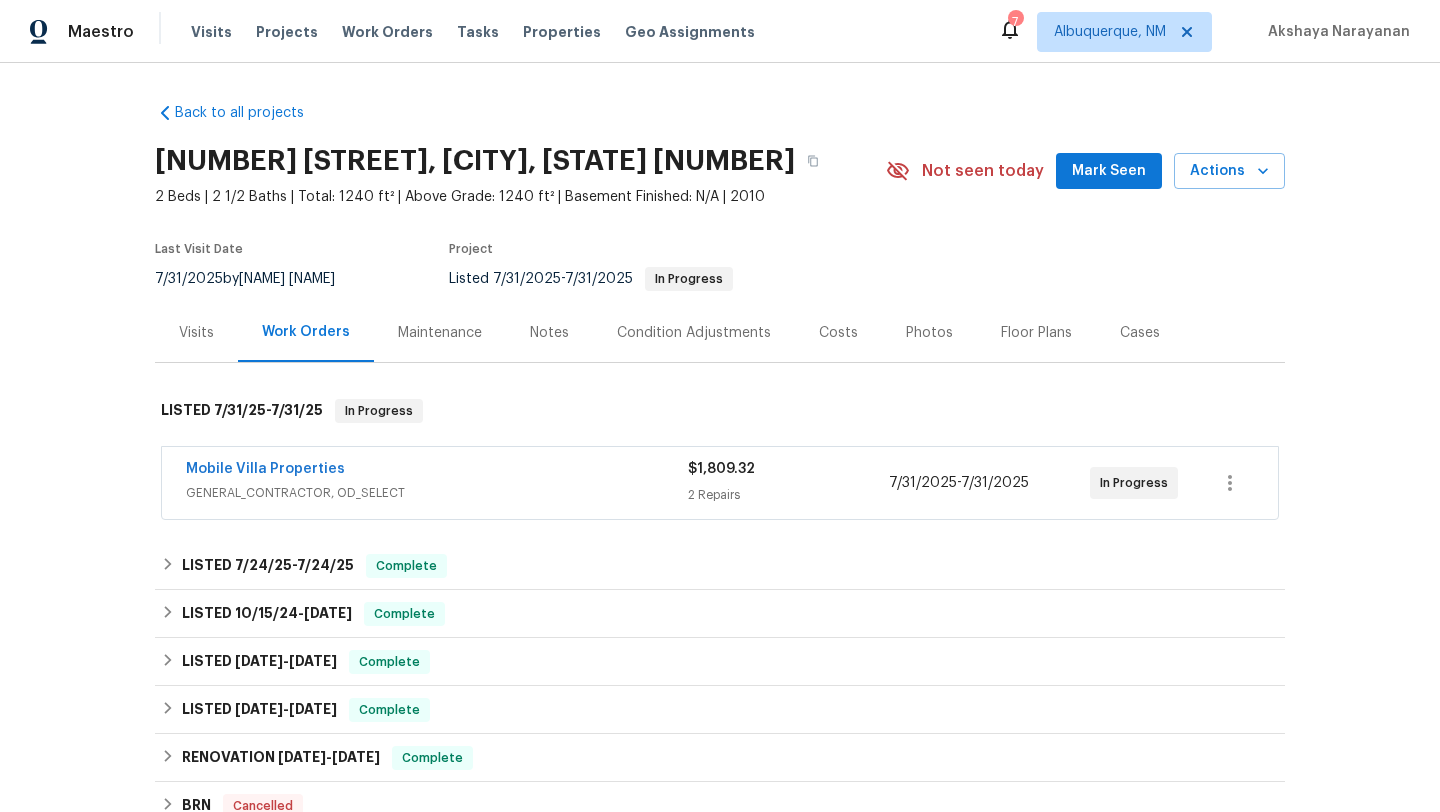 click on "GENERAL_CONTRACTOR, OD_SELECT" at bounding box center [437, 493] 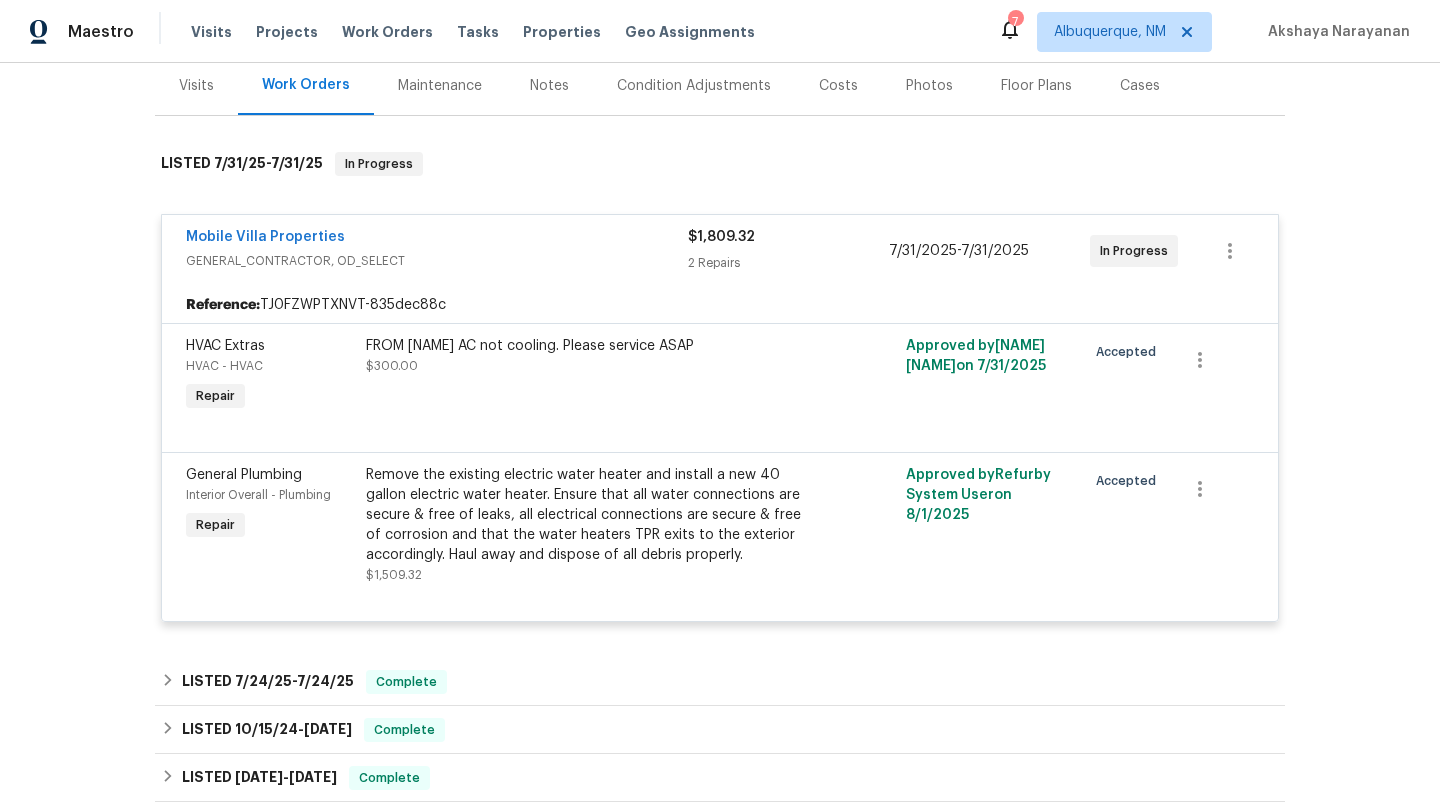 scroll, scrollTop: 251, scrollLeft: 0, axis: vertical 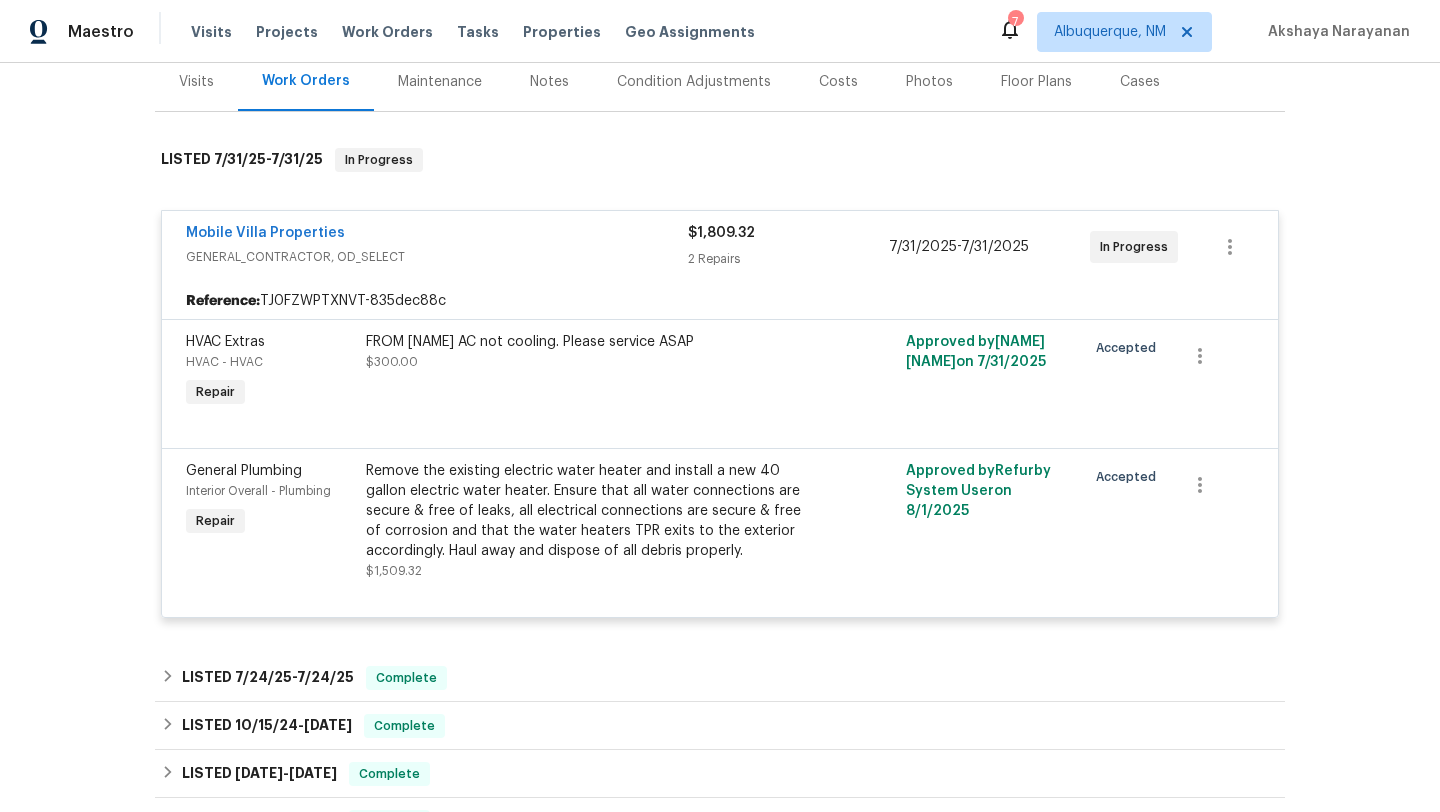 click on "Visits" at bounding box center (196, 81) 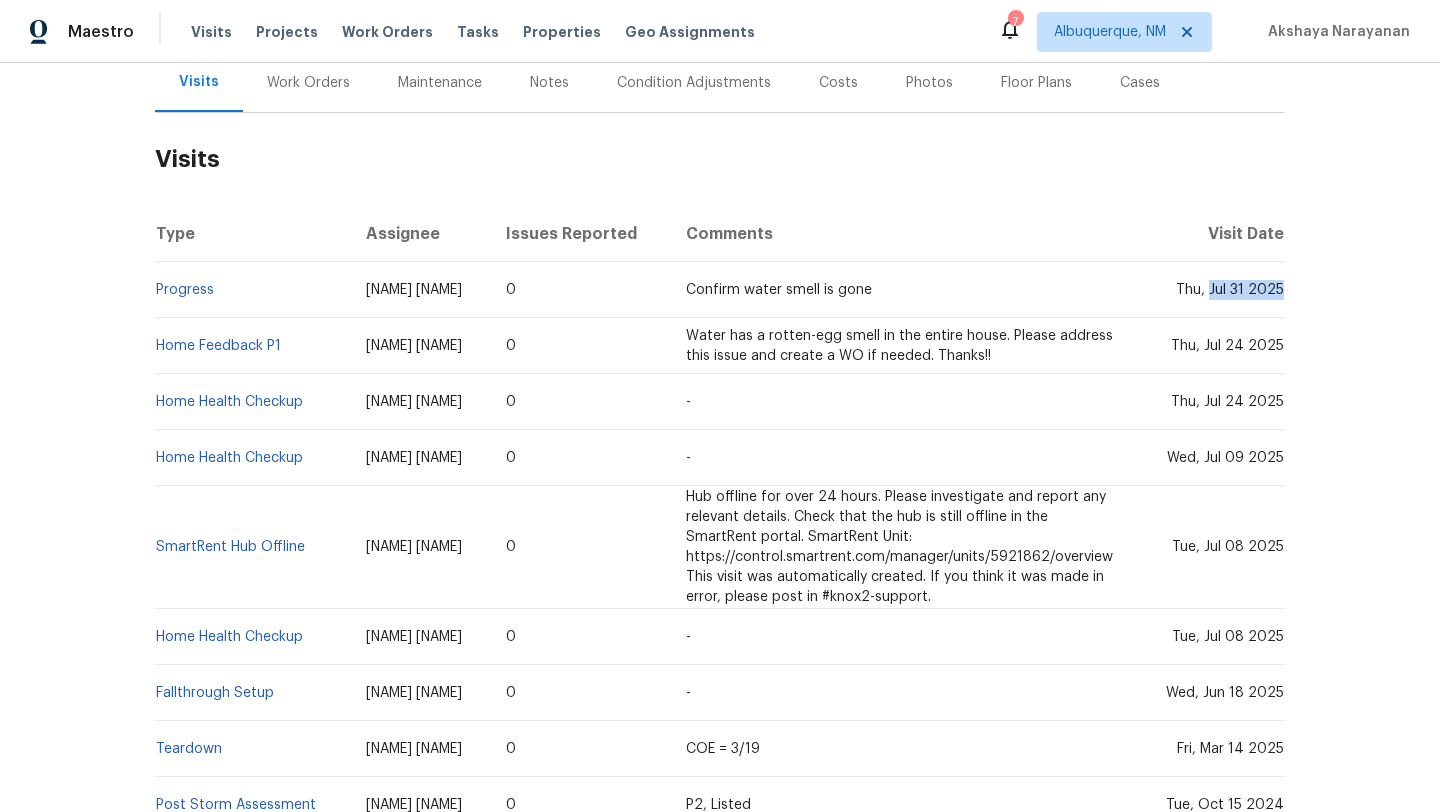 drag, startPoint x: 1213, startPoint y: 290, endPoint x: 1282, endPoint y: 294, distance: 69.115845 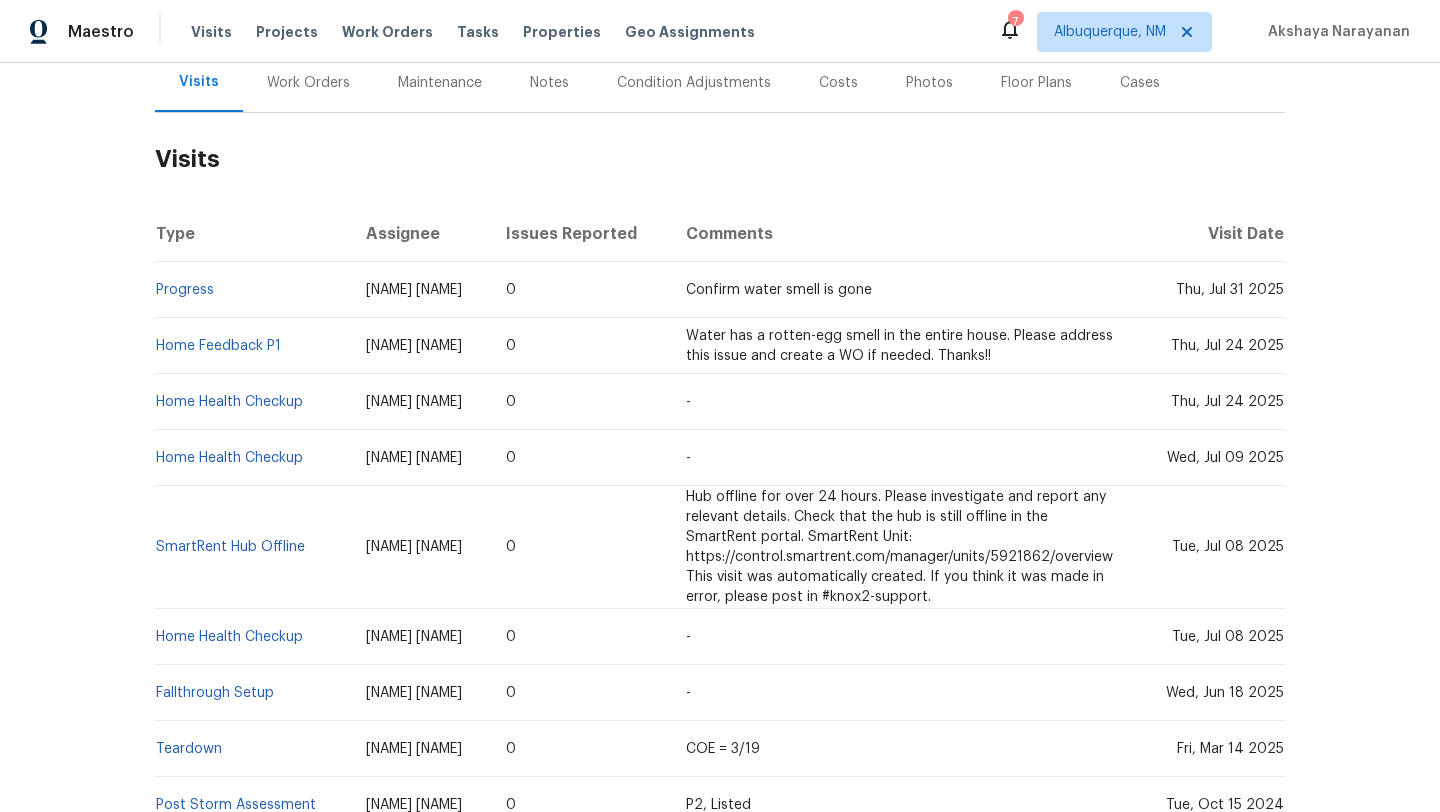 click on "Work Orders" at bounding box center (308, 83) 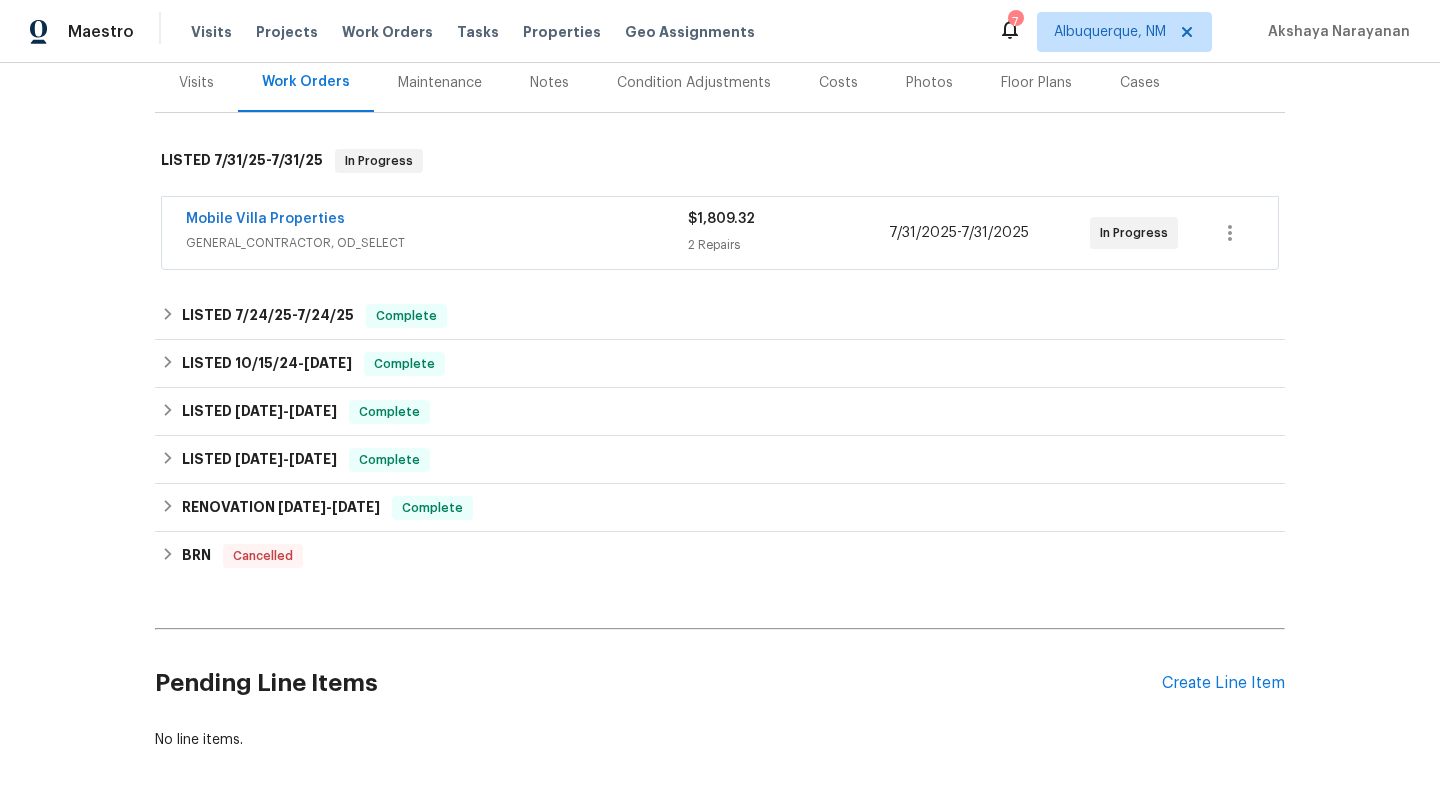 scroll, scrollTop: 251, scrollLeft: 0, axis: vertical 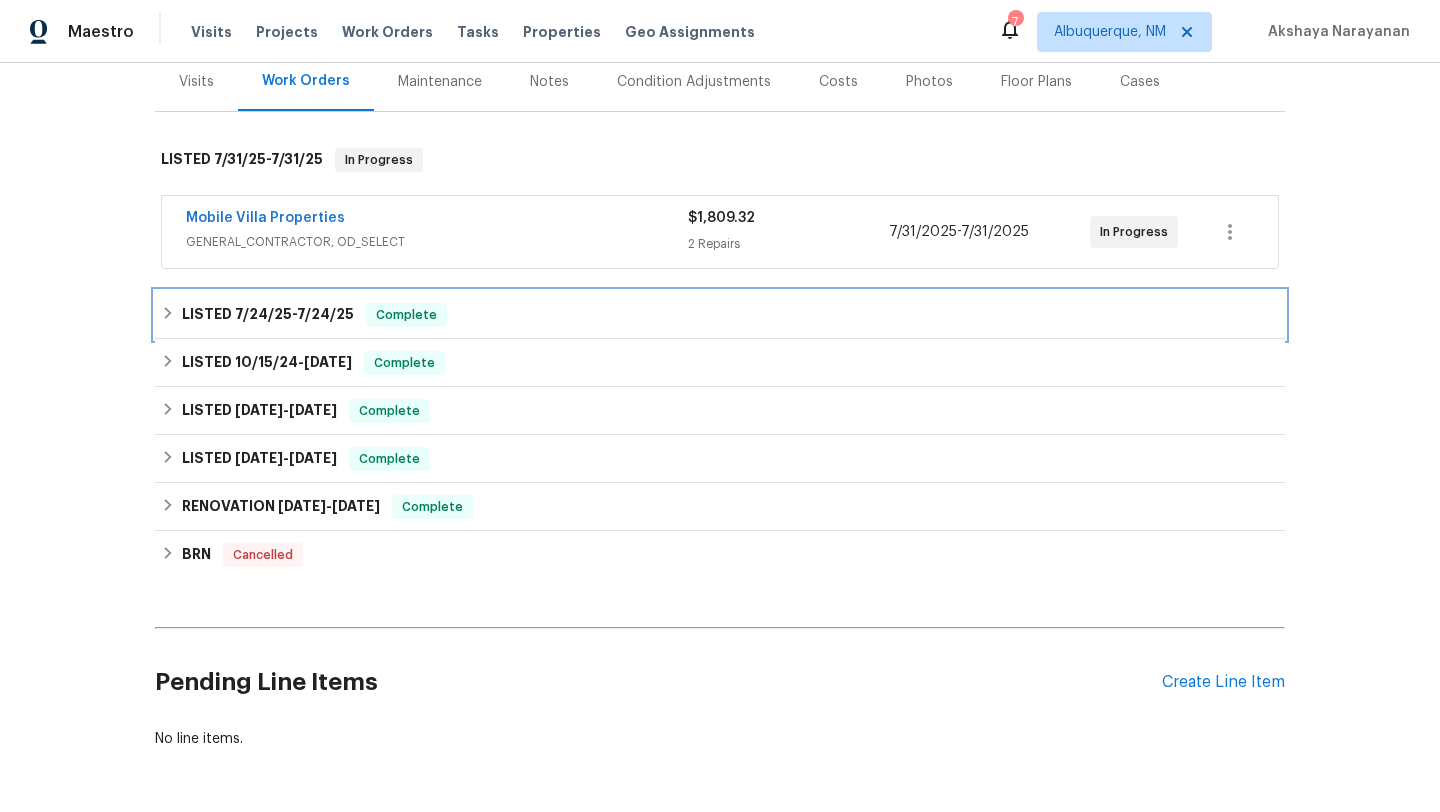 click on "Complete" at bounding box center [406, 315] 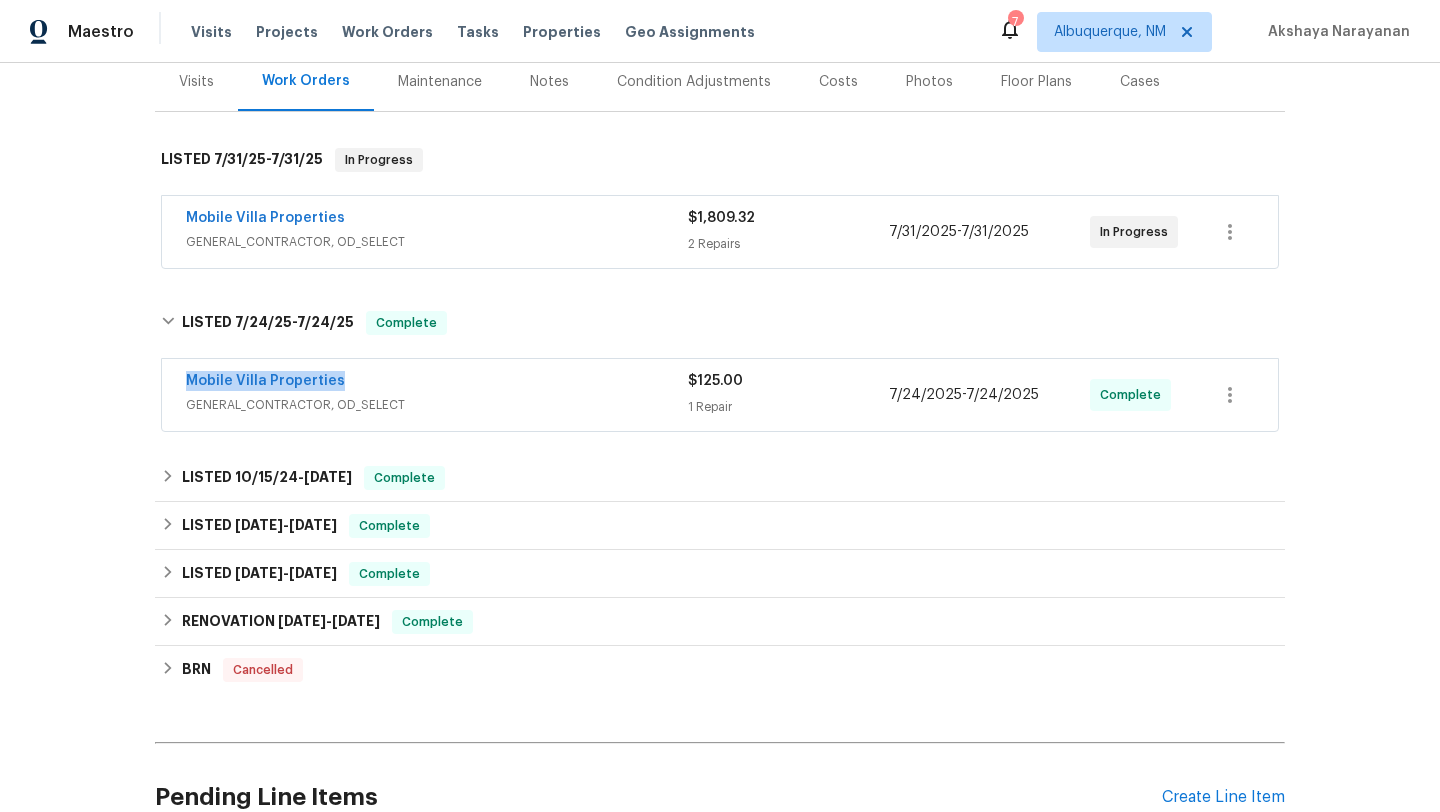 drag, startPoint x: 345, startPoint y: 379, endPoint x: 152, endPoint y: 373, distance: 193.09325 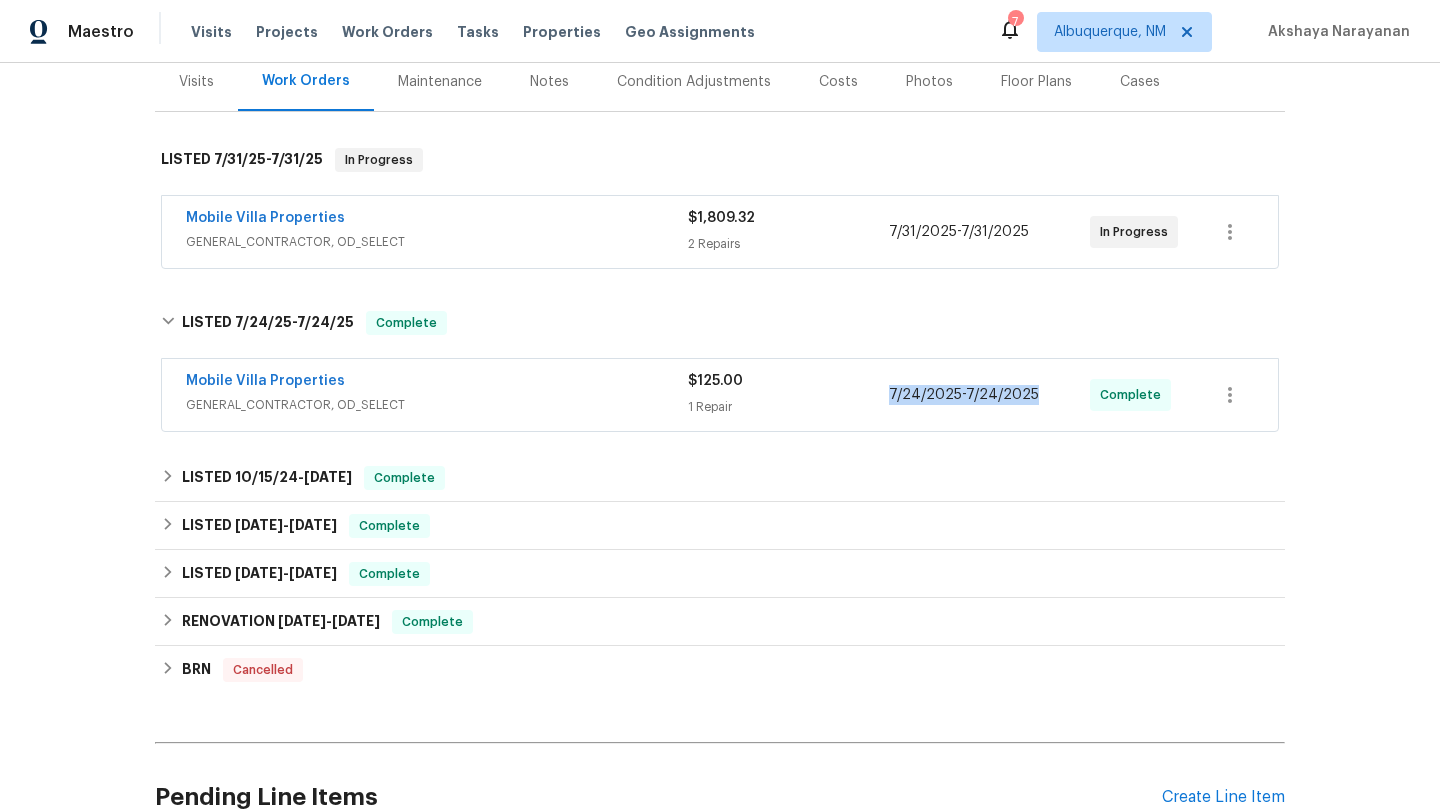drag, startPoint x: 1045, startPoint y: 395, endPoint x: 883, endPoint y: 394, distance: 162.00308 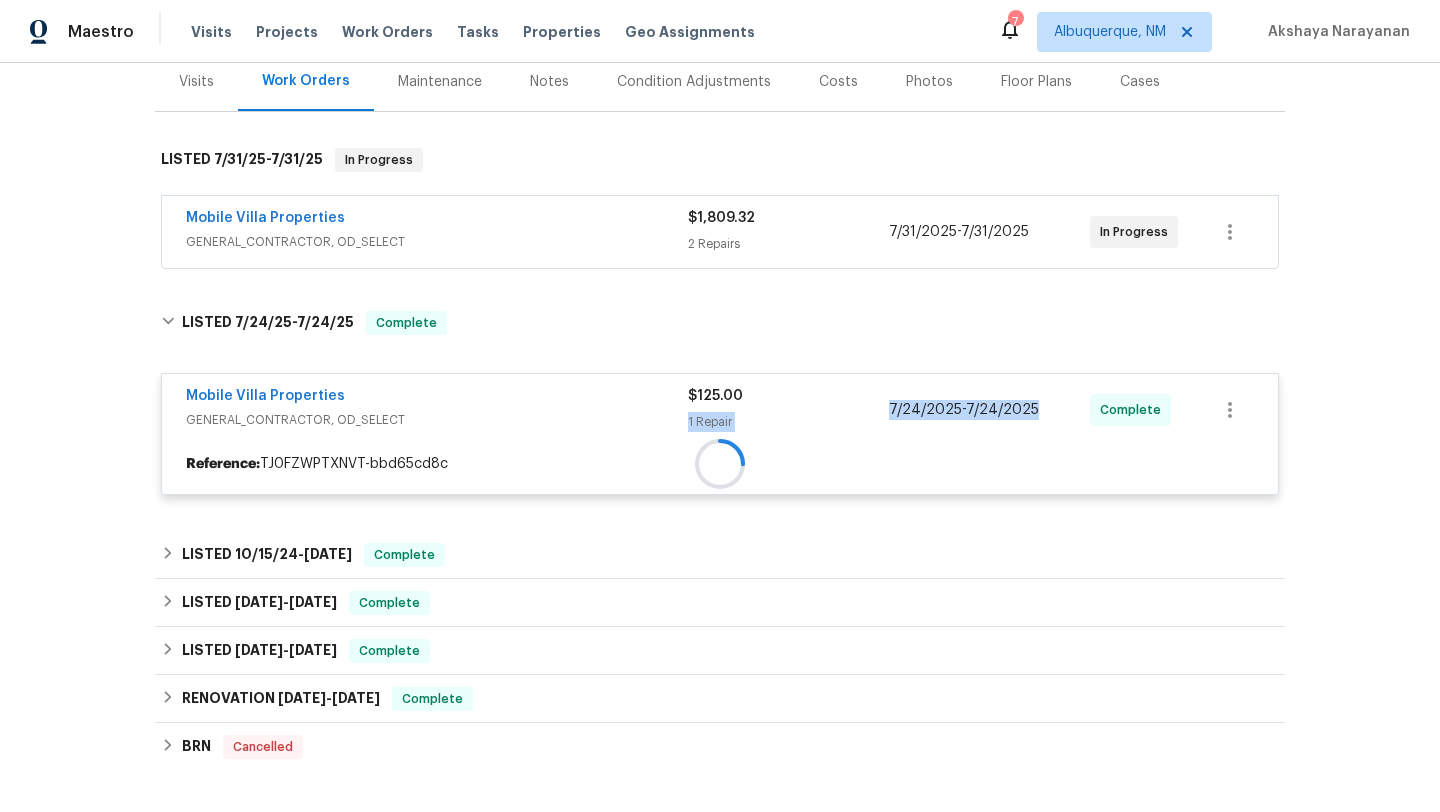 copy on "[NUMBER] Repair [DATE]  -  [DATE]" 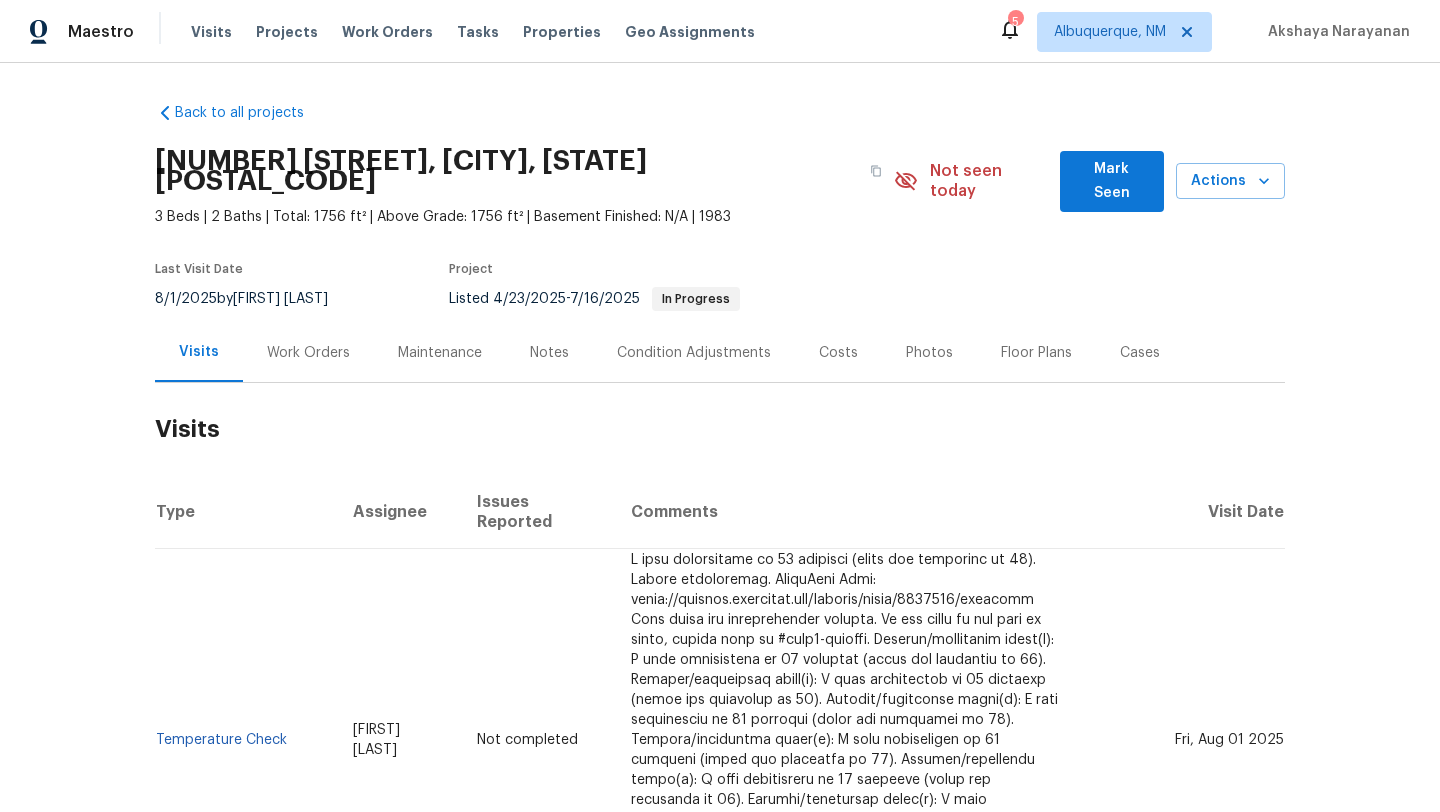 scroll, scrollTop: 0, scrollLeft: 0, axis: both 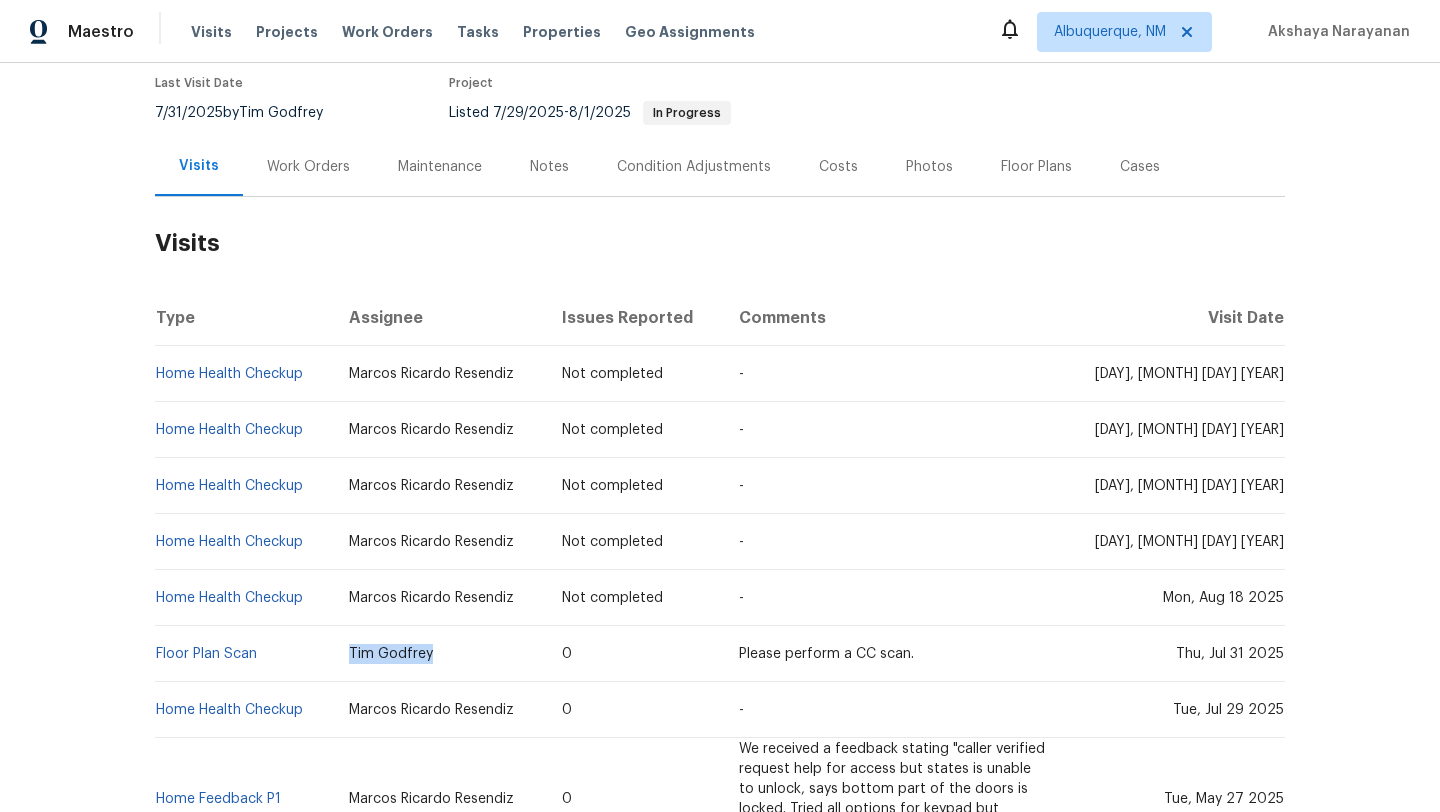 drag, startPoint x: 476, startPoint y: 641, endPoint x: 368, endPoint y: 638, distance: 108.04166 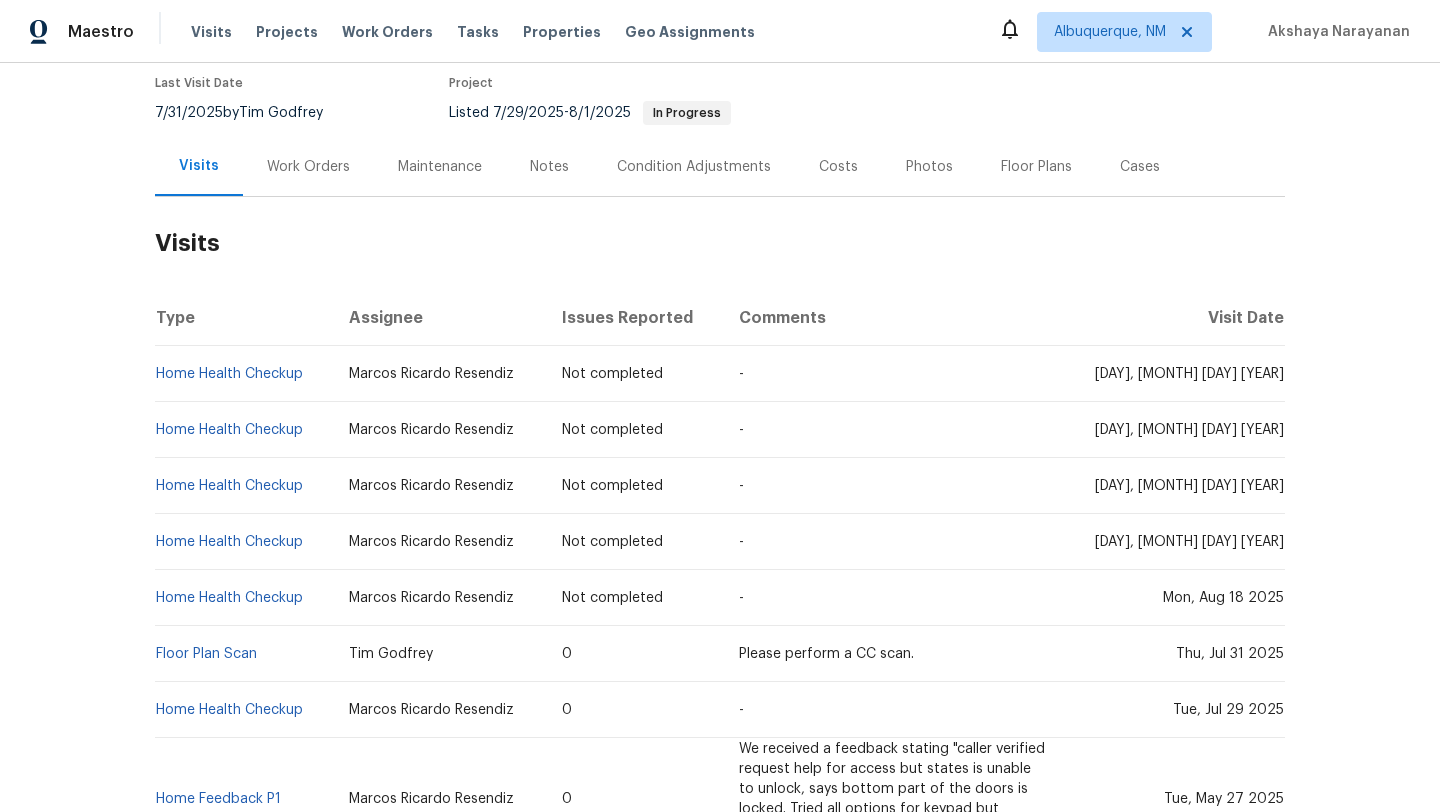 click on "Work Orders" at bounding box center [308, 166] 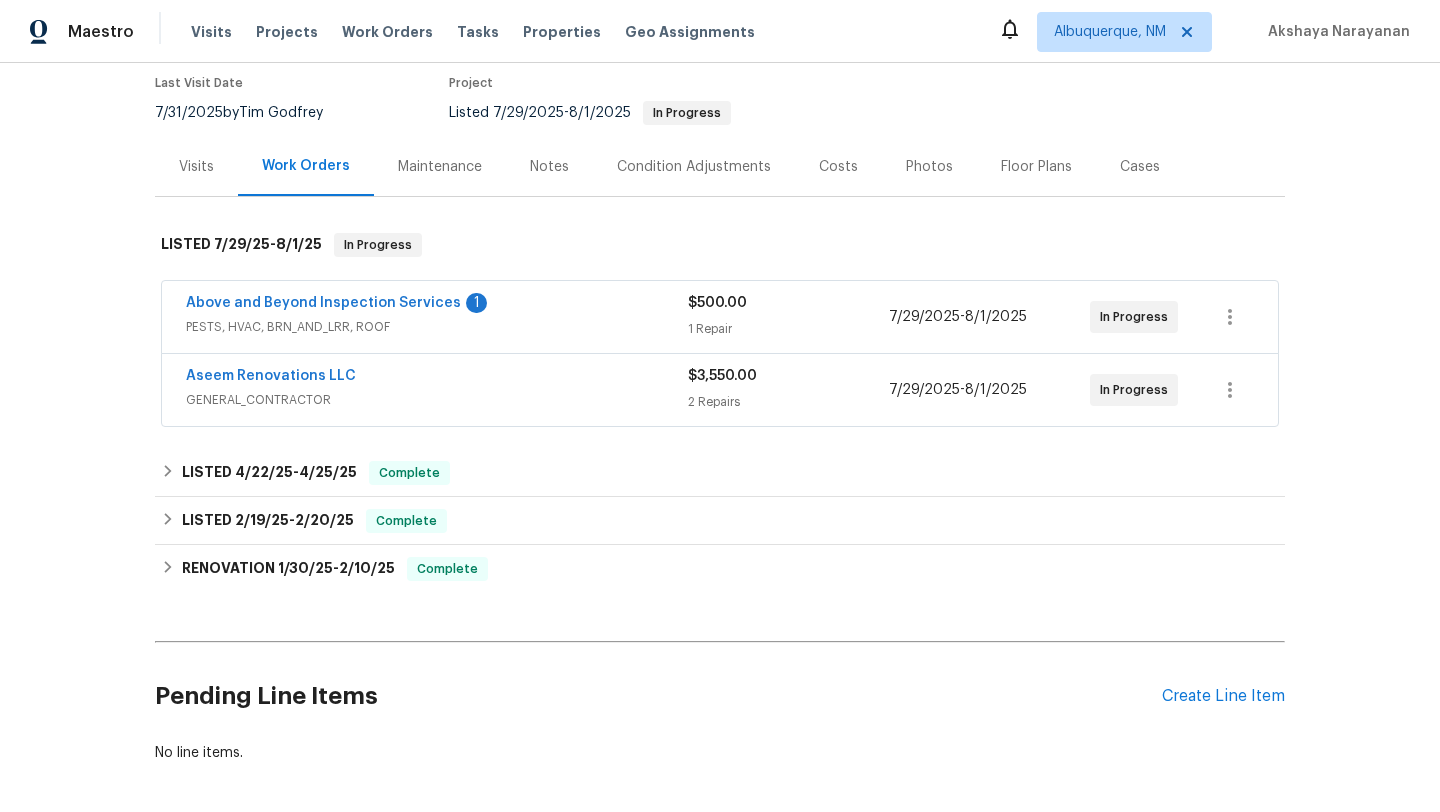click on "PESTS, HVAC, BRN_AND_LRR, ROOF" at bounding box center [437, 327] 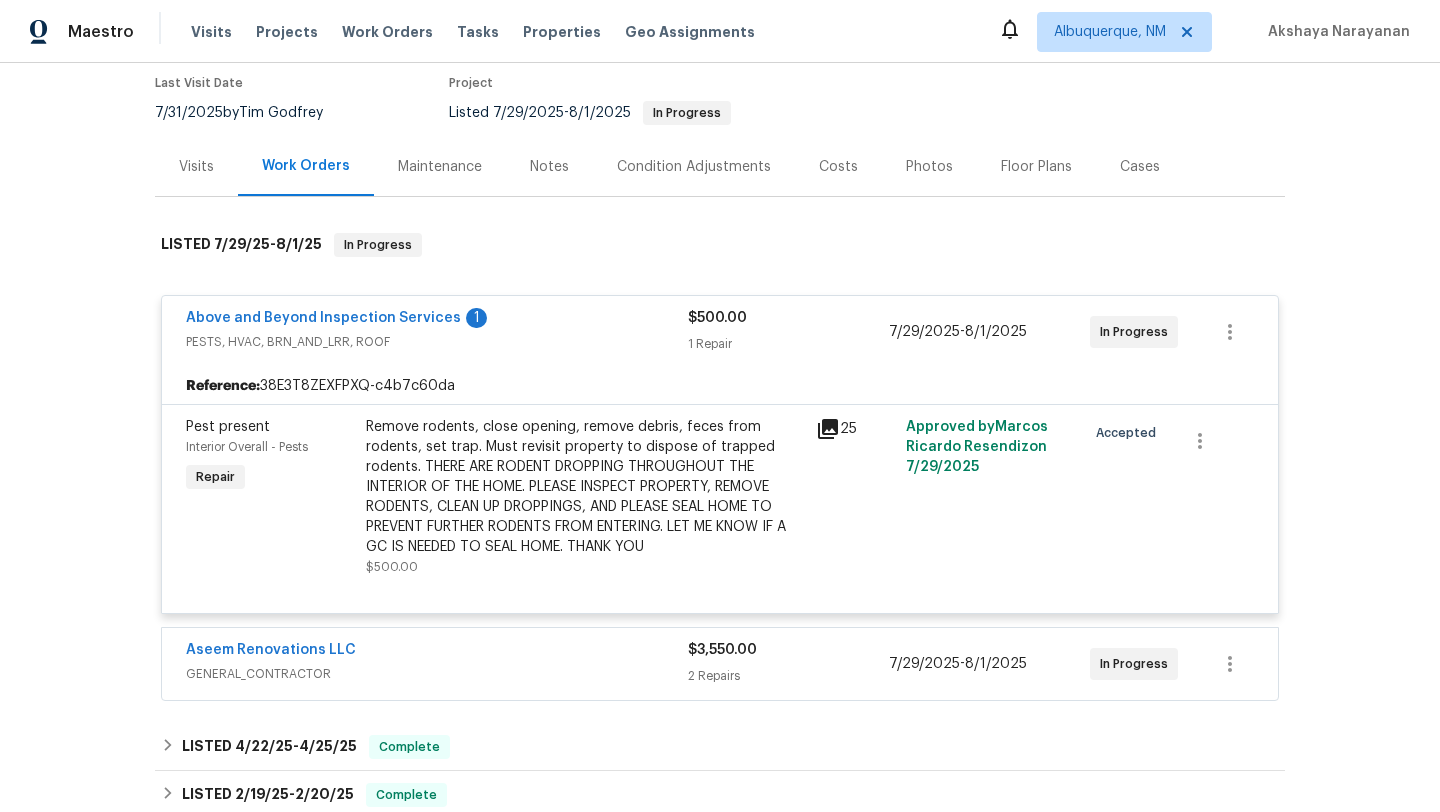click on "Aseem Renovations LLC" at bounding box center [437, 652] 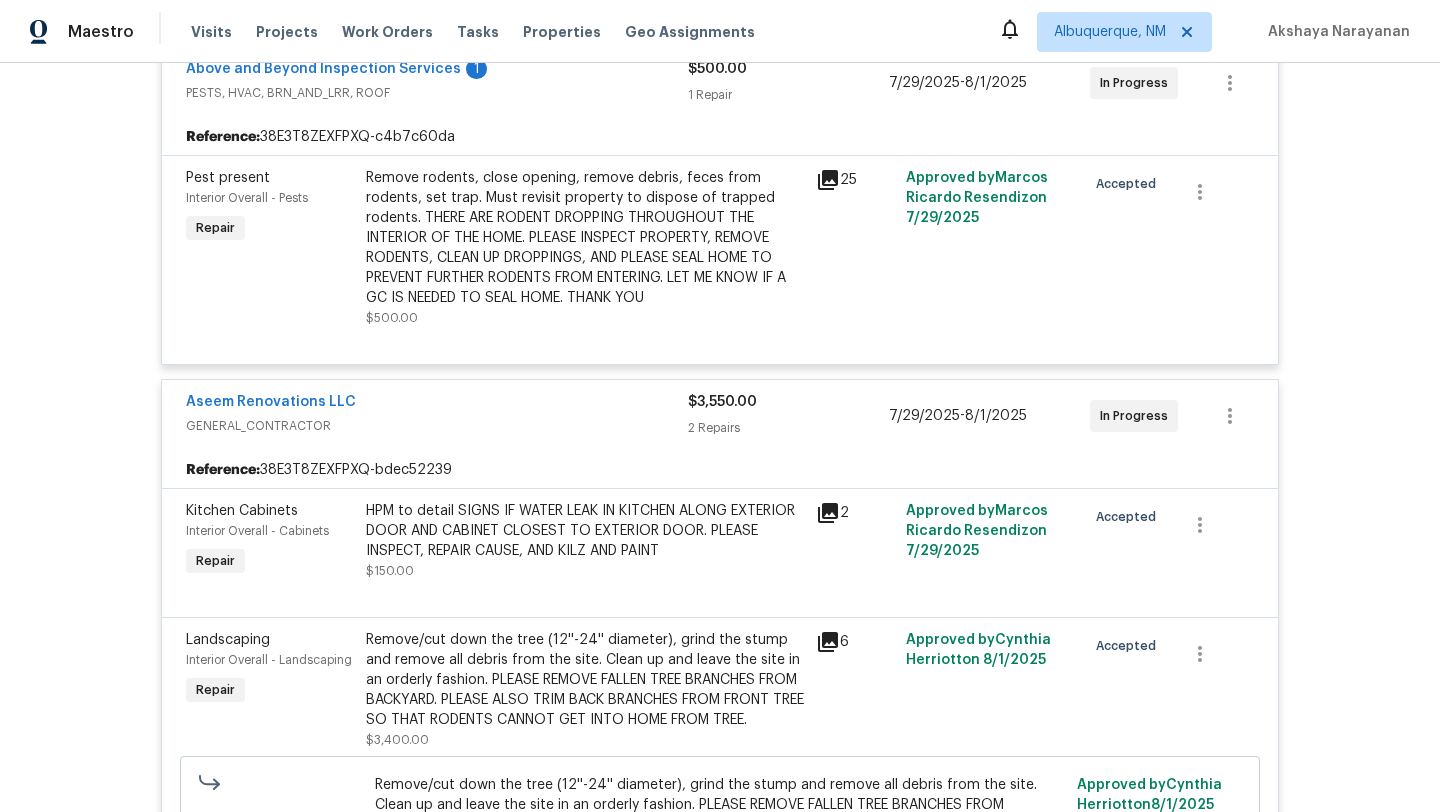 scroll, scrollTop: 351, scrollLeft: 0, axis: vertical 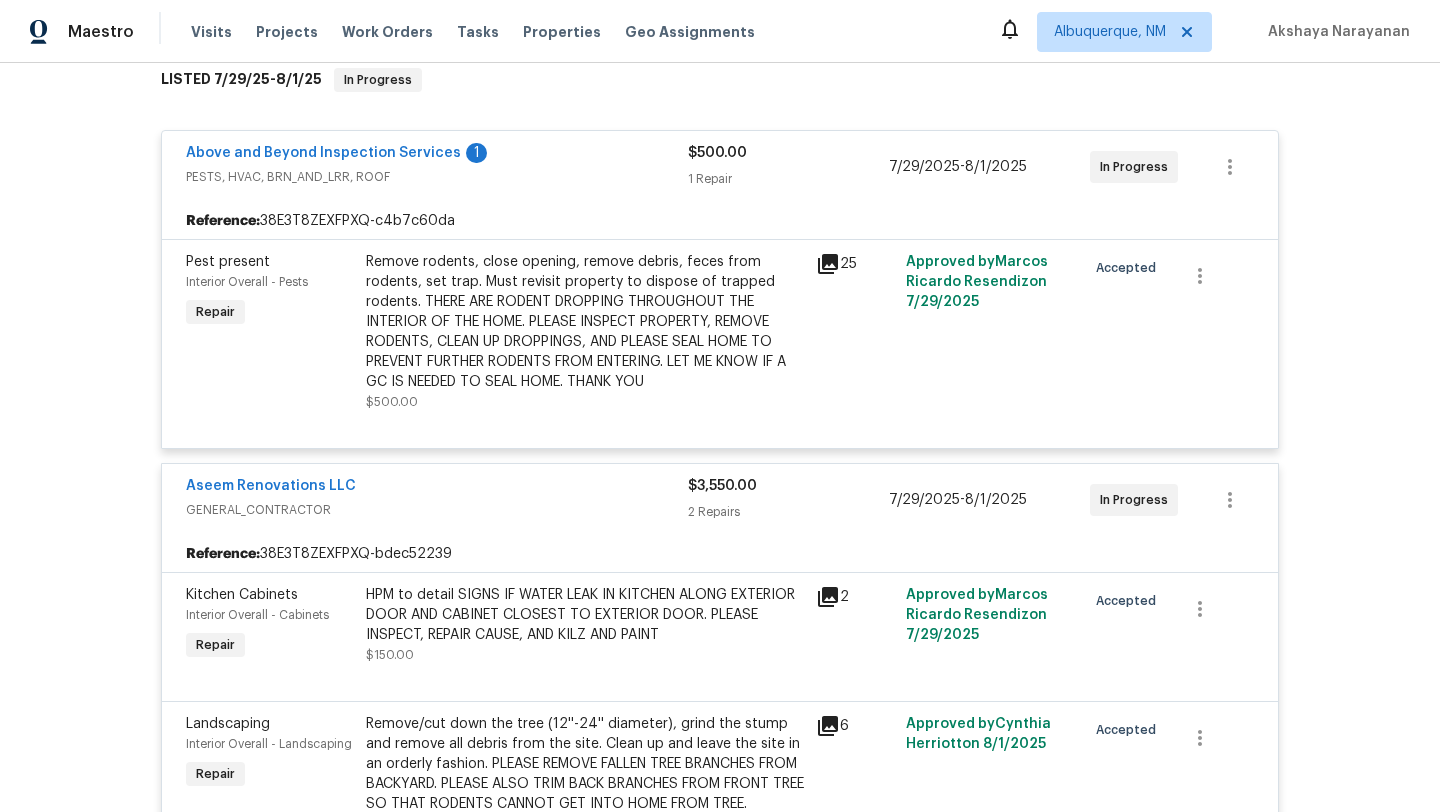 click on "Pest present Interior Overall - Pests Repair Remove rodents, close opening, remove debris, feces from rodents, set trap. Must revisit property to dispose of trapped rodents. THERE ARE RODENT DROPPING THROUGHOUT THE INTERIOR OF THE HOME. PLEASE INSPECT PROPERTY, REMOVE RODENTS, CLEAN UP DROPPINGS, AND PLEASE SEAL HOME TO PREVENT FURTHER RODENTS FROM ENTERING. LET ME KNOW IF A GC IS NEEDED TO SEAL HOME. THANK YOU $500.00   25 Approved by  Marcos Ricardo Resendiz  on   7/29/2025 Accepted" at bounding box center [720, 343] 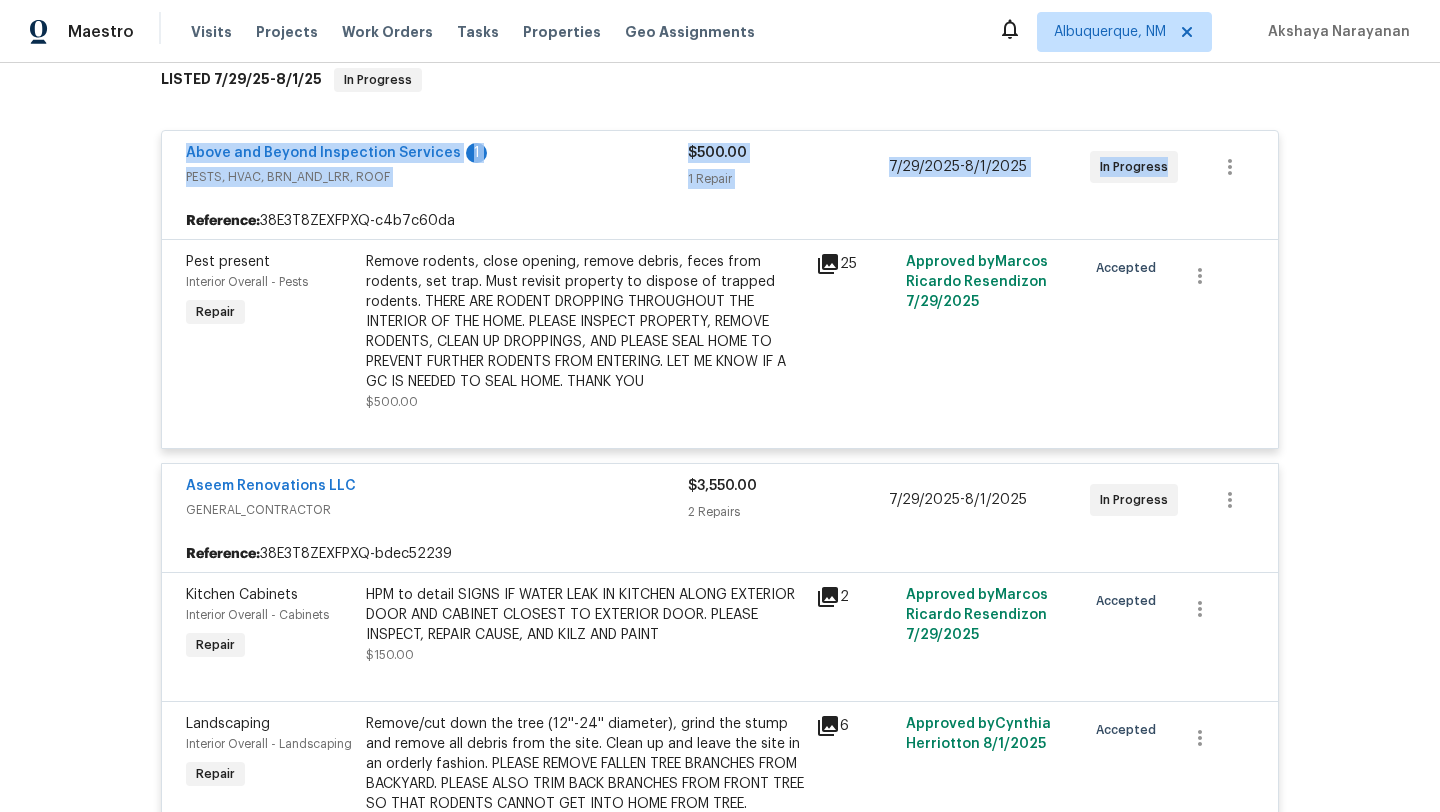 drag, startPoint x: 1168, startPoint y: 146, endPoint x: 171, endPoint y: 137, distance: 997.04065 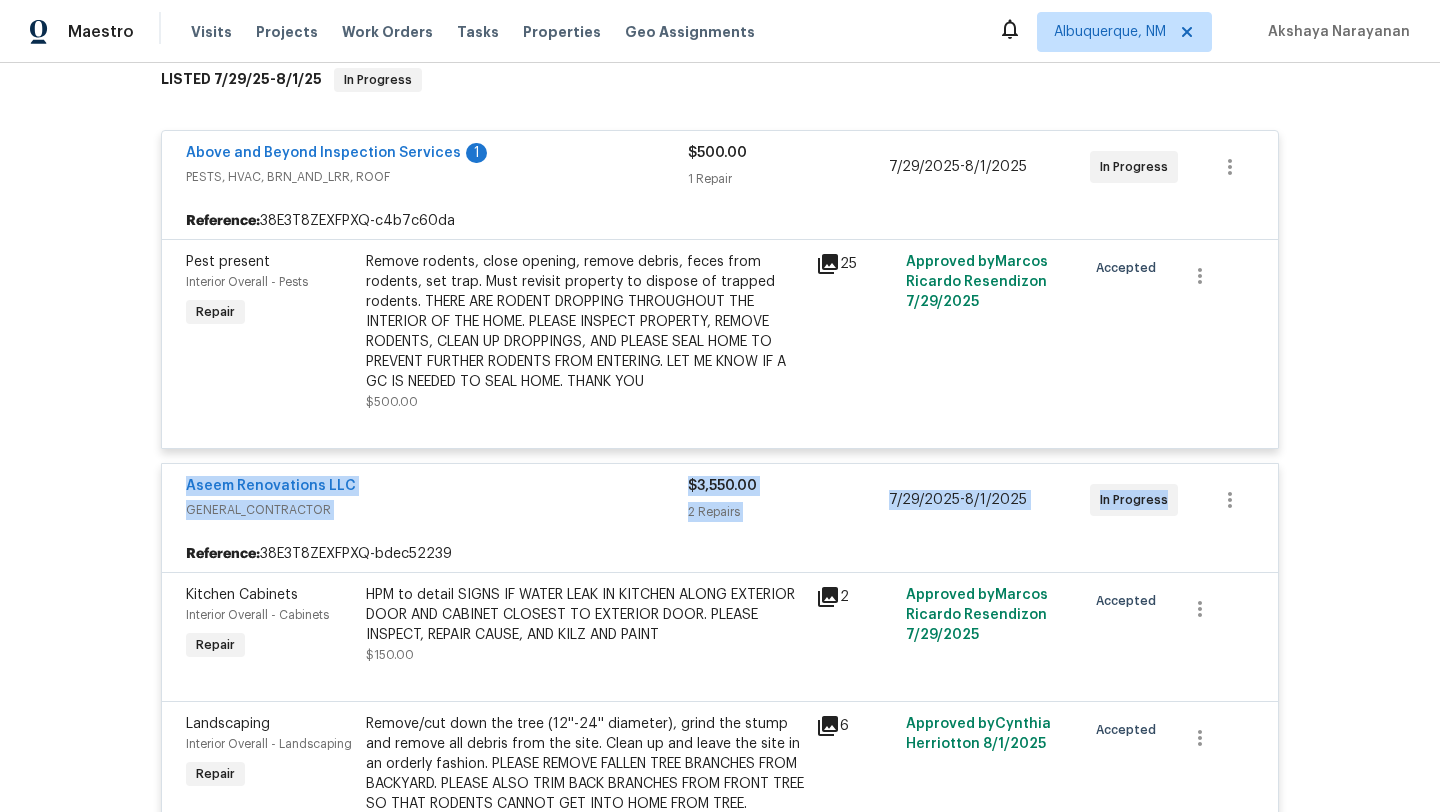 drag, startPoint x: 1171, startPoint y: 483, endPoint x: 158, endPoint y: 462, distance: 1013.21765 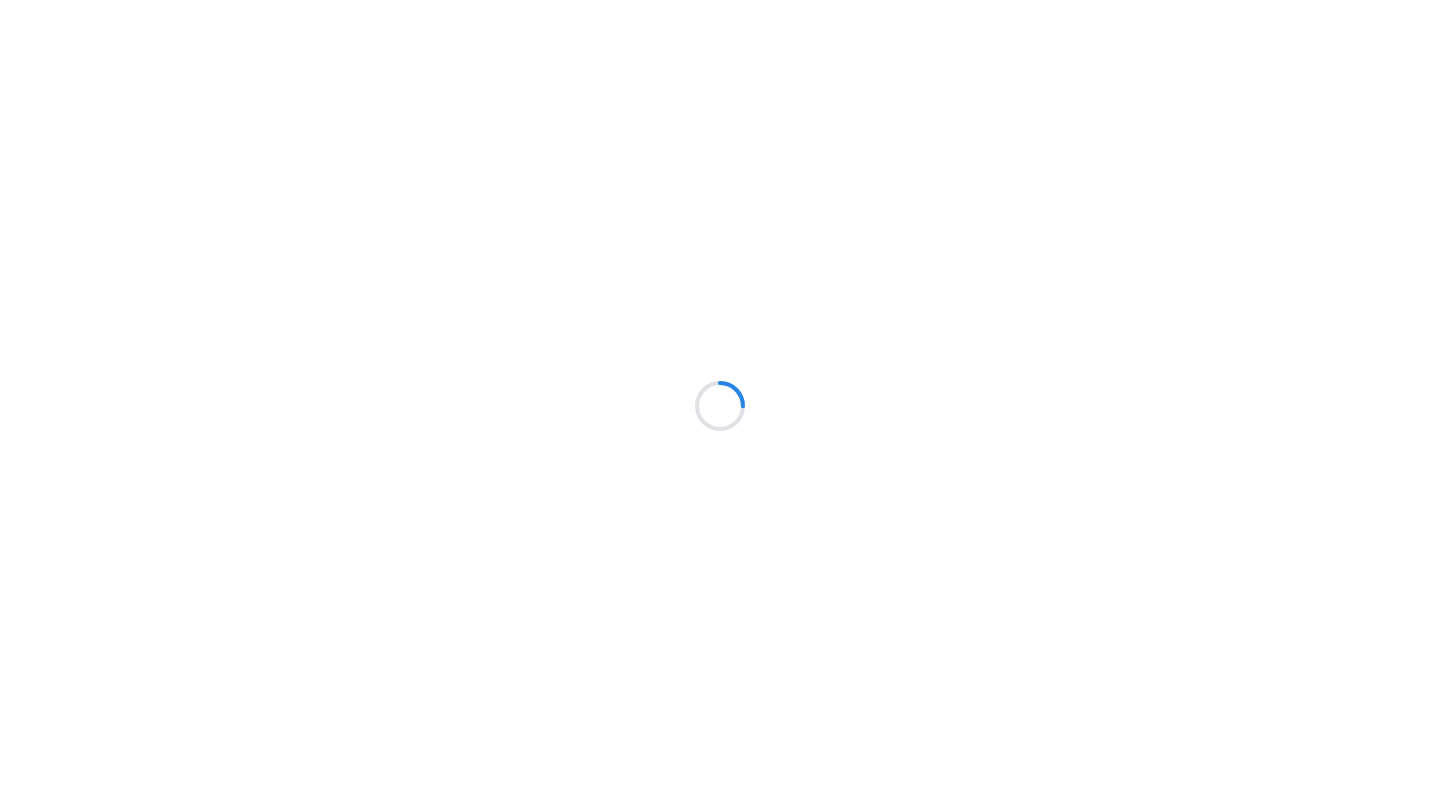 scroll, scrollTop: 0, scrollLeft: 0, axis: both 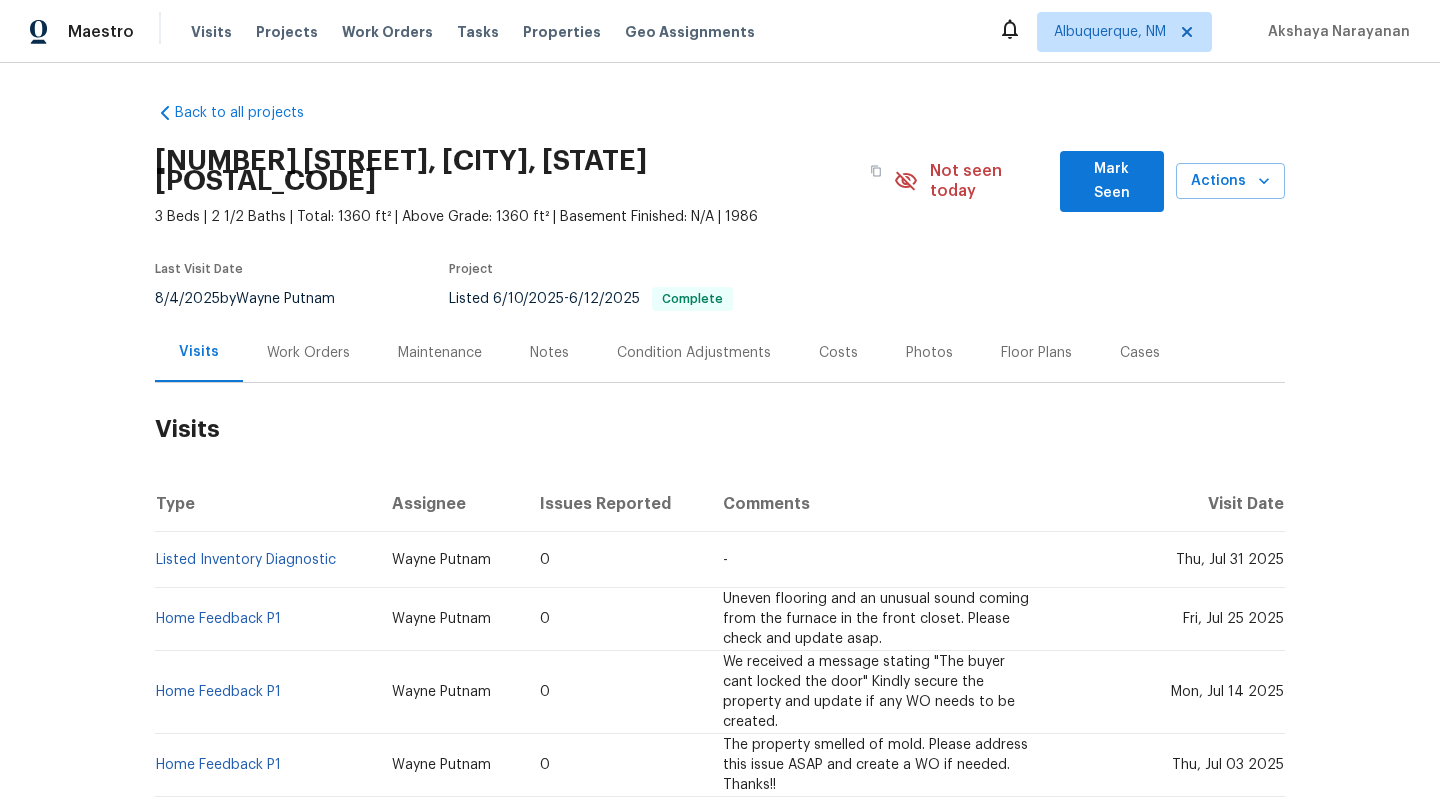 click on "Work Orders" at bounding box center (308, 353) 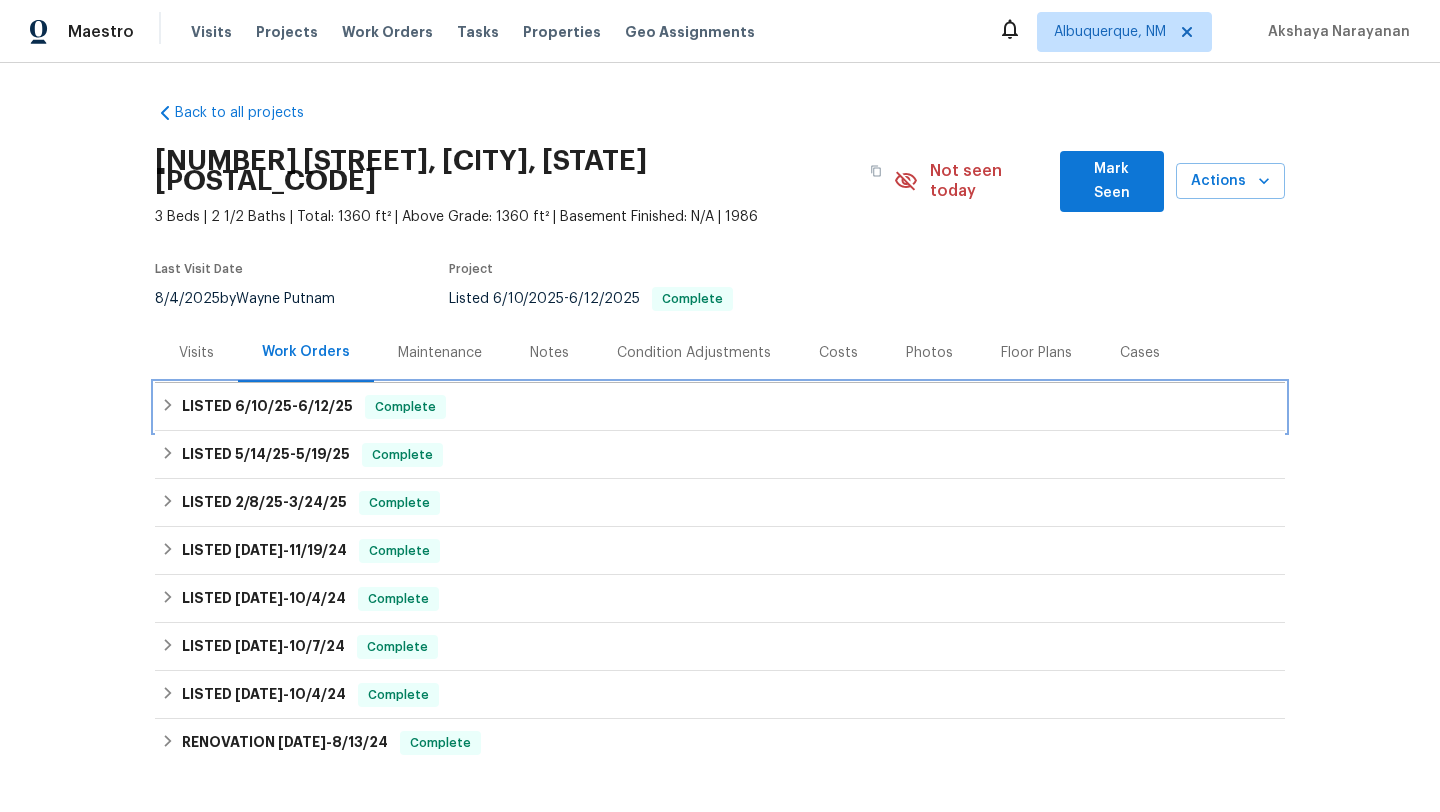 click on "LISTED [DATE] - [DATE] Complete" at bounding box center [720, 407] 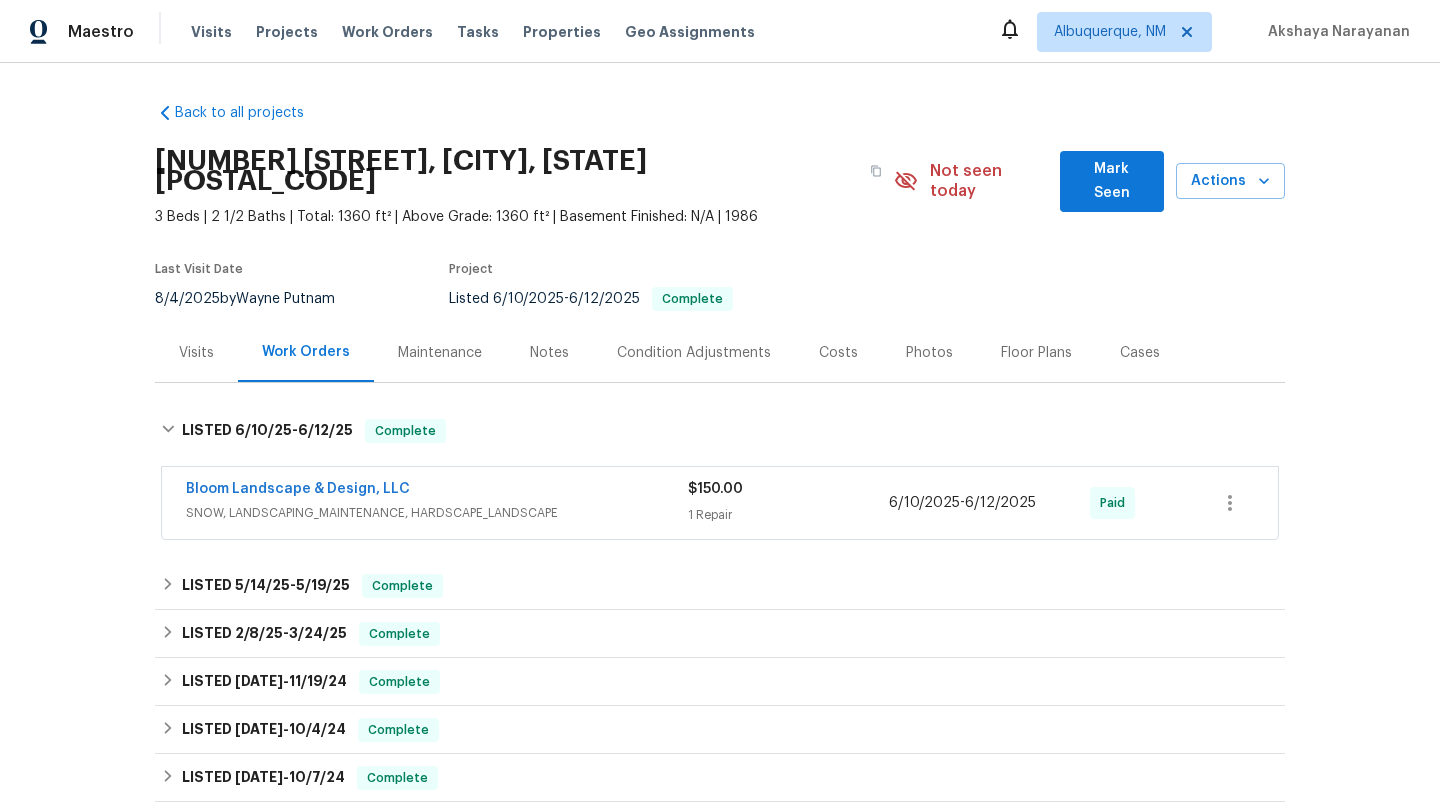 click on "Visits" at bounding box center [196, 352] 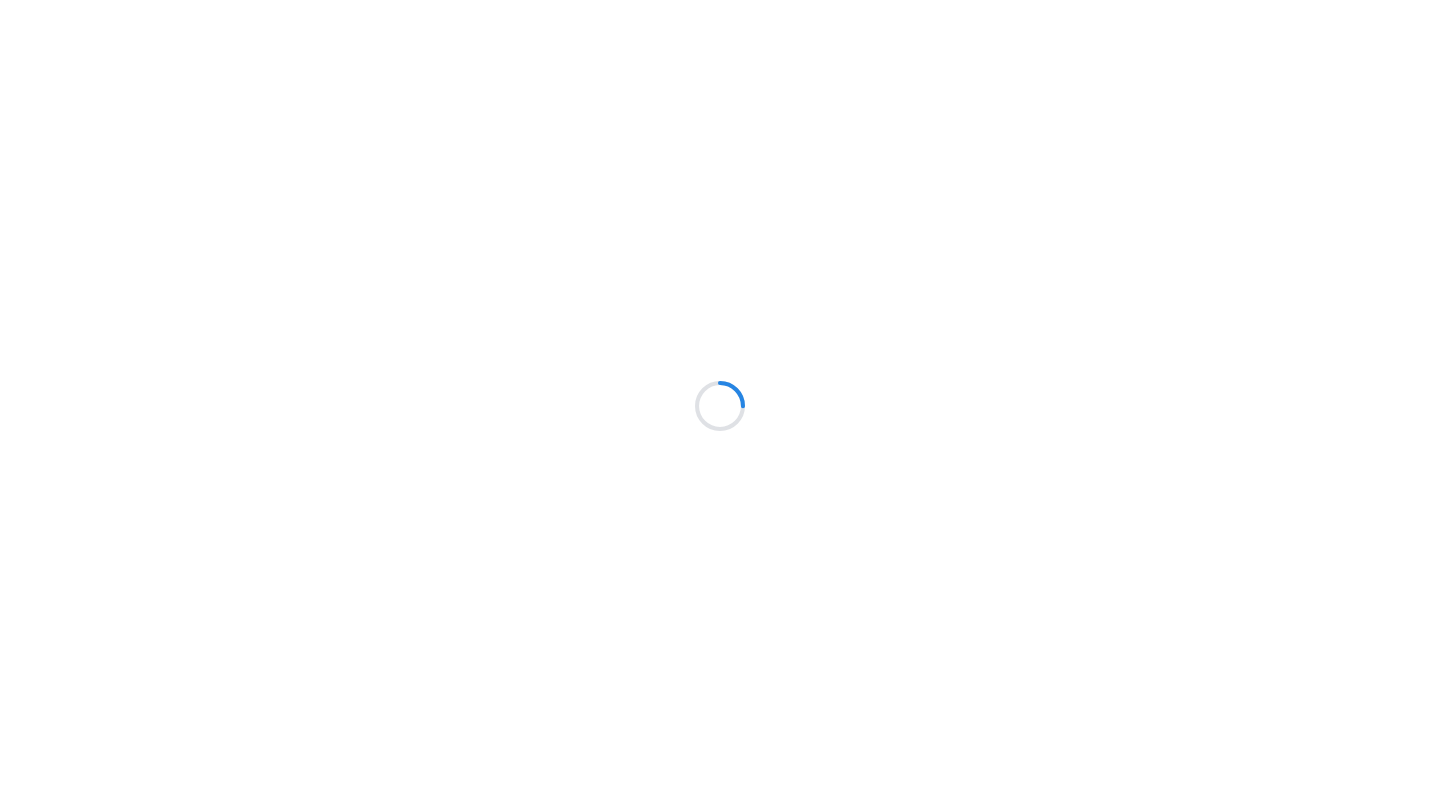 scroll, scrollTop: 0, scrollLeft: 0, axis: both 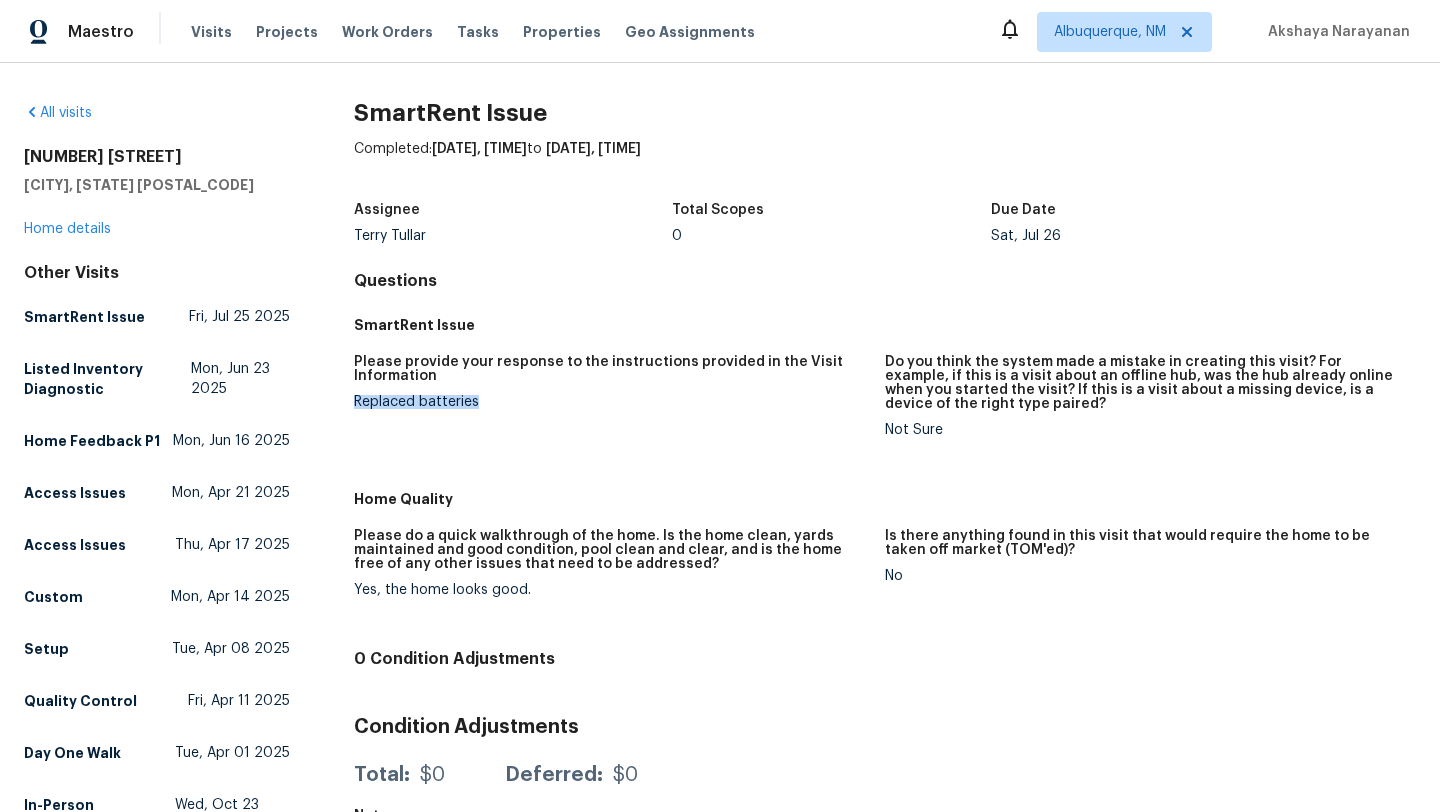 drag, startPoint x: 493, startPoint y: 403, endPoint x: 352, endPoint y: 403, distance: 141 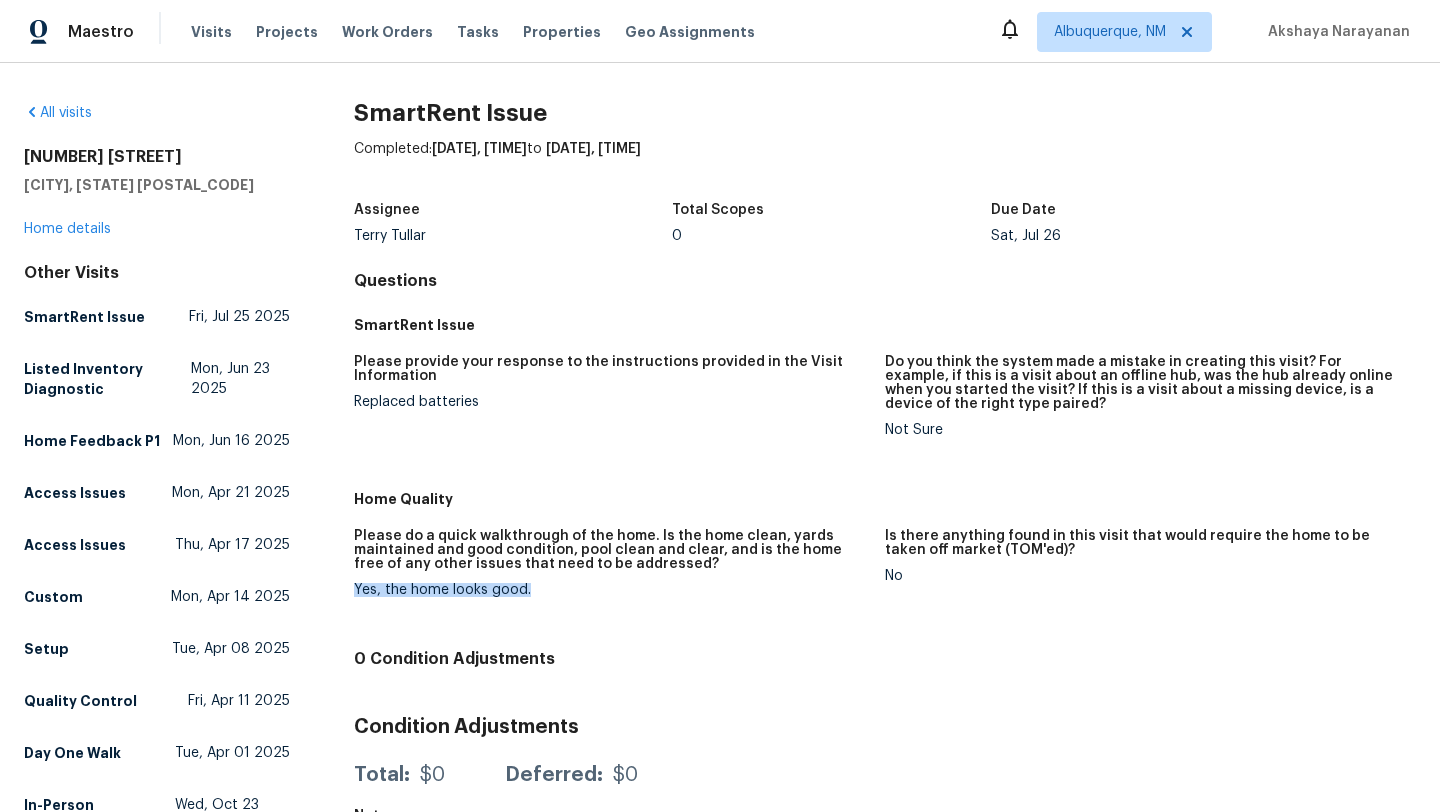 drag, startPoint x: 543, startPoint y: 601, endPoint x: 338, endPoint y: 584, distance: 205.70367 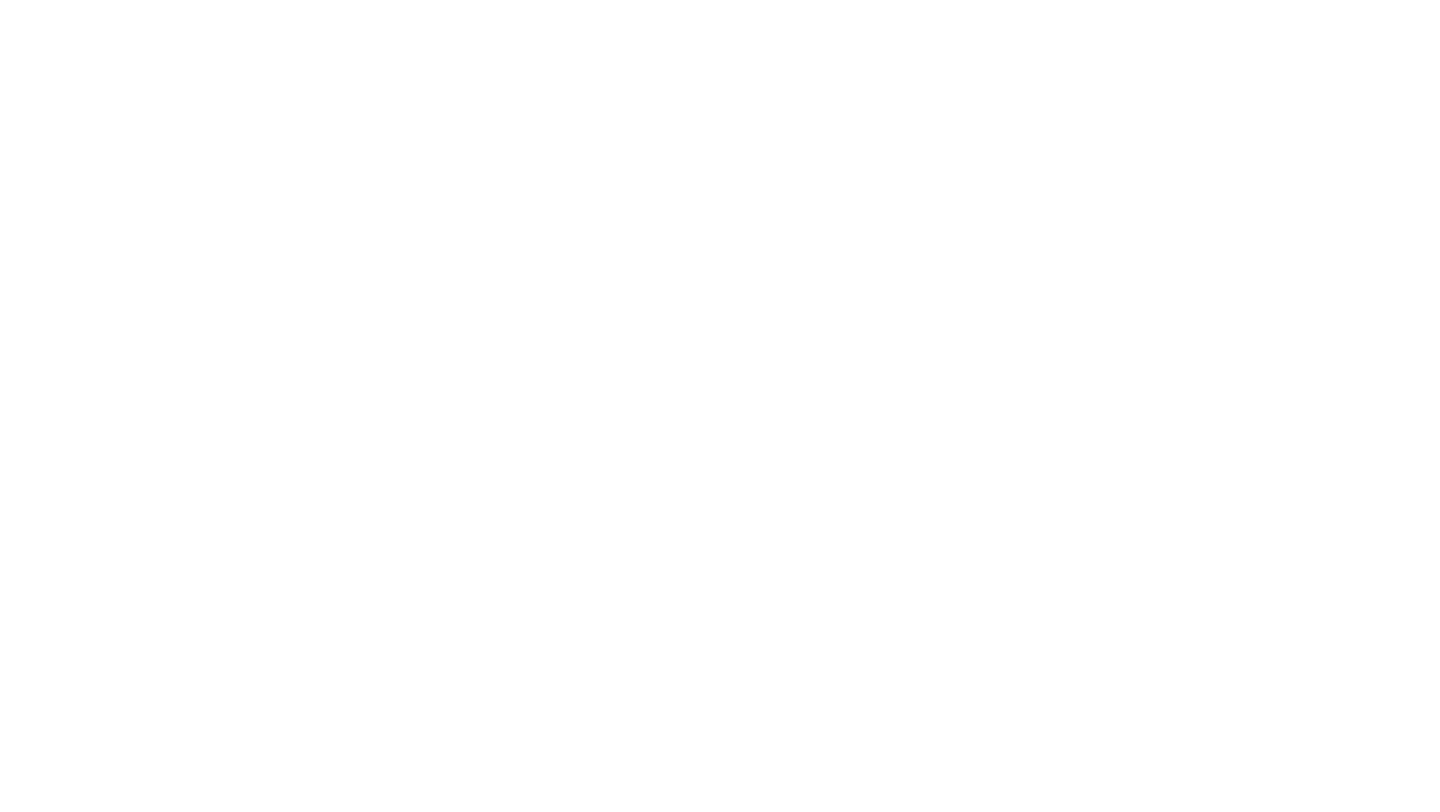 scroll, scrollTop: 0, scrollLeft: 0, axis: both 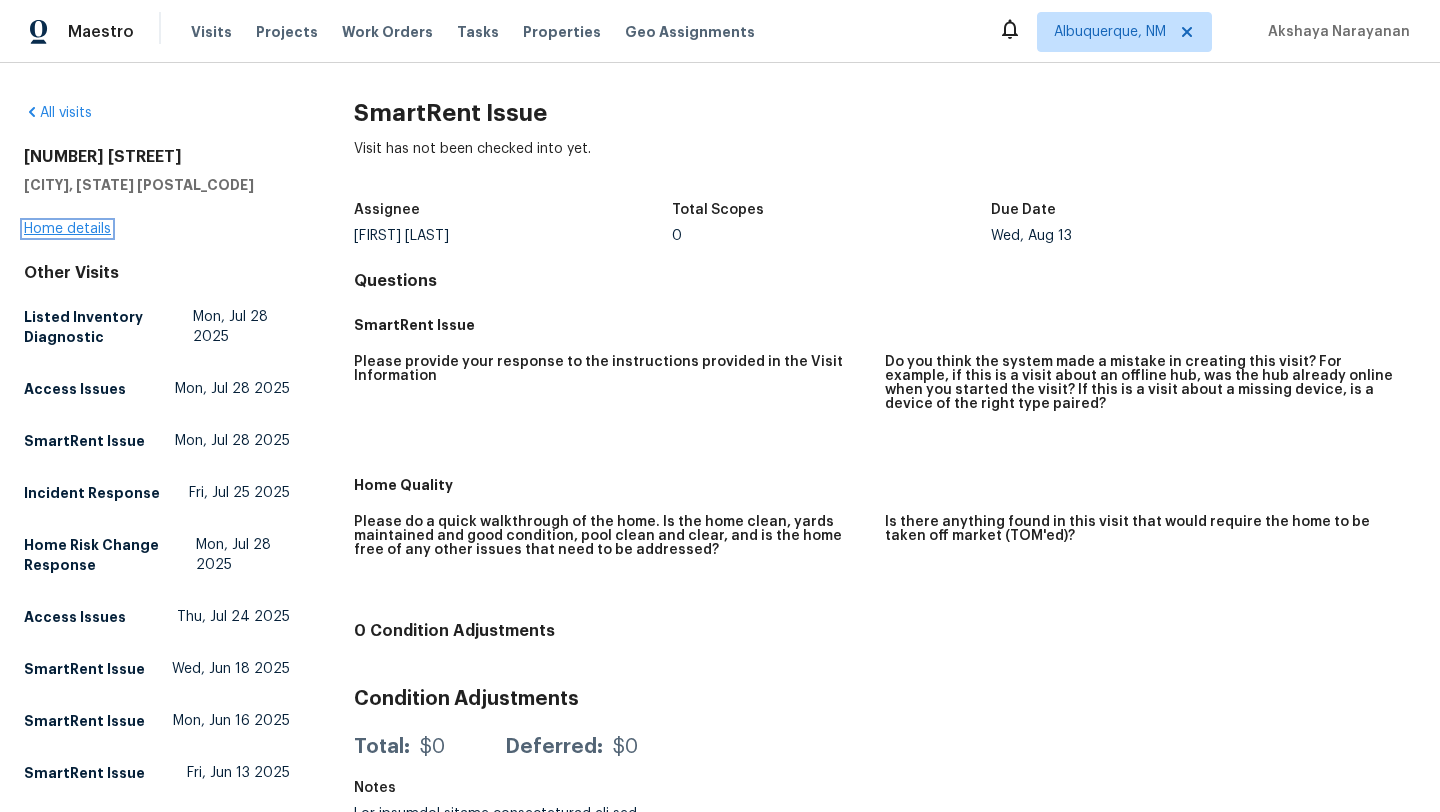 click on "Home details" at bounding box center (67, 229) 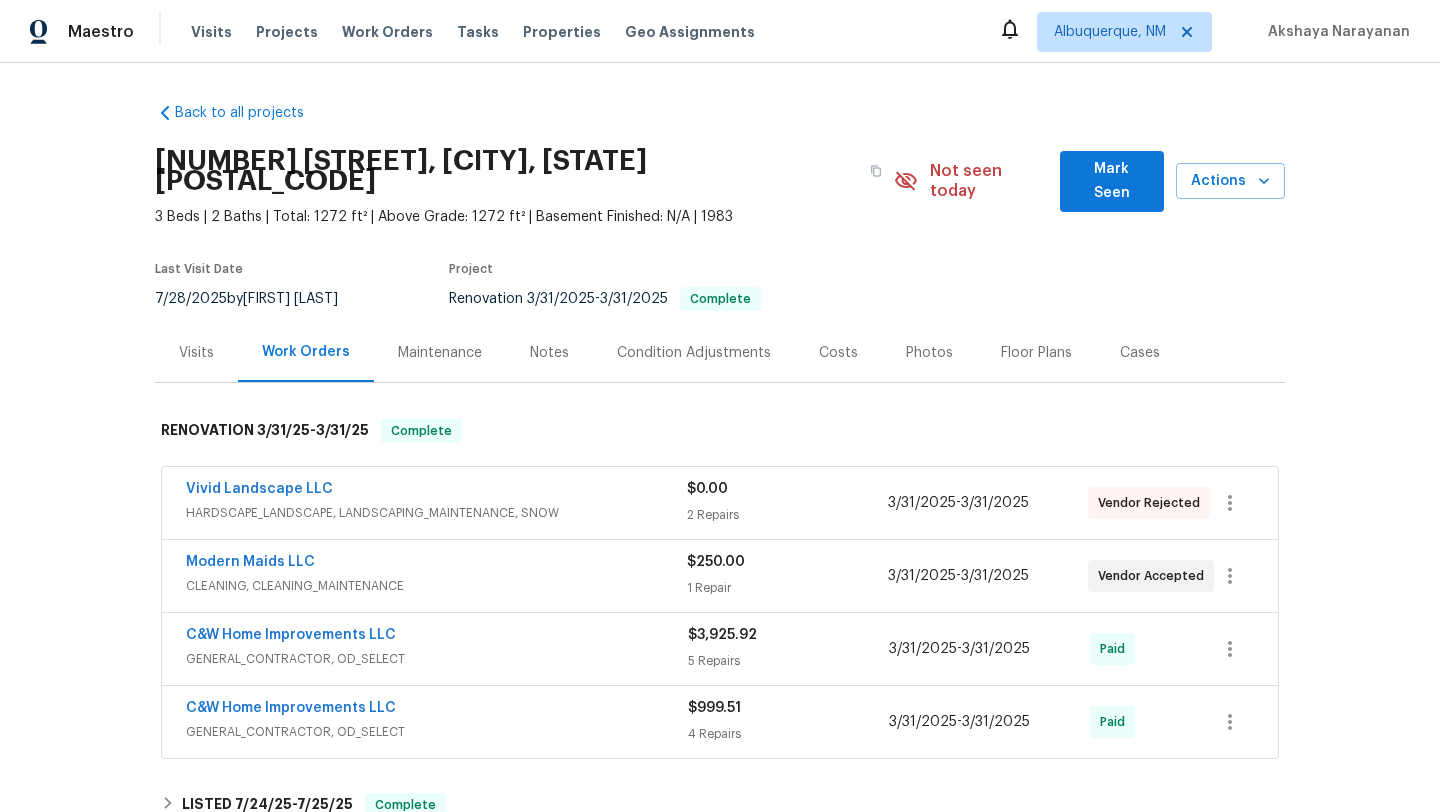 click on "Visits" at bounding box center (196, 353) 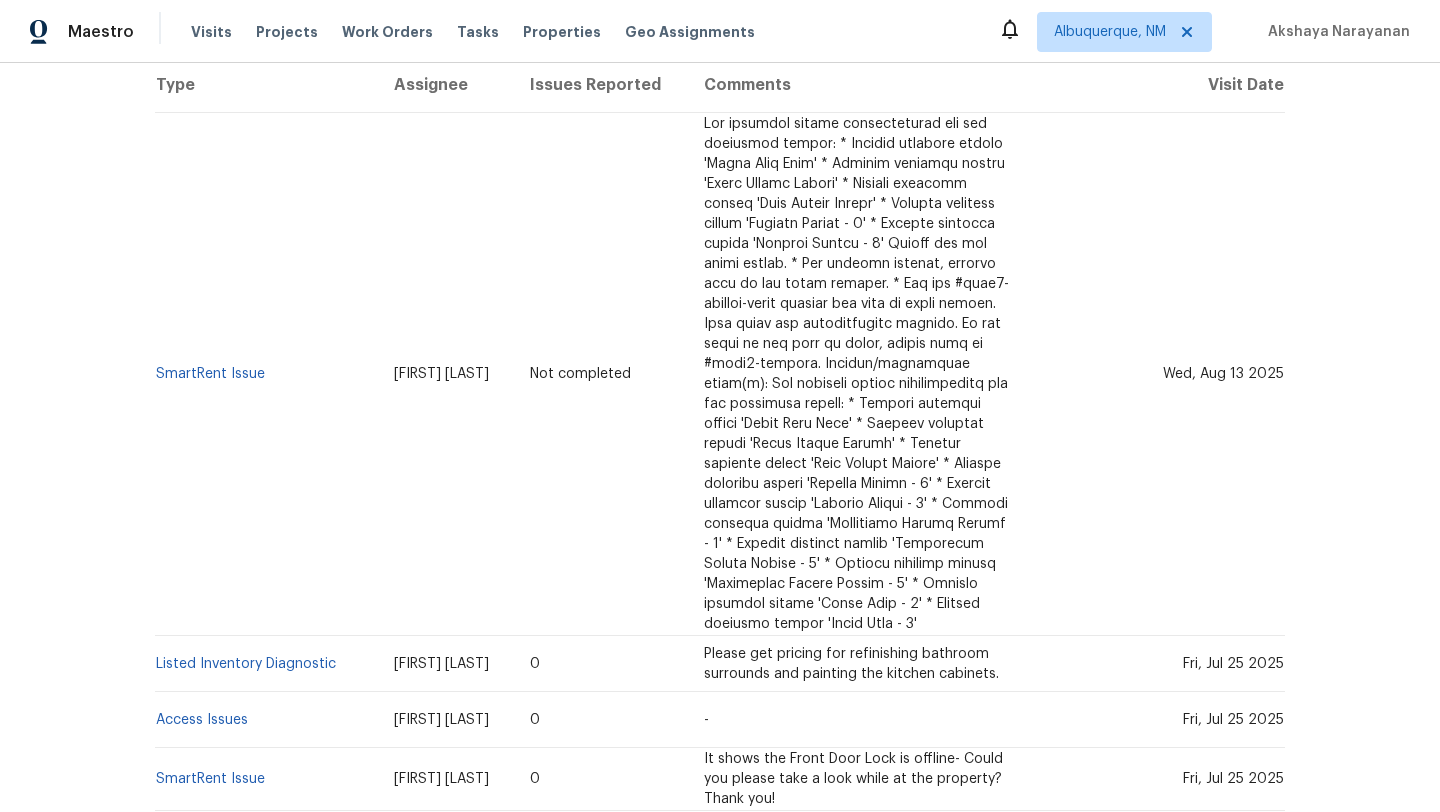 scroll, scrollTop: 435, scrollLeft: 0, axis: vertical 